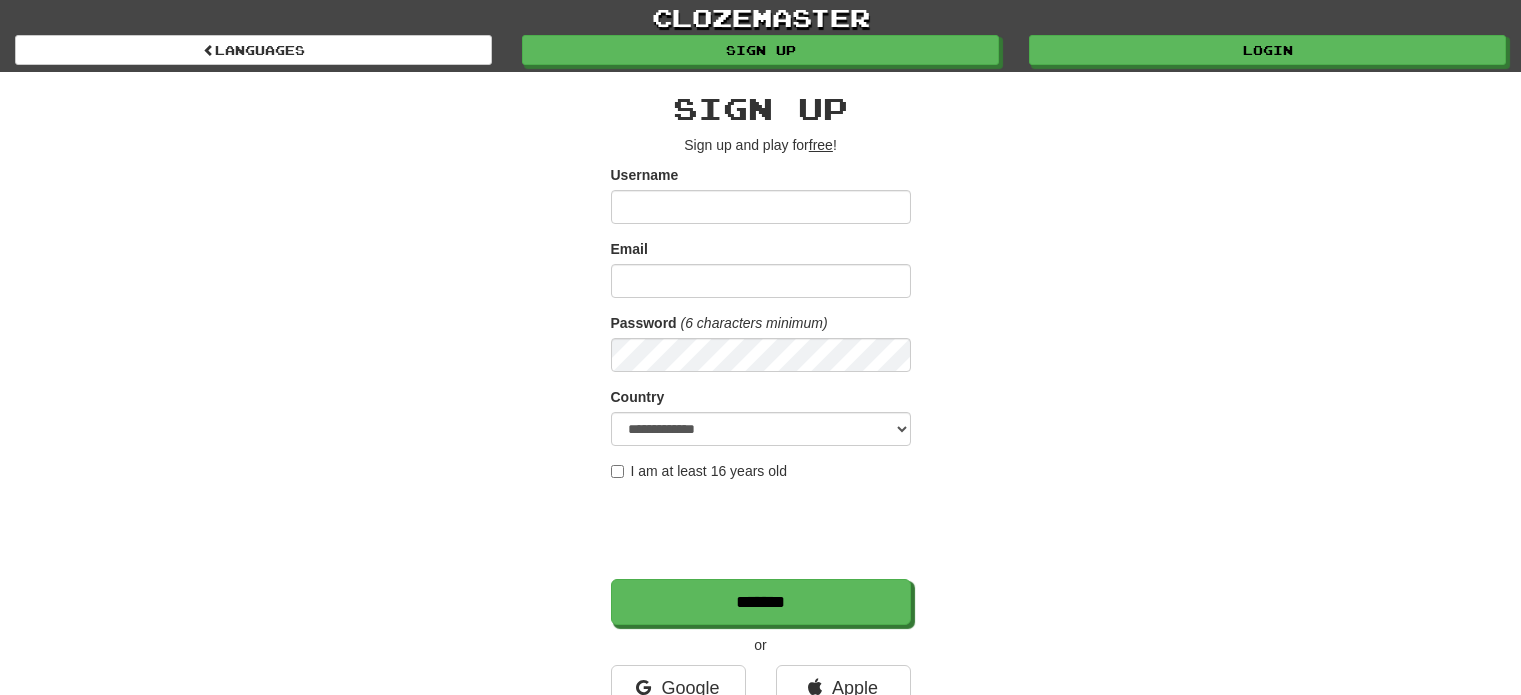 scroll, scrollTop: 0, scrollLeft: 0, axis: both 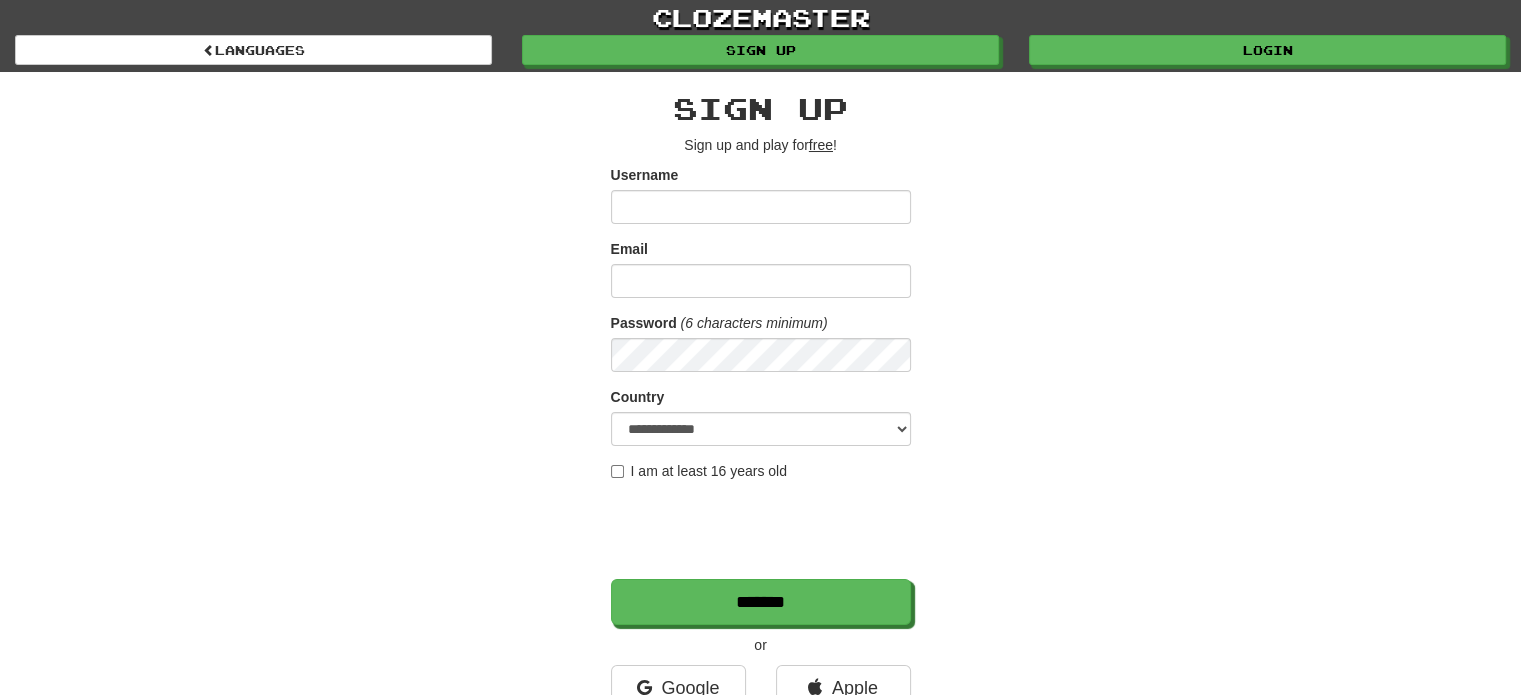 type on "**********" 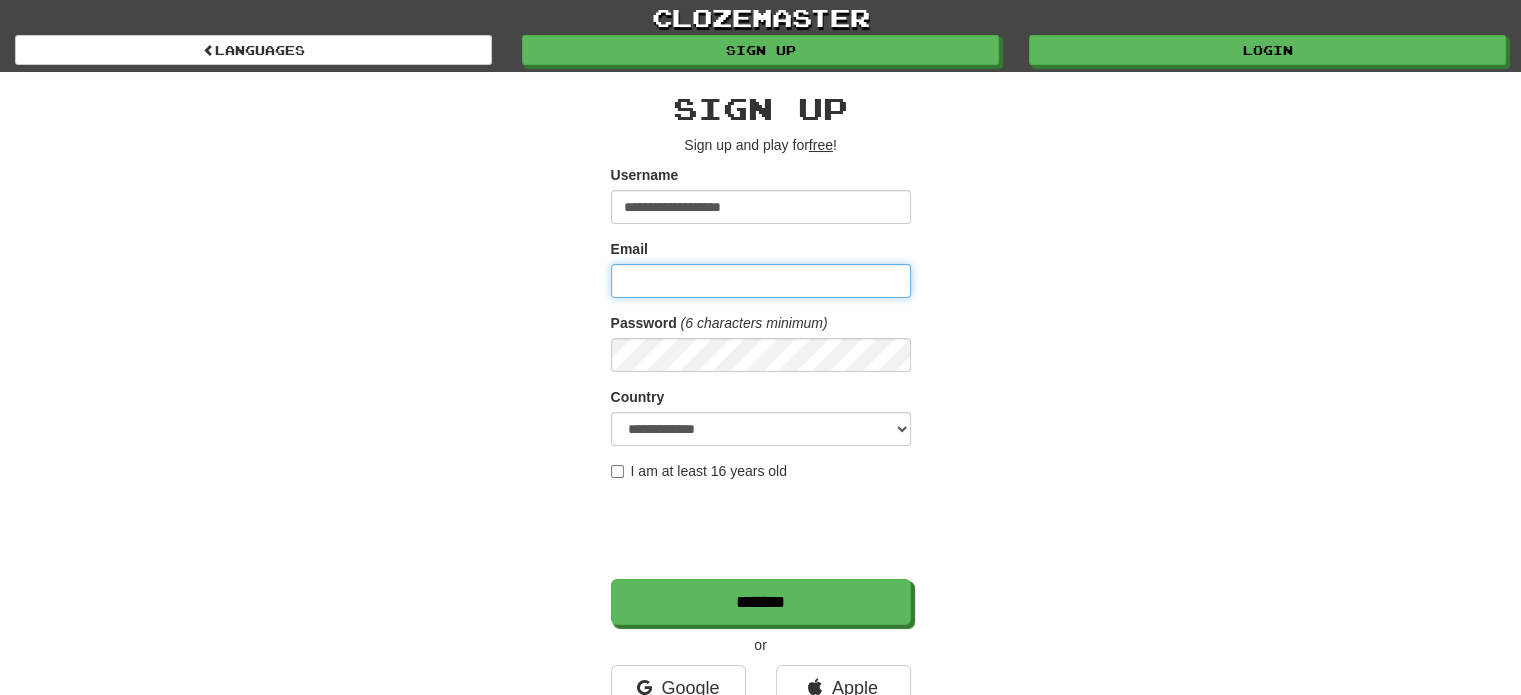 click on "Email" at bounding box center [761, 281] 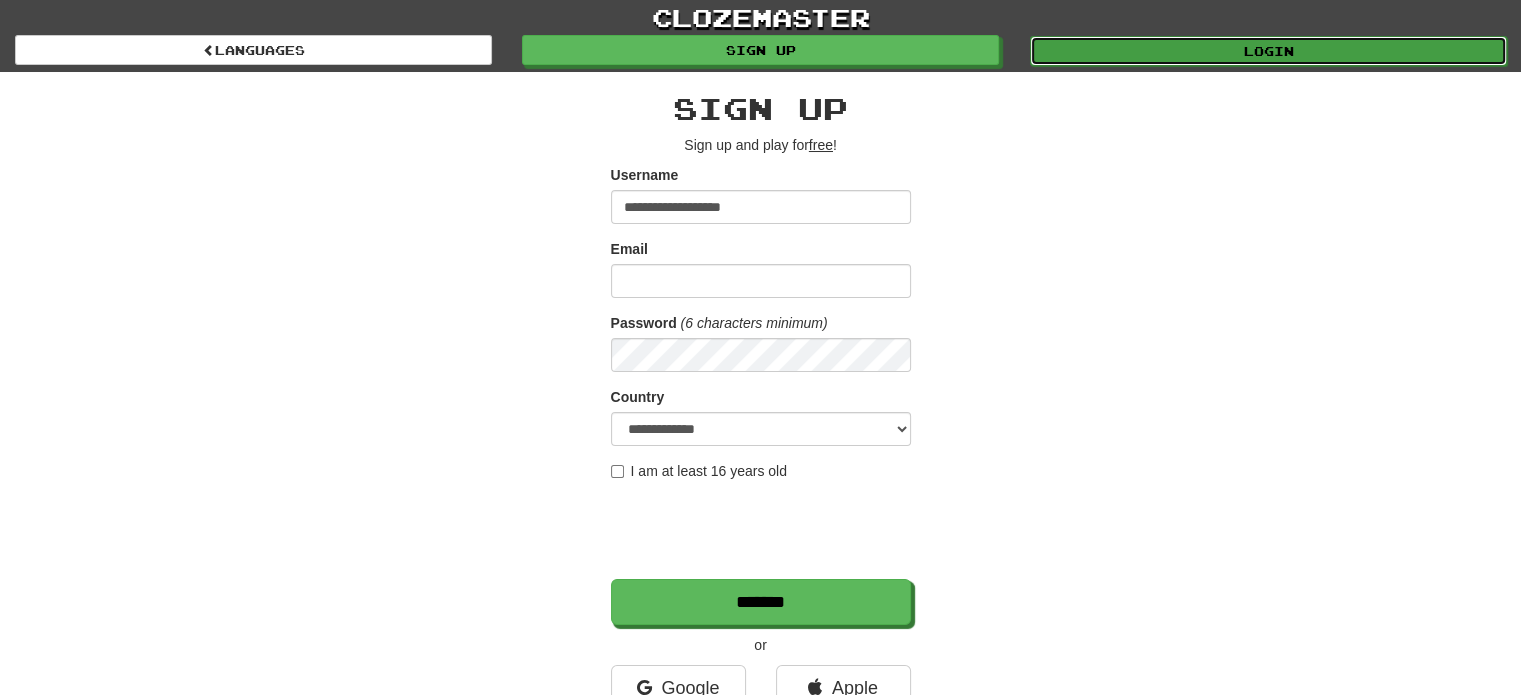 click on "Login" at bounding box center [1268, 51] 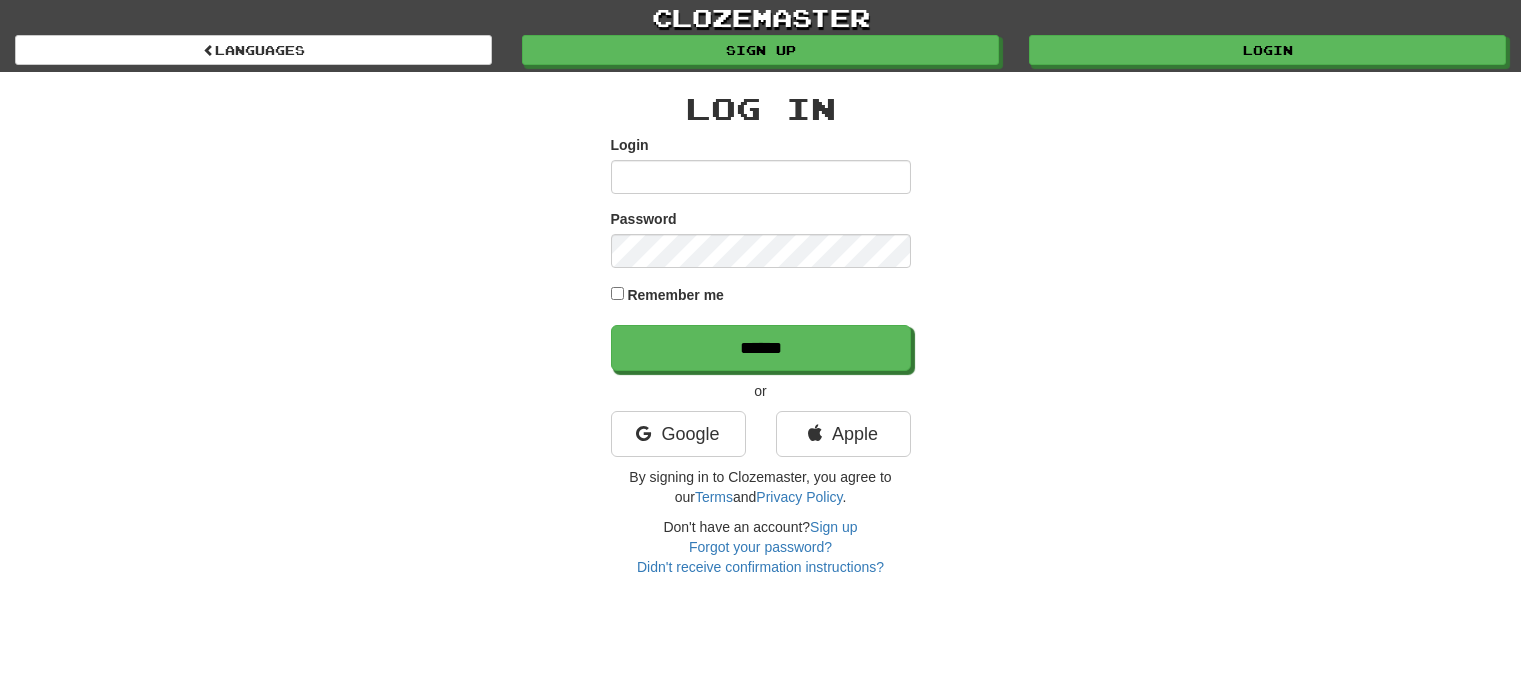 scroll, scrollTop: 0, scrollLeft: 0, axis: both 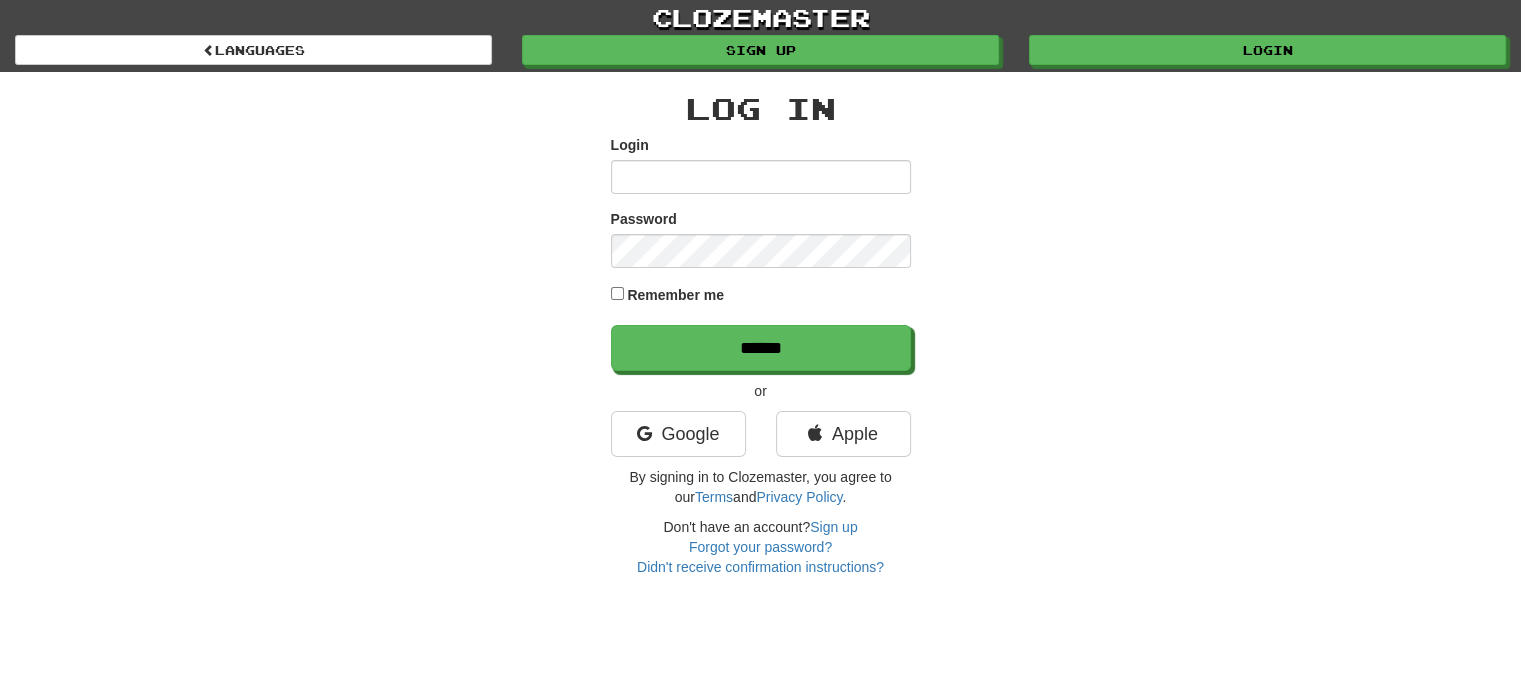 type on "**********" 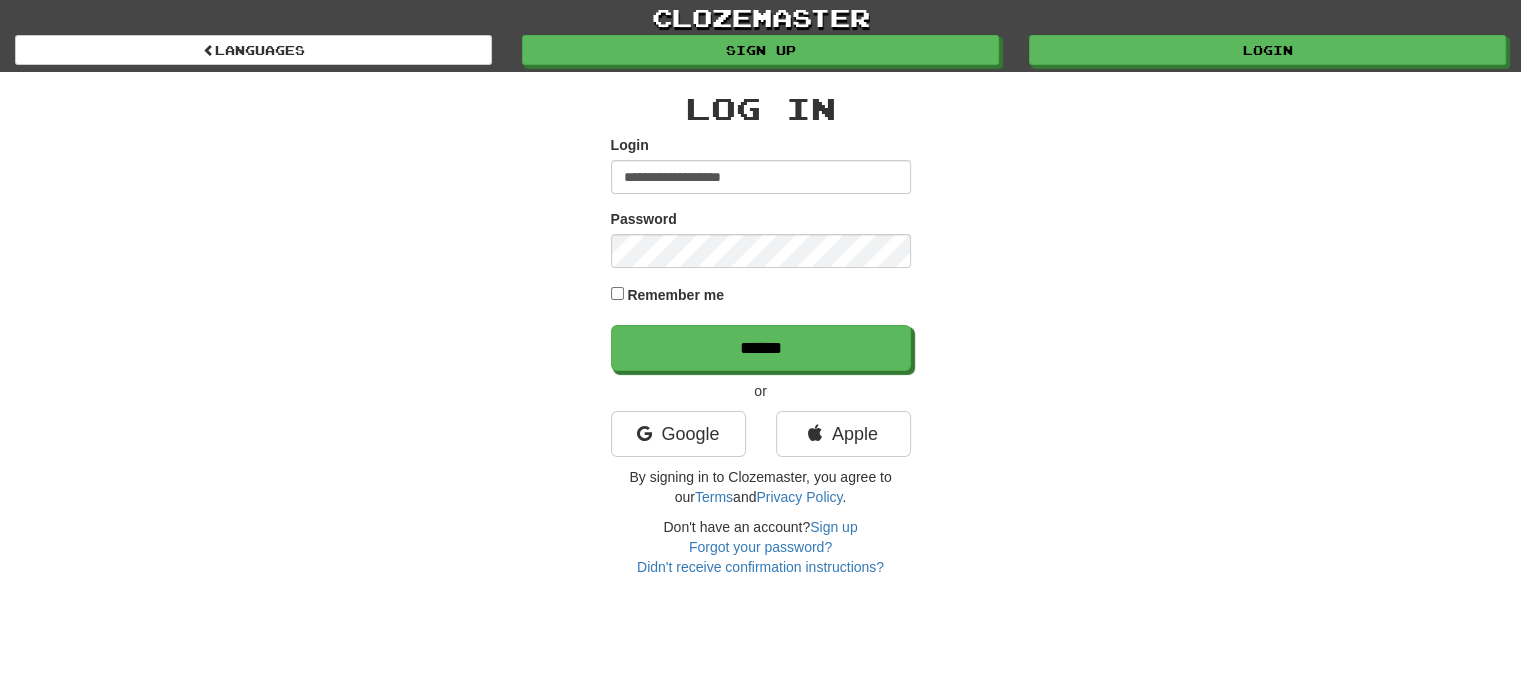 click on "**********" at bounding box center [761, 253] 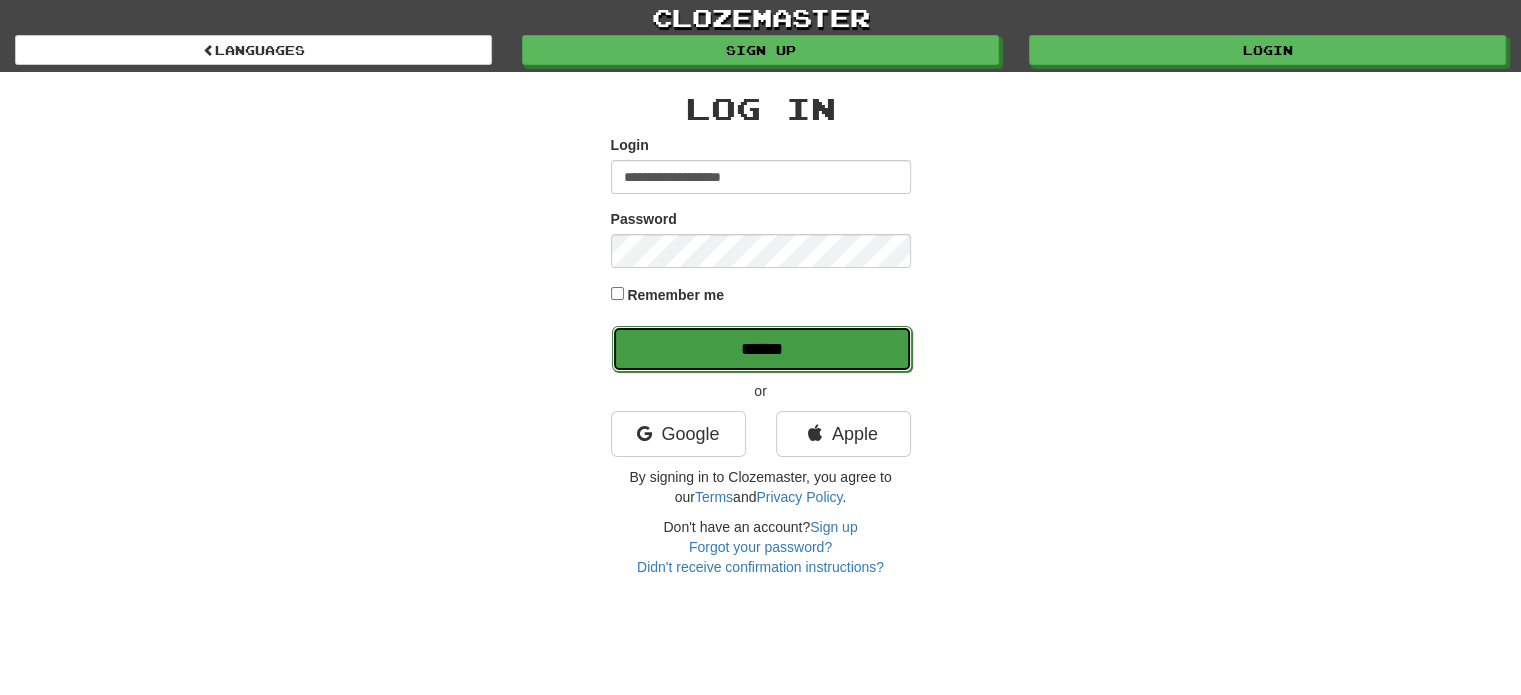 click on "******" at bounding box center (762, 349) 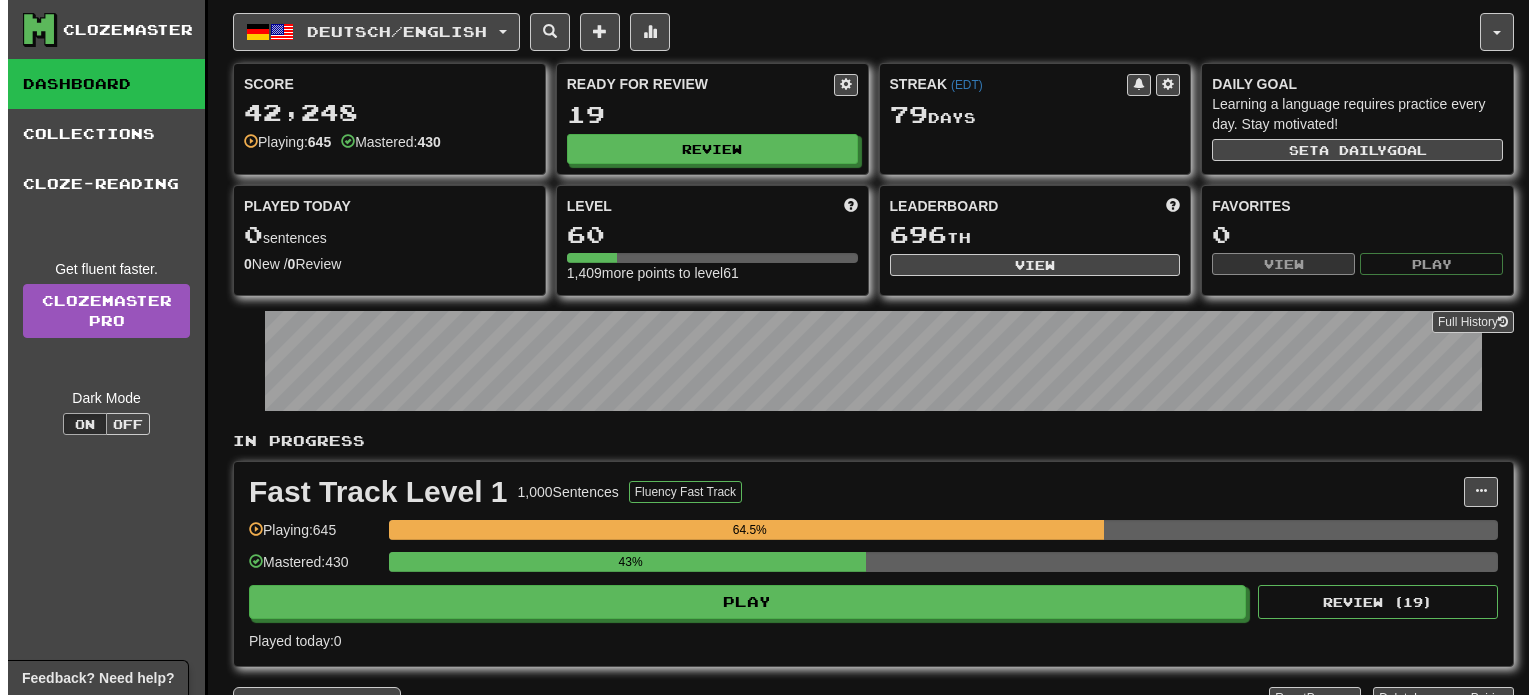 scroll, scrollTop: 0, scrollLeft: 0, axis: both 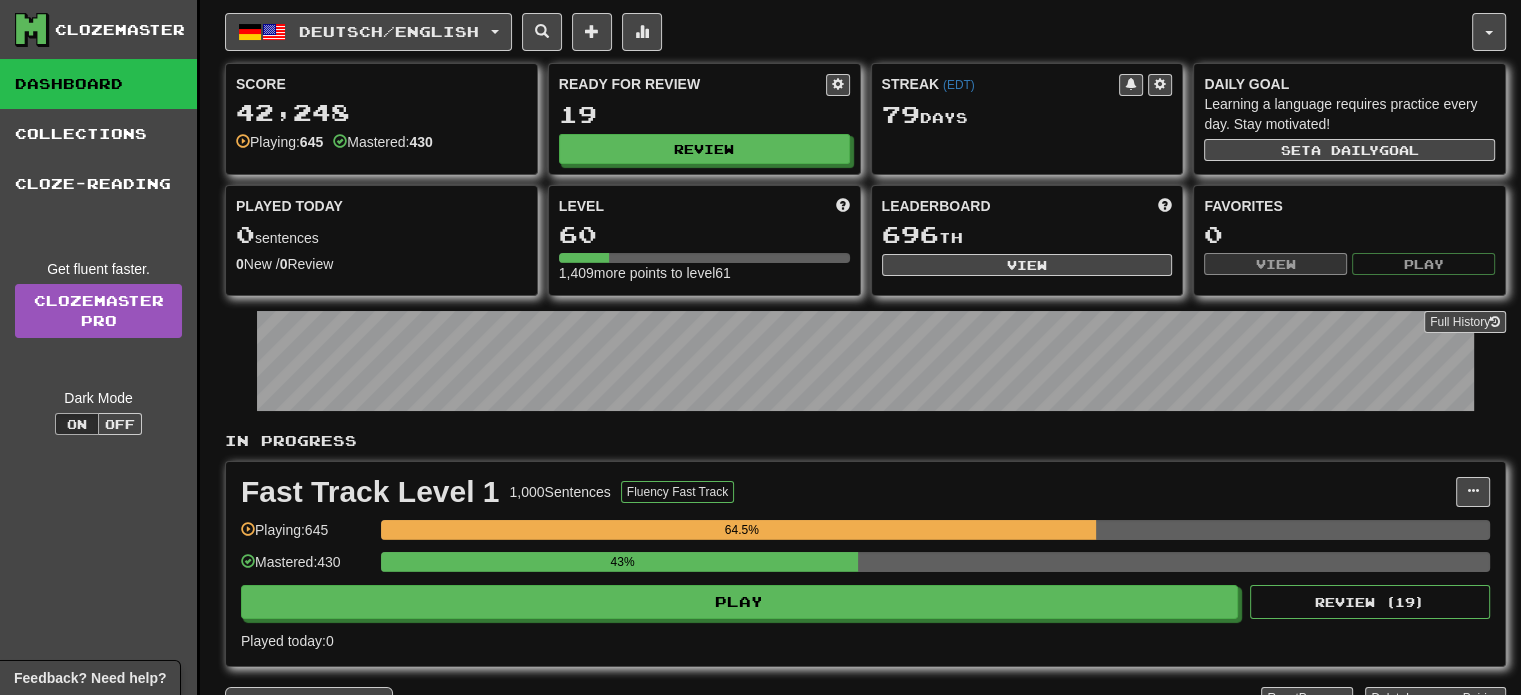 click on "Fast Track Level 1 1,000  Sentences Fluency Fast Track Manage Sentences Unpin from Dashboard  Playing:  645 64.5%  Mastered:  430 43% Play Review ( 19 ) Played today:  0" at bounding box center (865, 564) 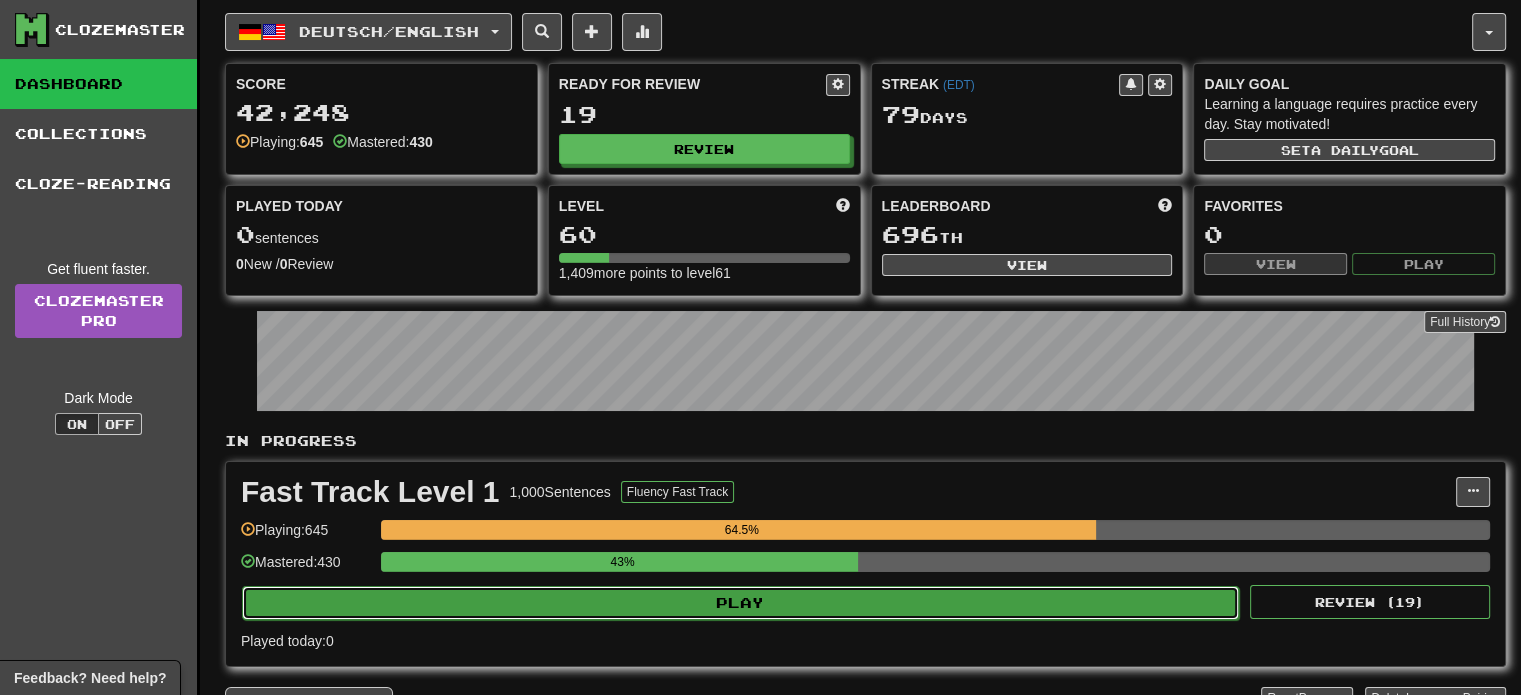 click on "Play" at bounding box center (740, 603) 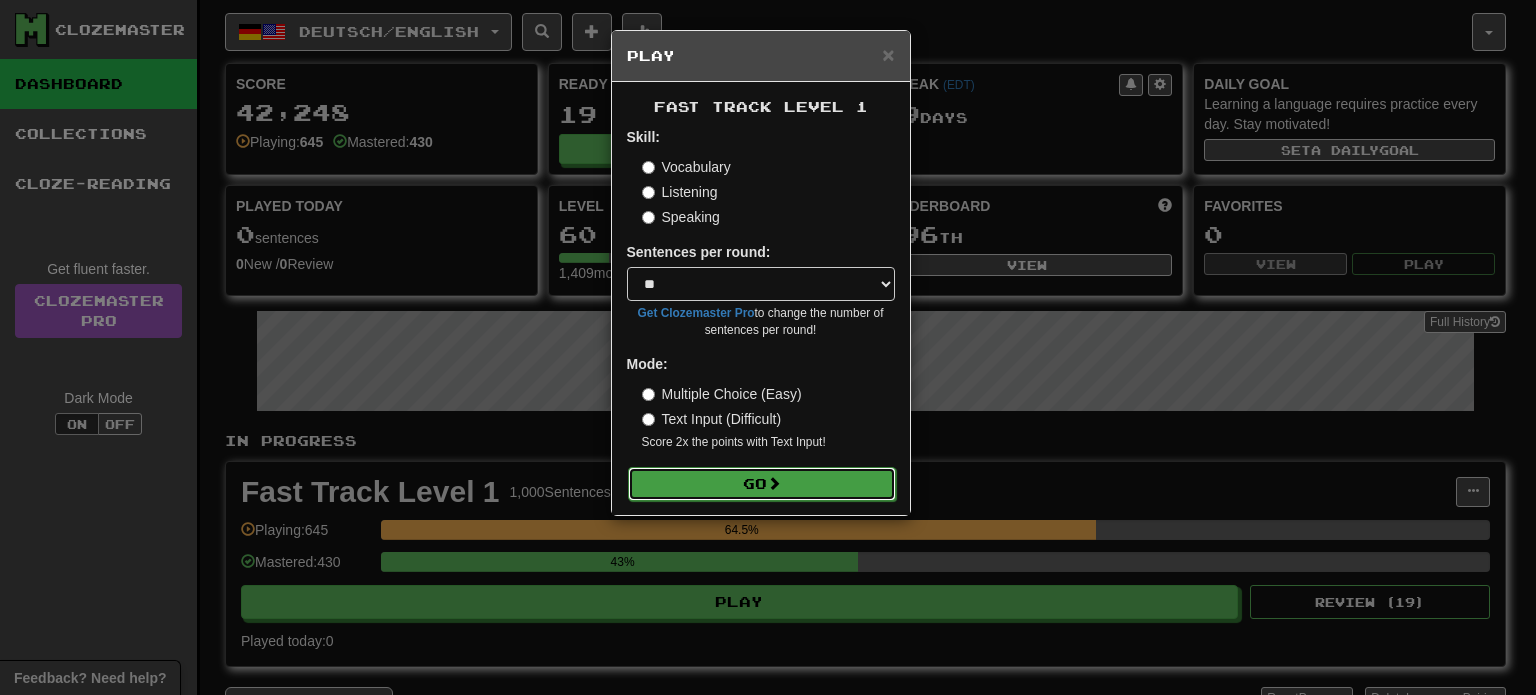 click on "Go" at bounding box center (762, 484) 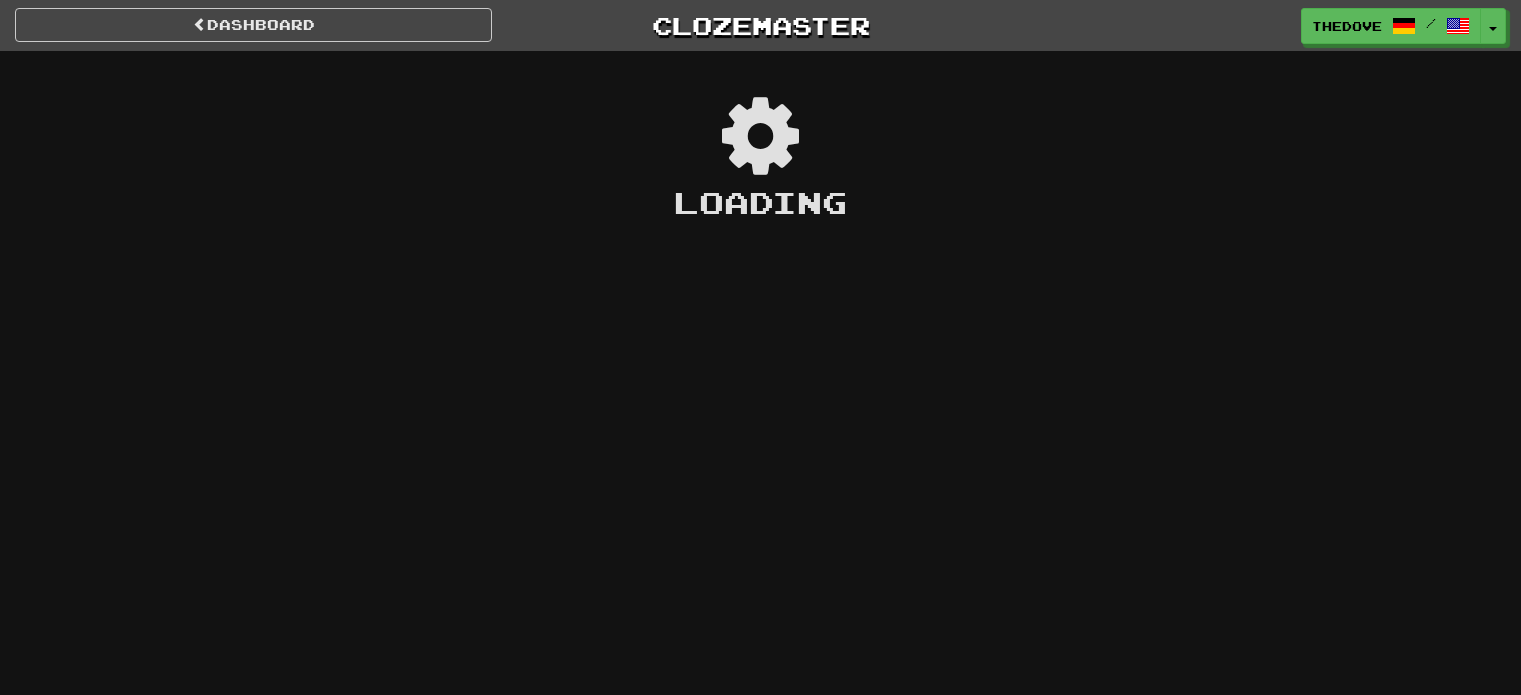 scroll, scrollTop: 0, scrollLeft: 0, axis: both 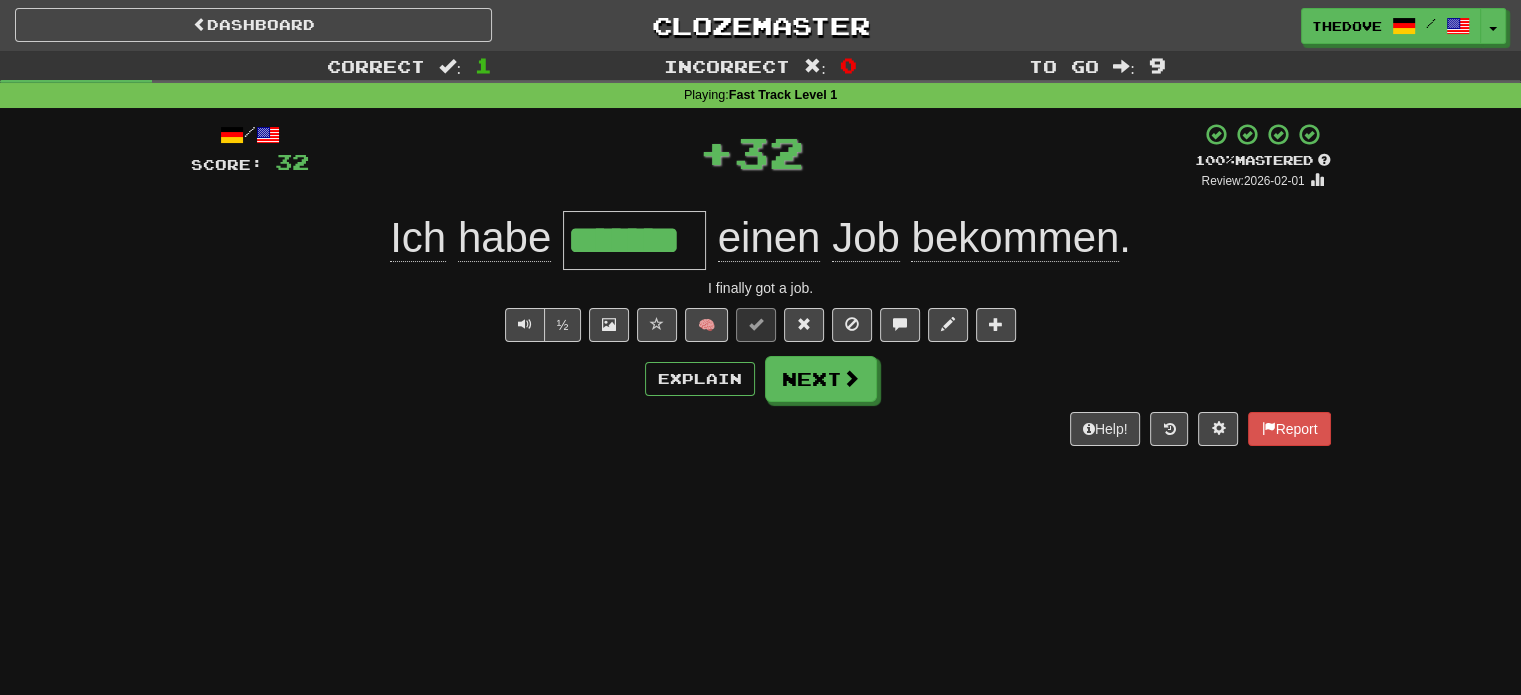 type on "*" 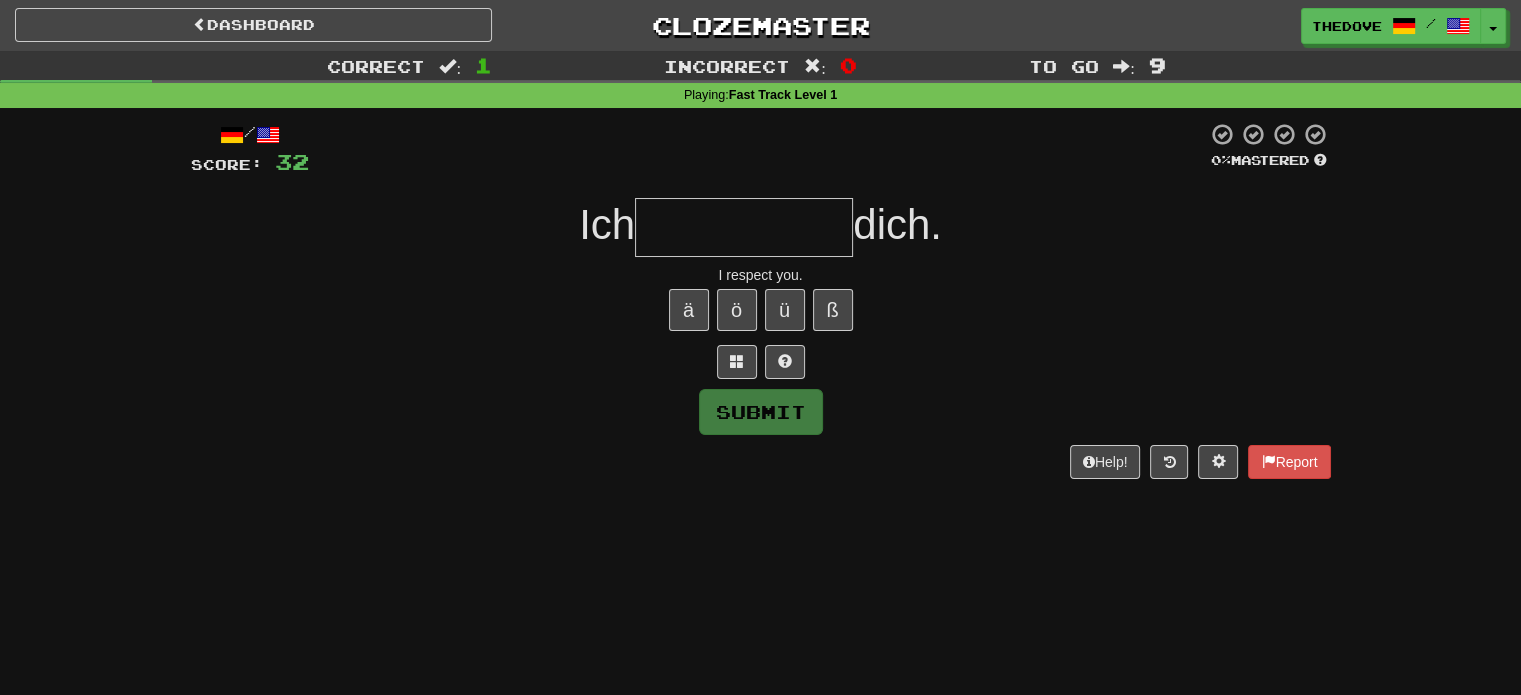 type on "*" 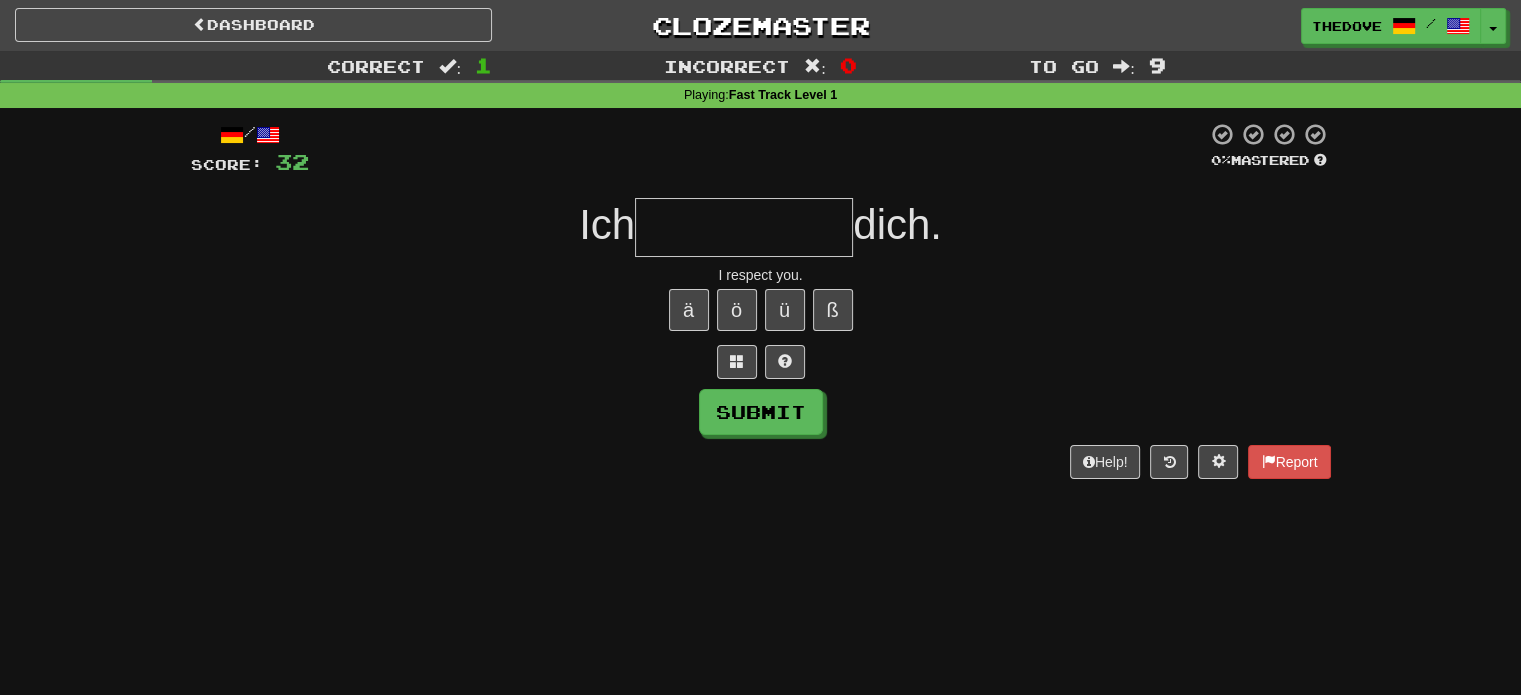 type on "*" 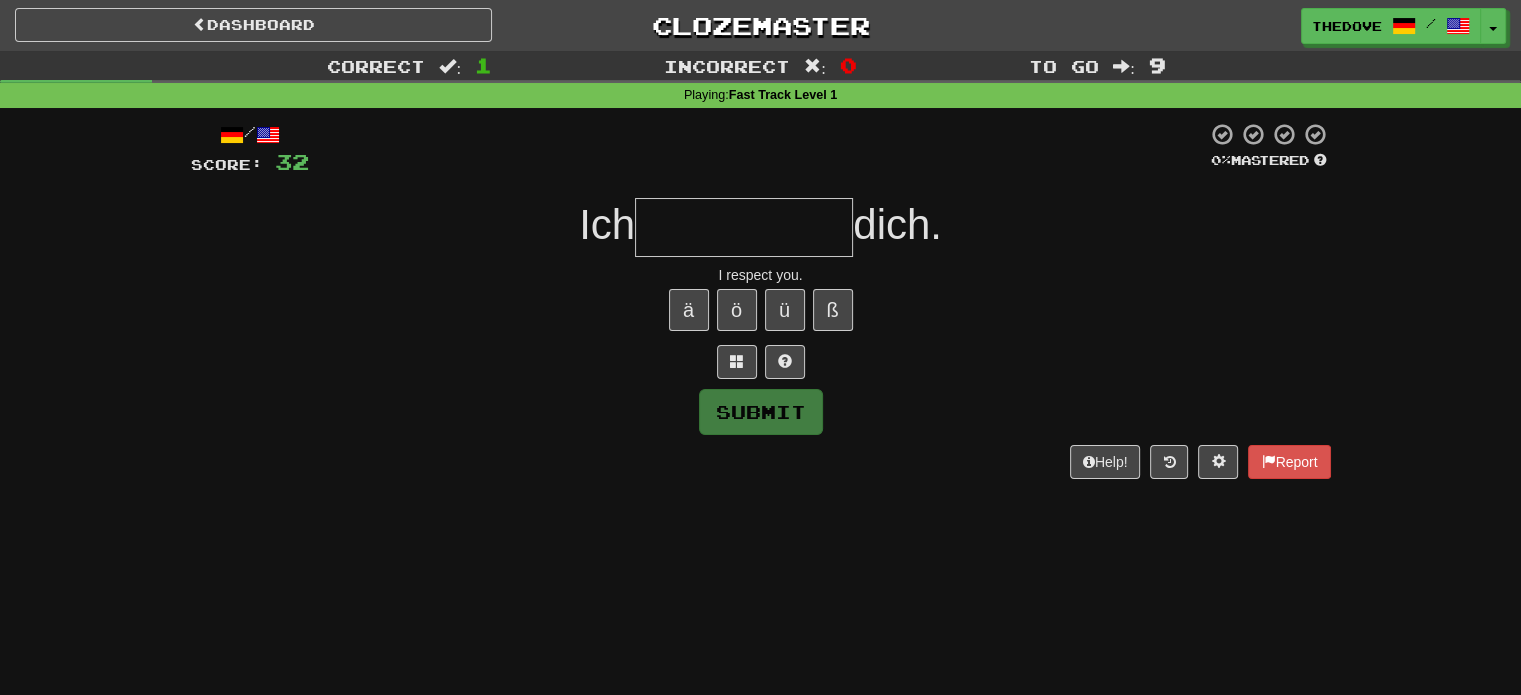 type on "*" 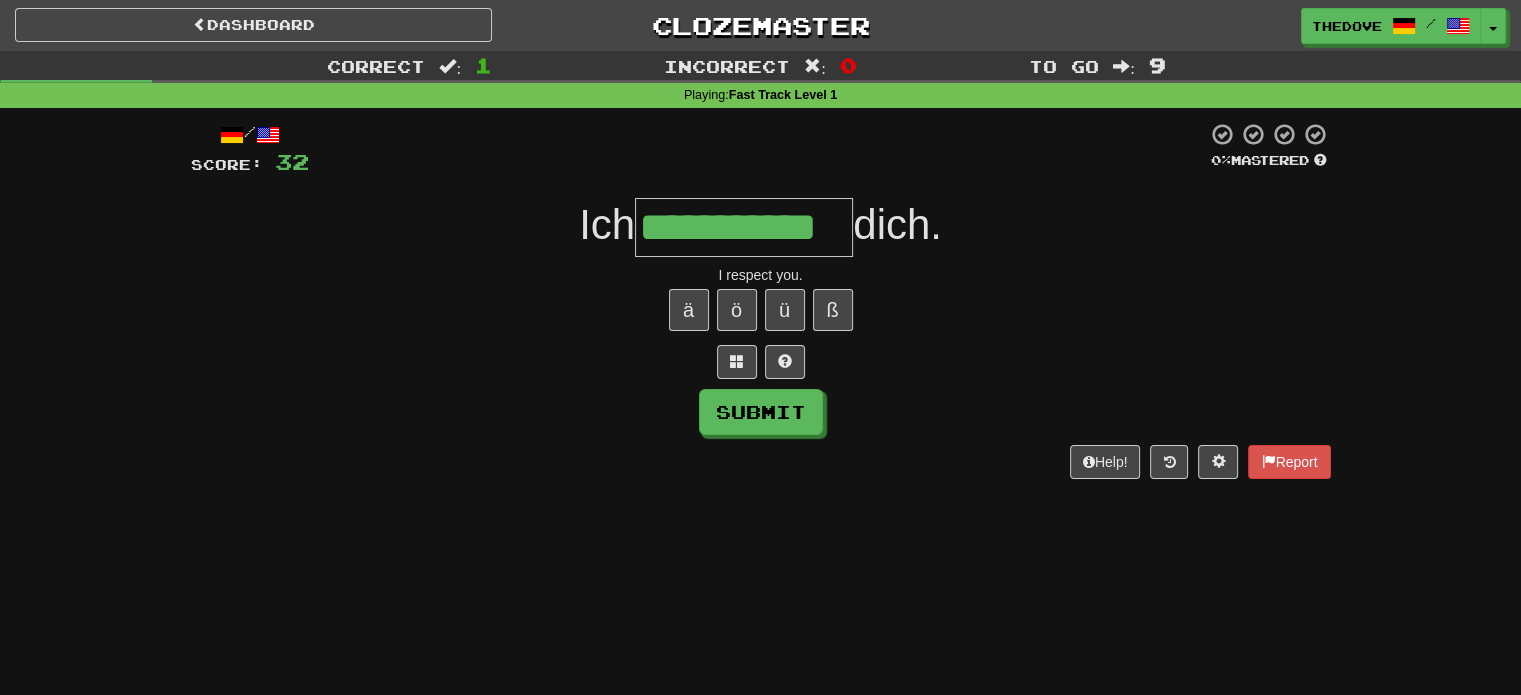 type on "**********" 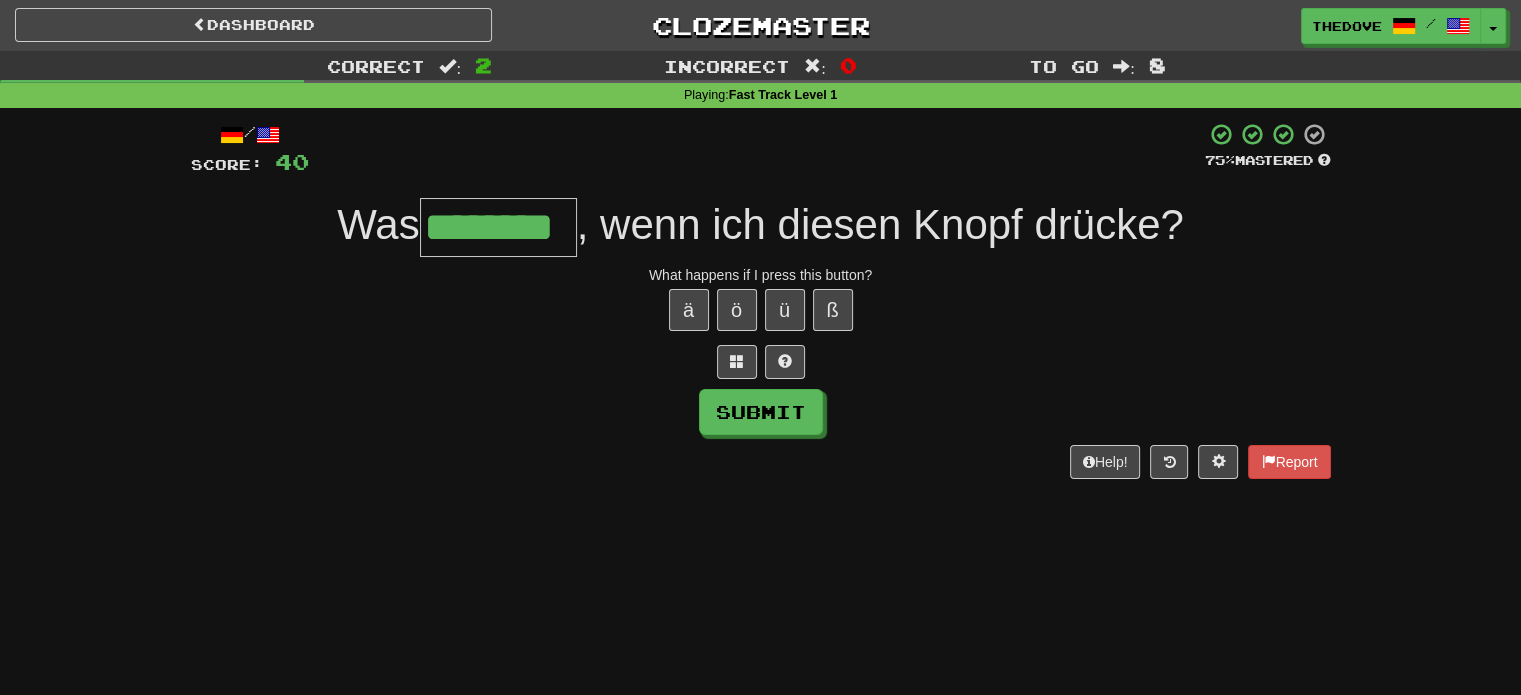 type on "********" 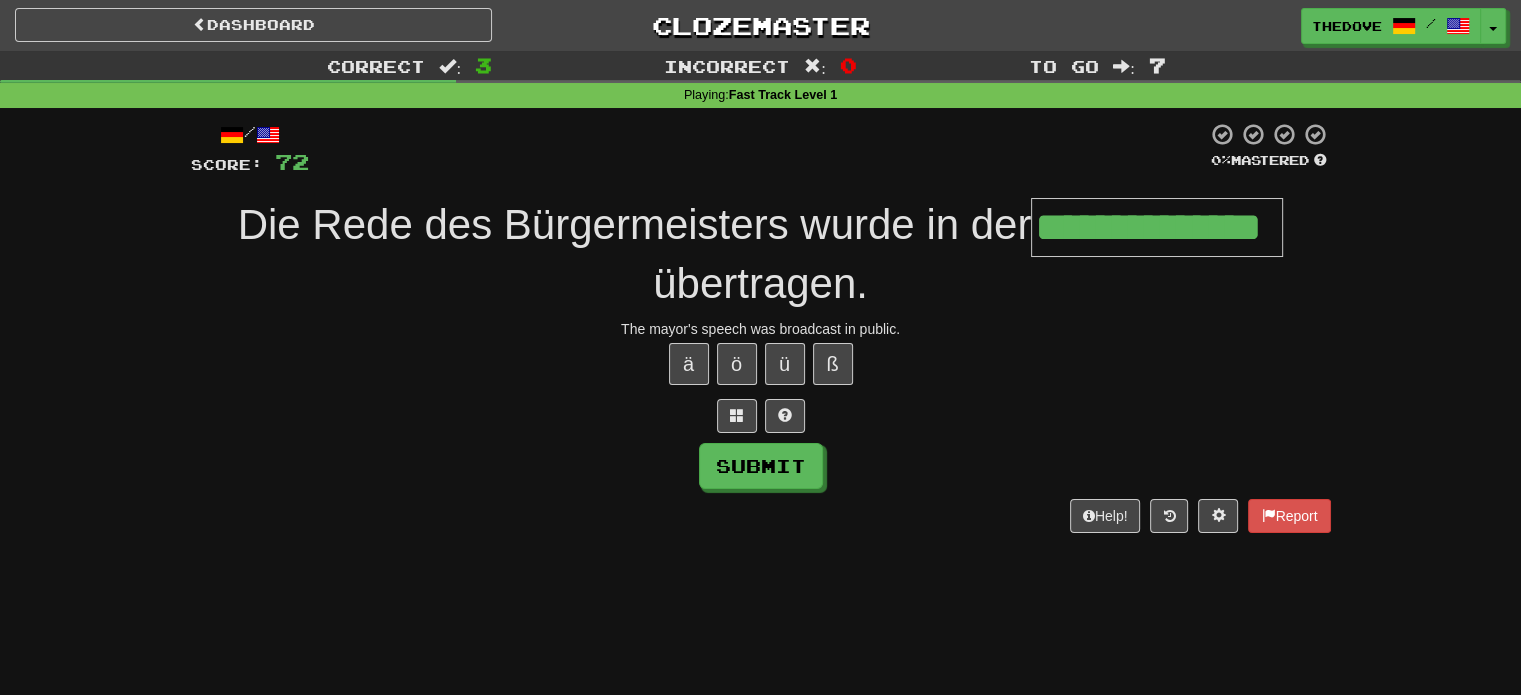 type on "**********" 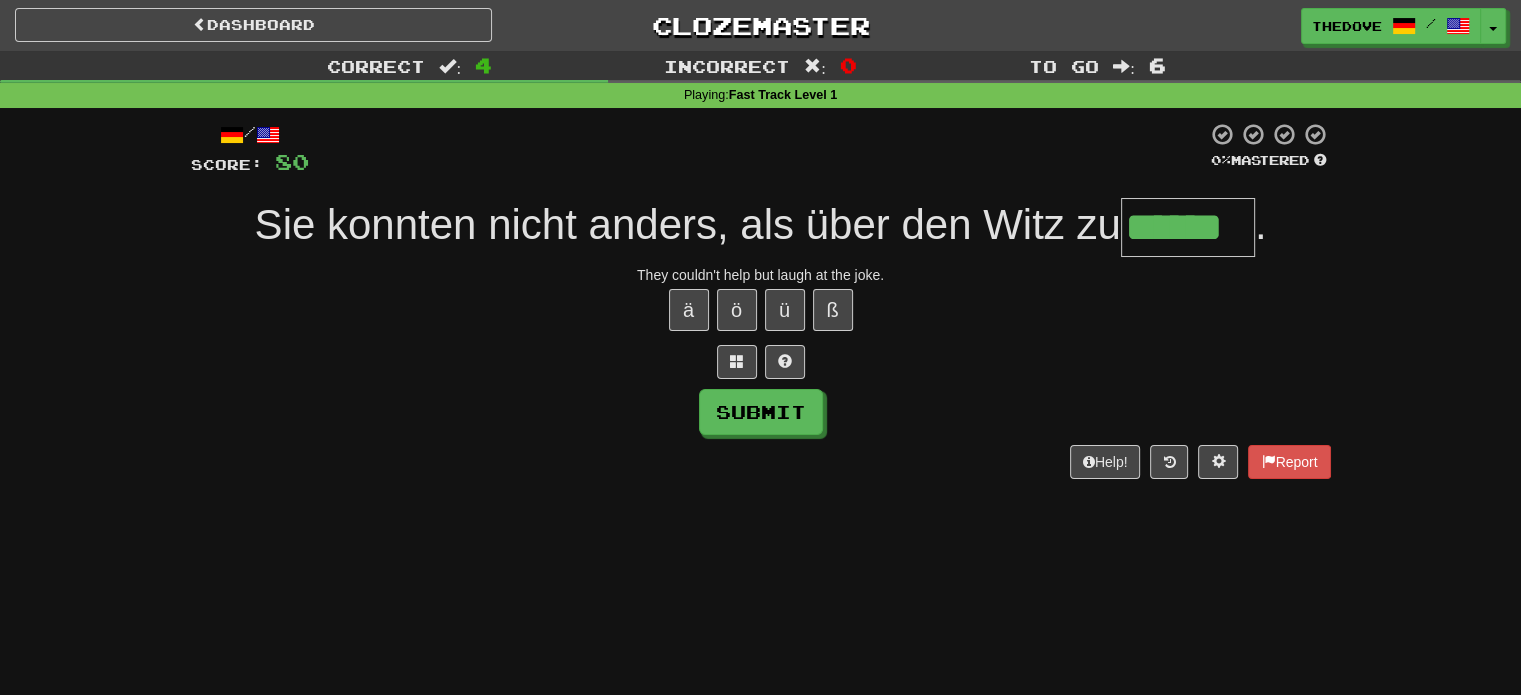 type on "******" 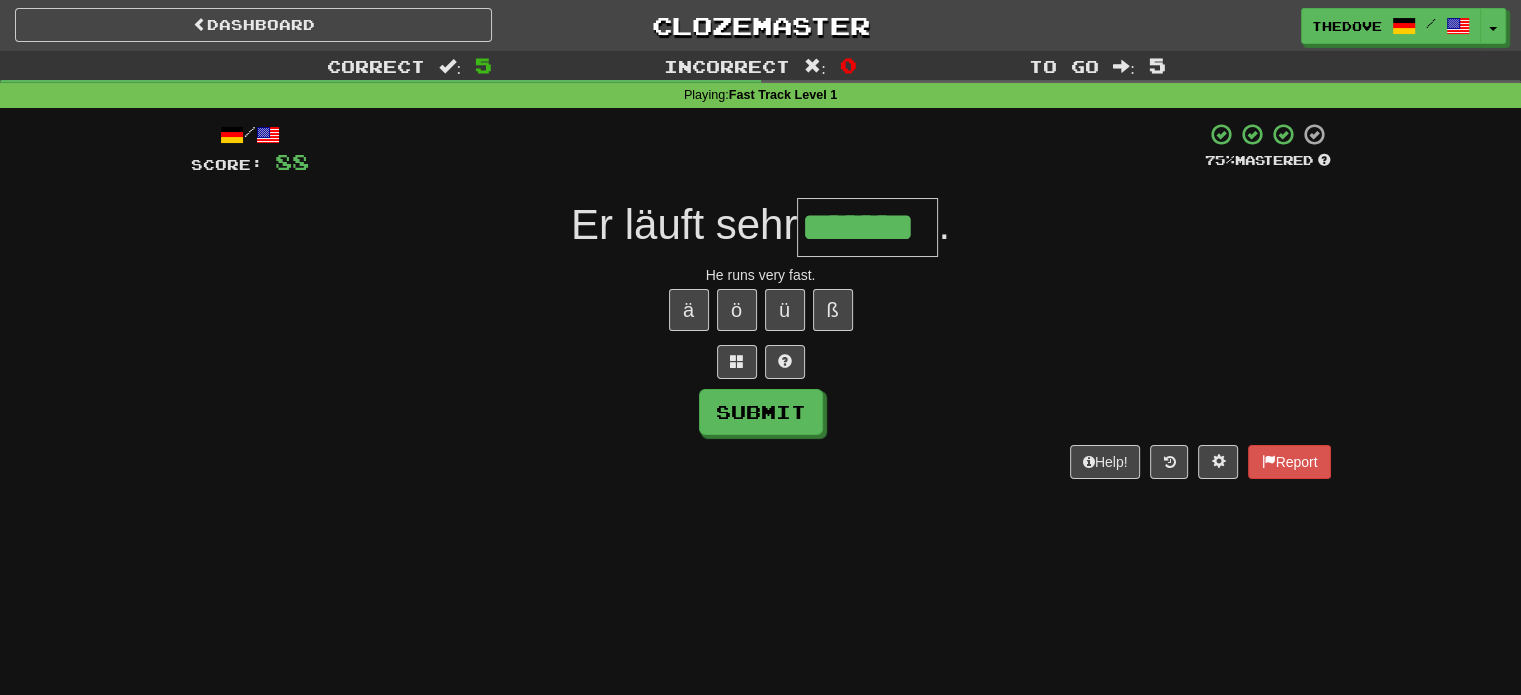 type on "*******" 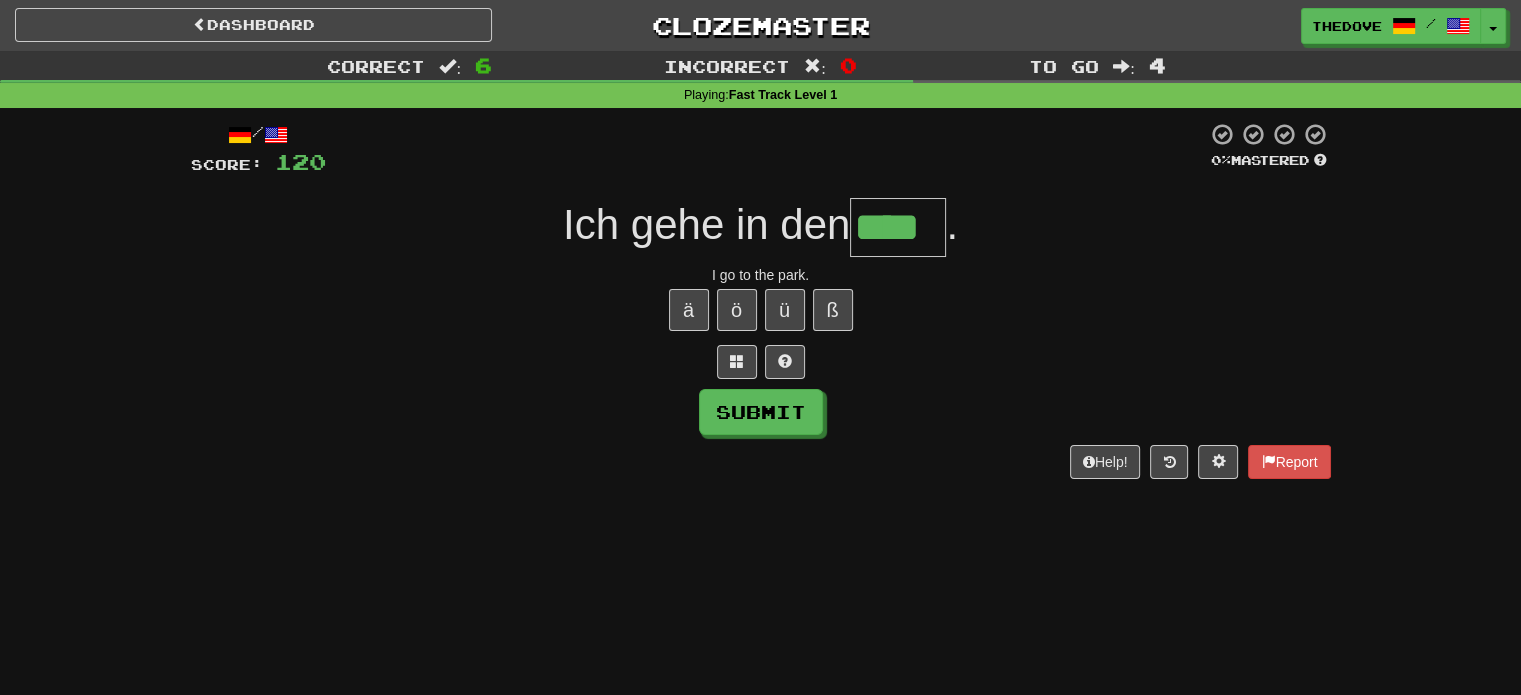 type on "****" 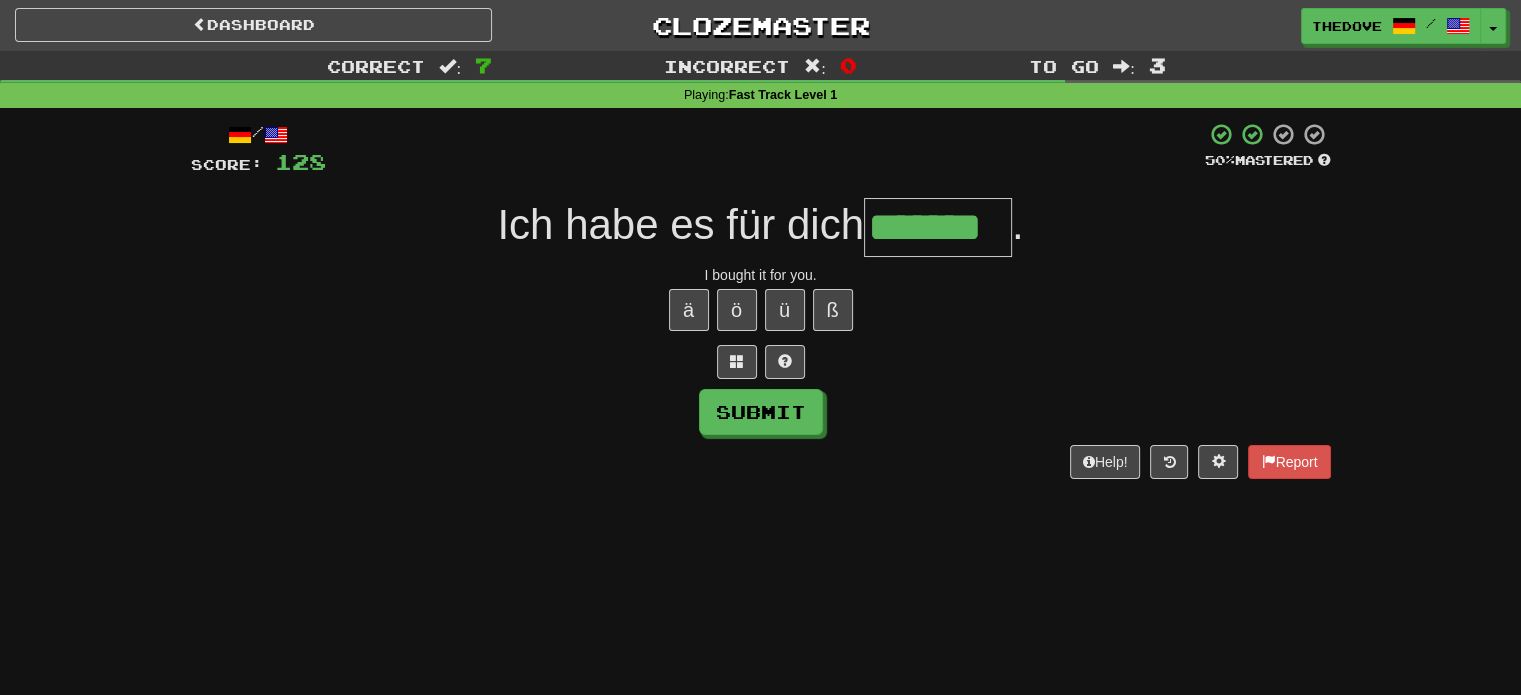 type on "*******" 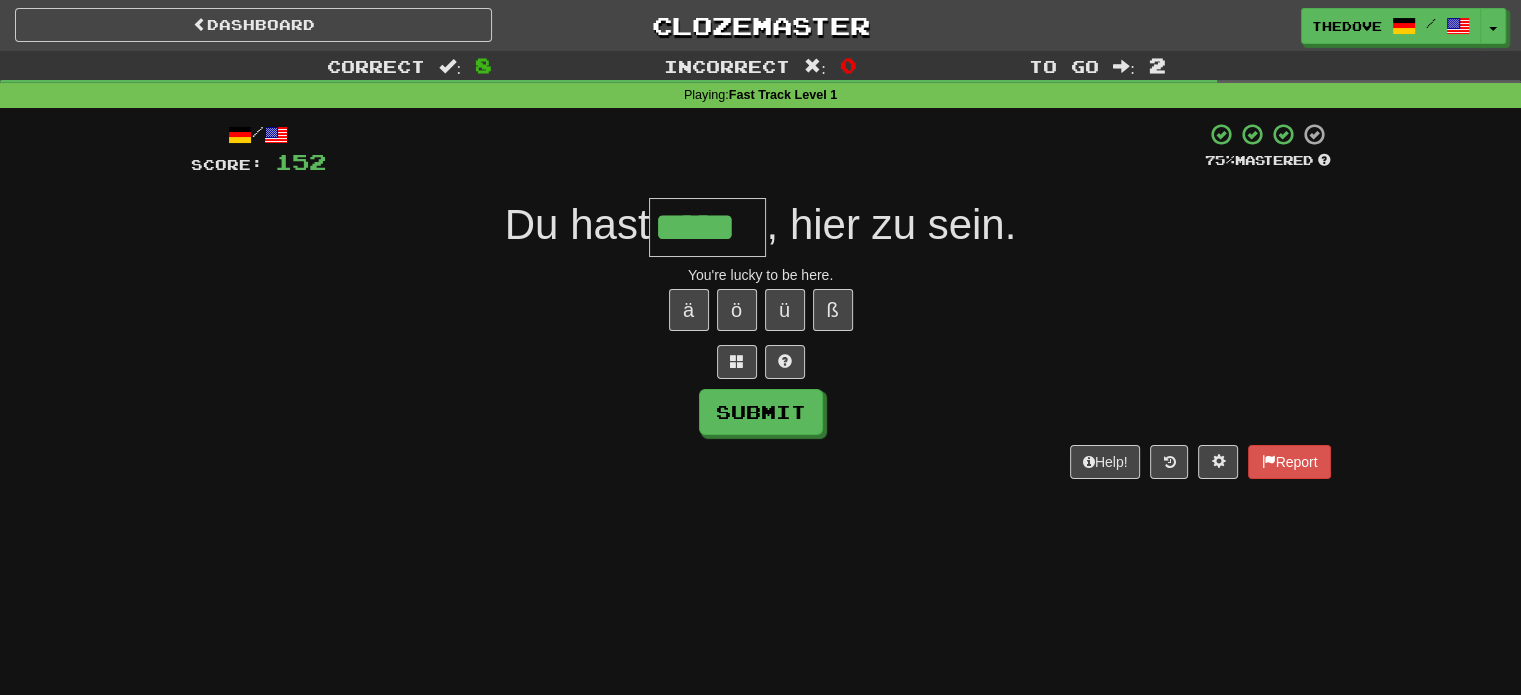 type on "*****" 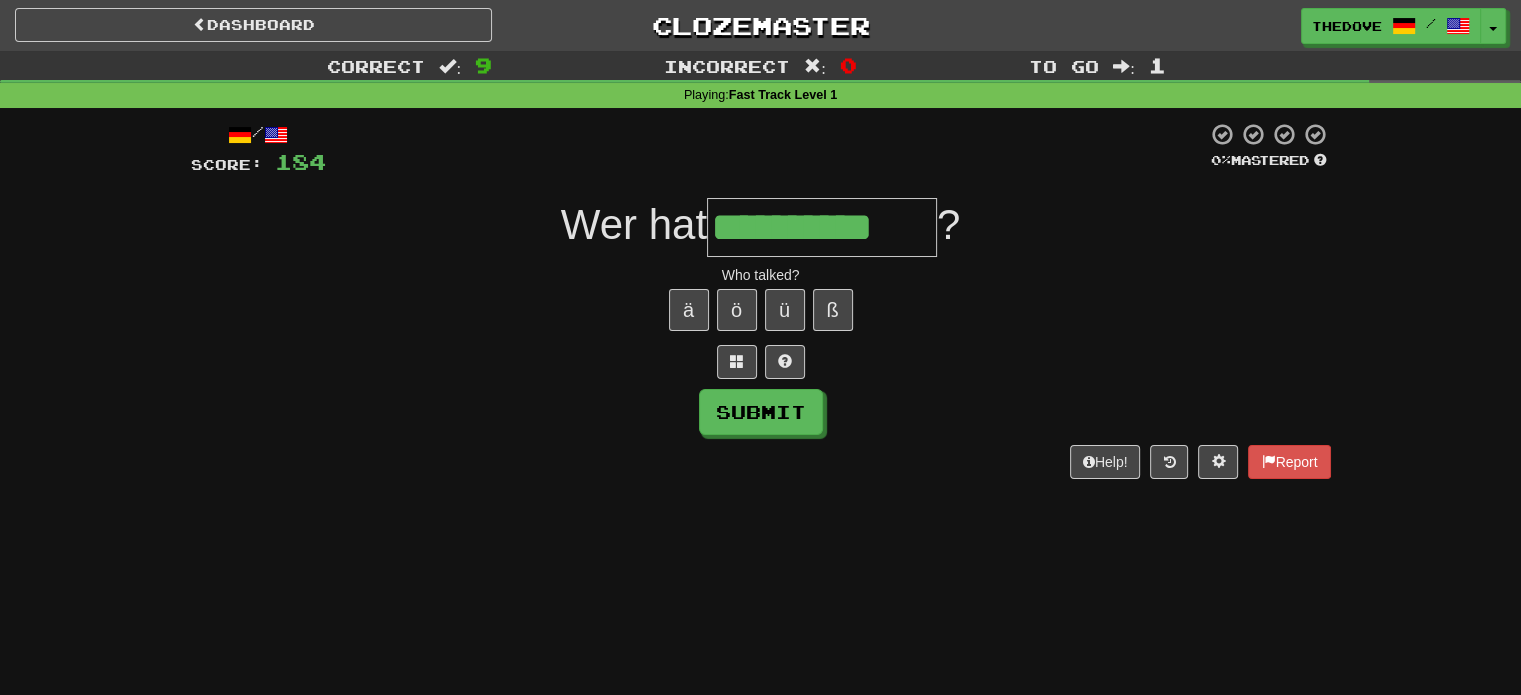type on "**********" 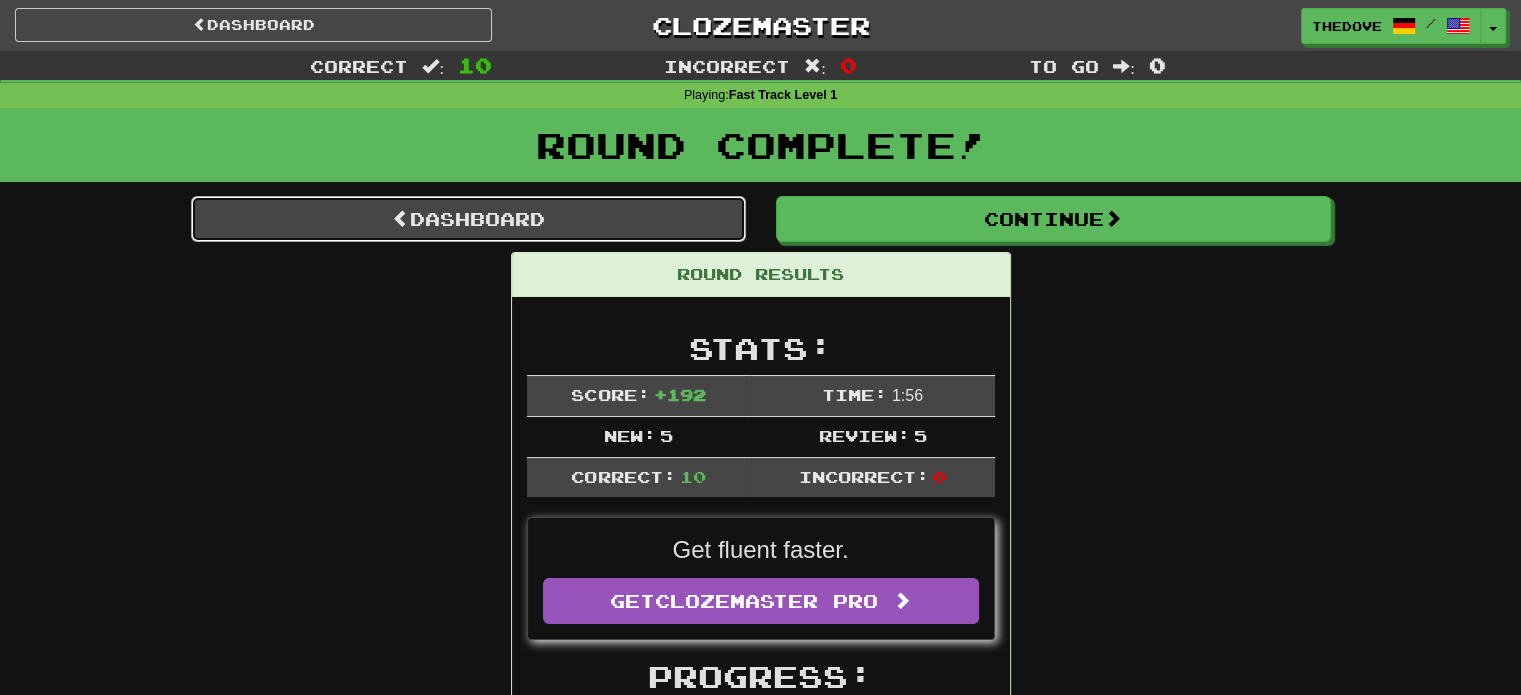 click on "Dashboard" at bounding box center (468, 219) 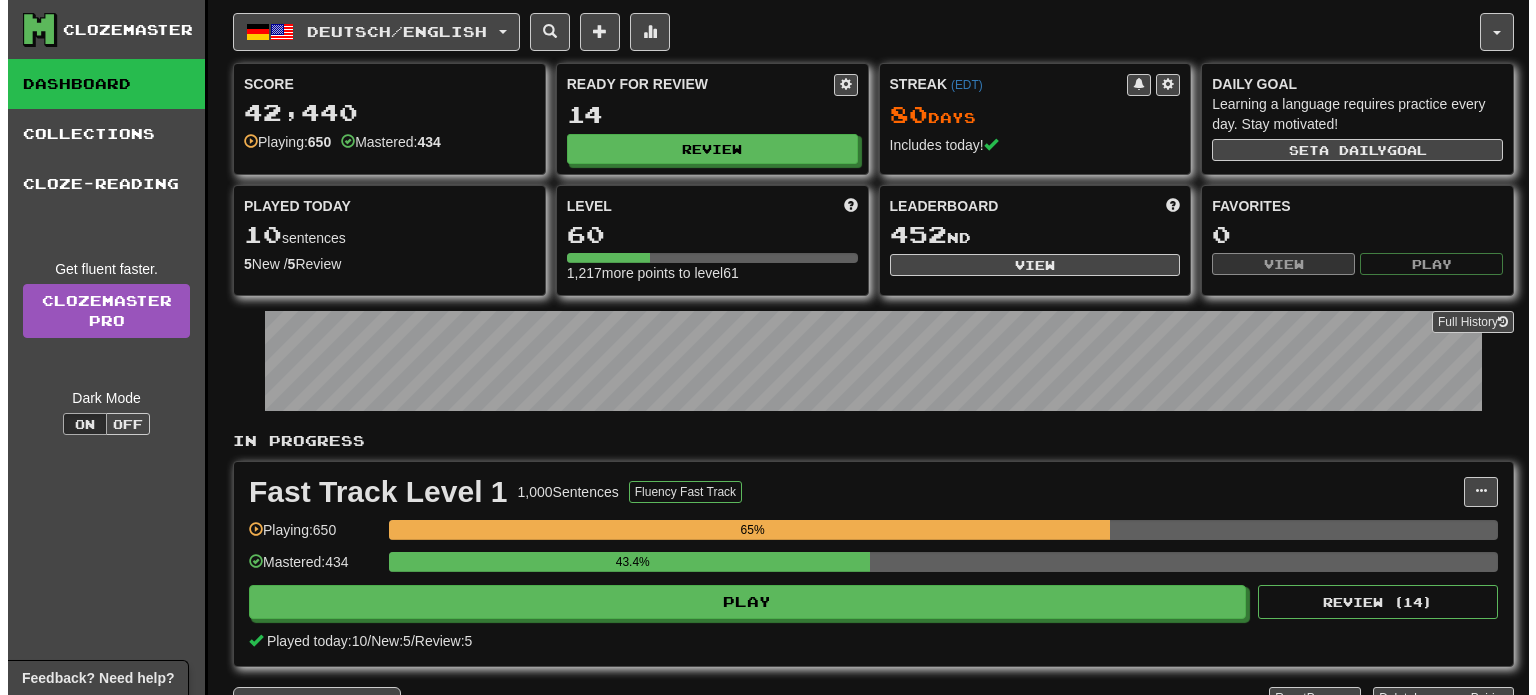 scroll, scrollTop: 0, scrollLeft: 0, axis: both 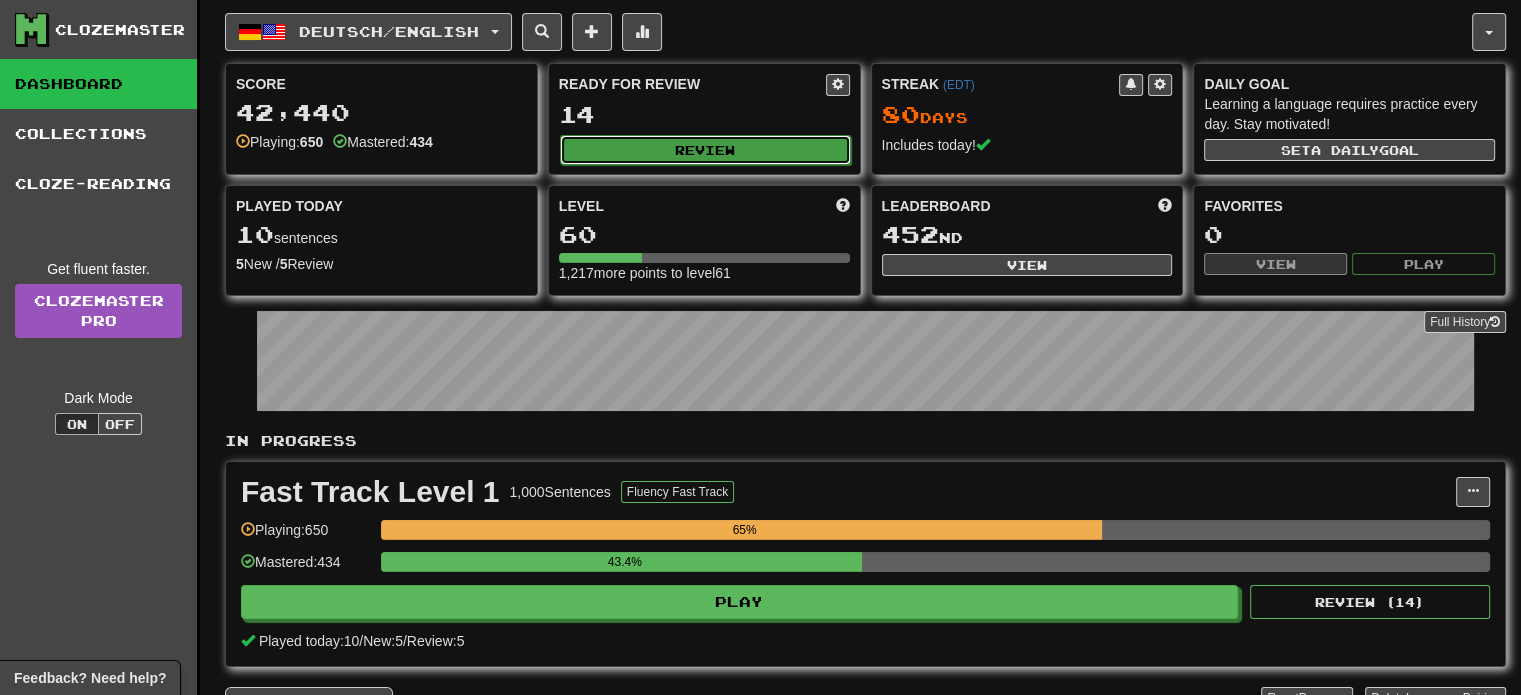 click on "Review" at bounding box center (705, 150) 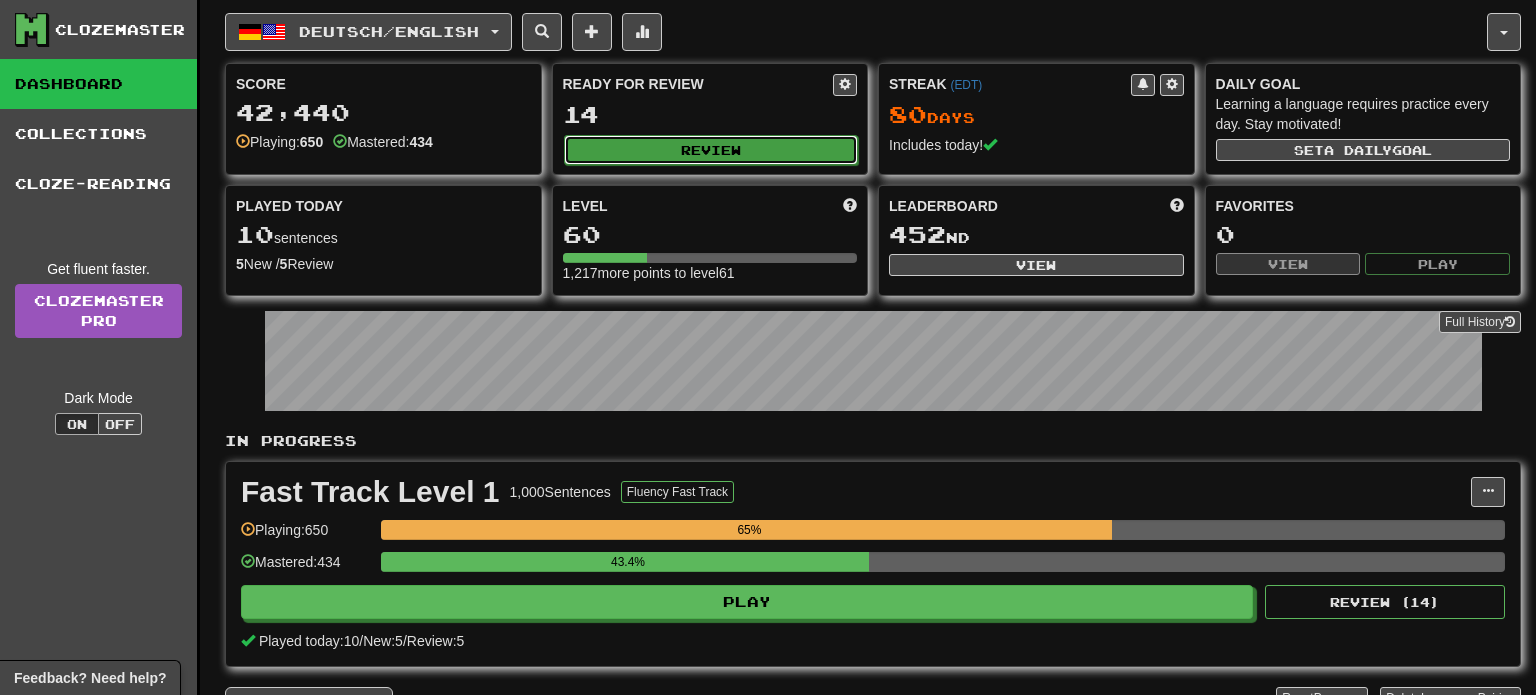 select on "**" 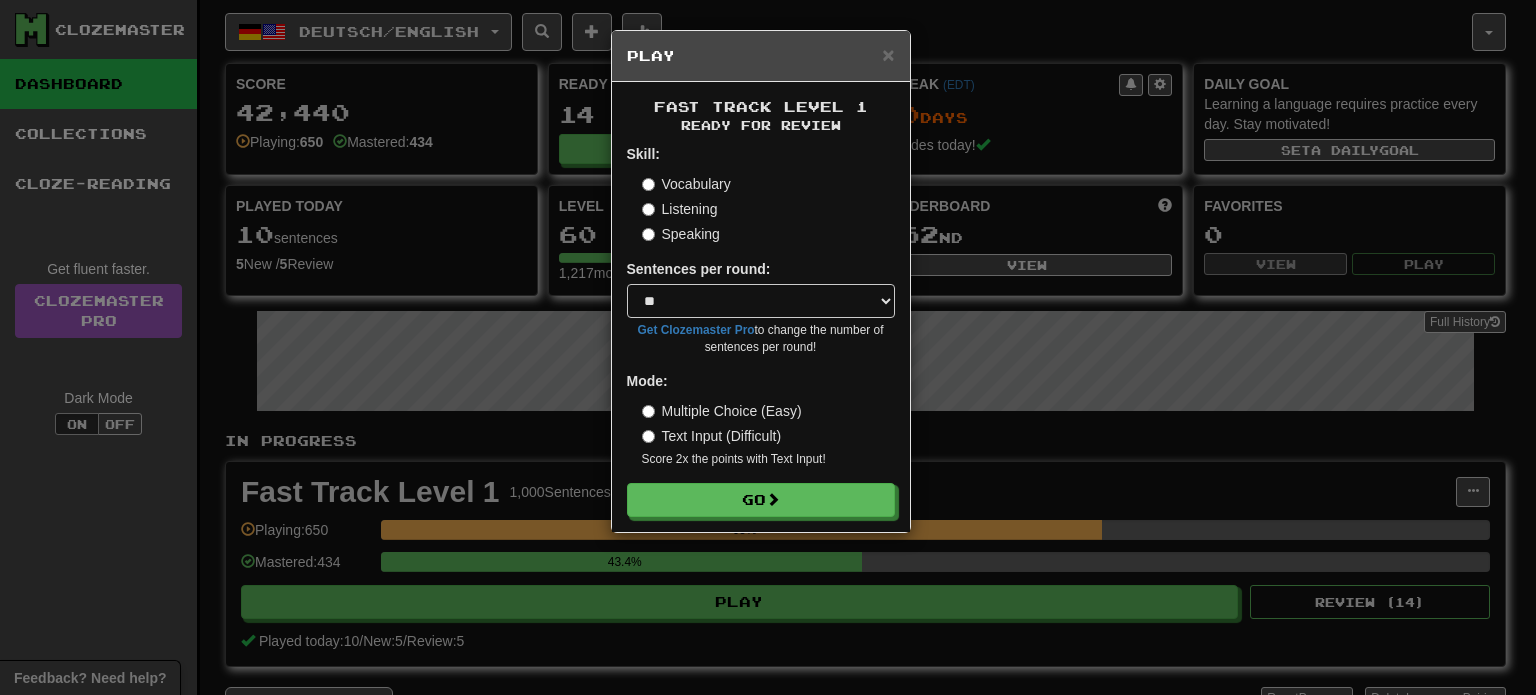 click on "Skill: Vocabulary Listening Speaking Sentences per round: * ** ** ** ** ** *** ******** Get Clozemaster Pro  to change the number of sentences per round! Mode: Multiple Choice (Easy) Text Input (Difficult) Score 2x the points with Text Input ! Go" at bounding box center (761, 330) 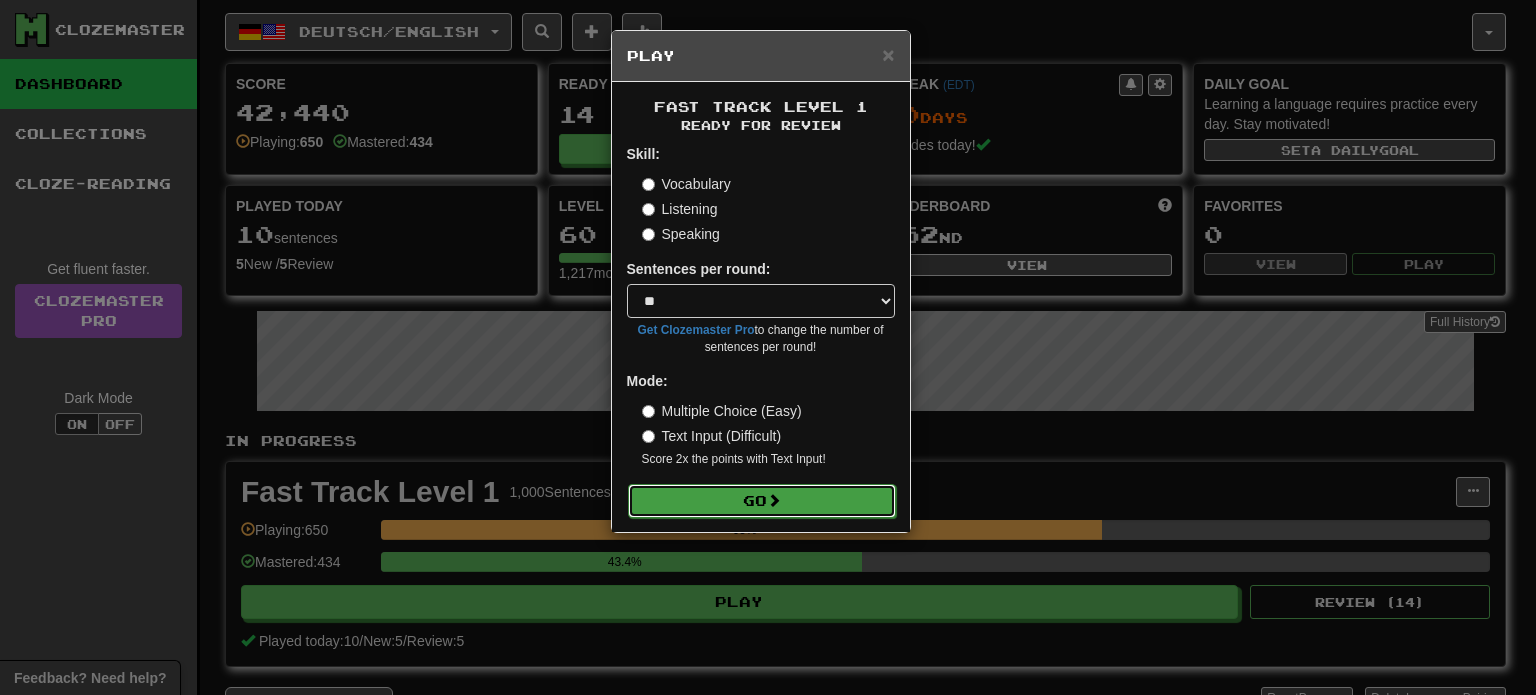 click on "Go" at bounding box center [762, 501] 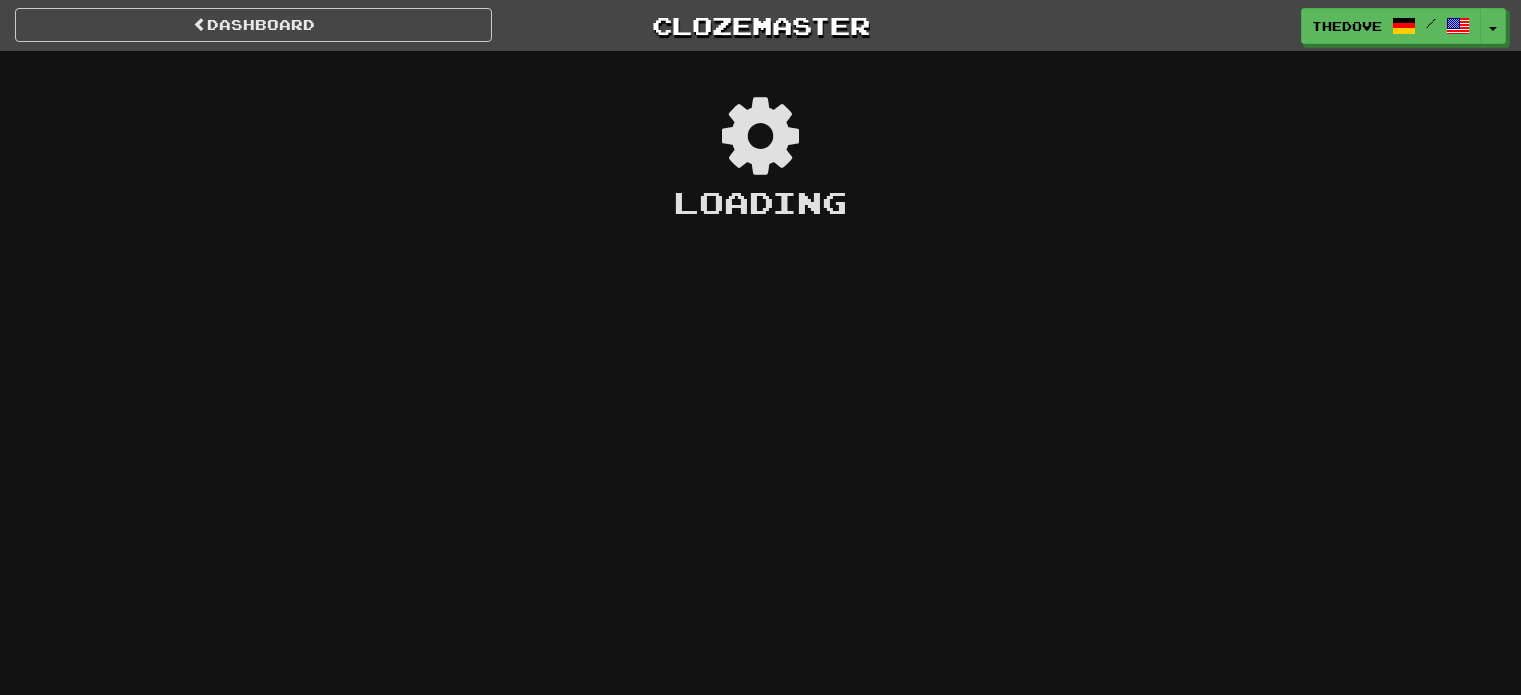 scroll, scrollTop: 0, scrollLeft: 0, axis: both 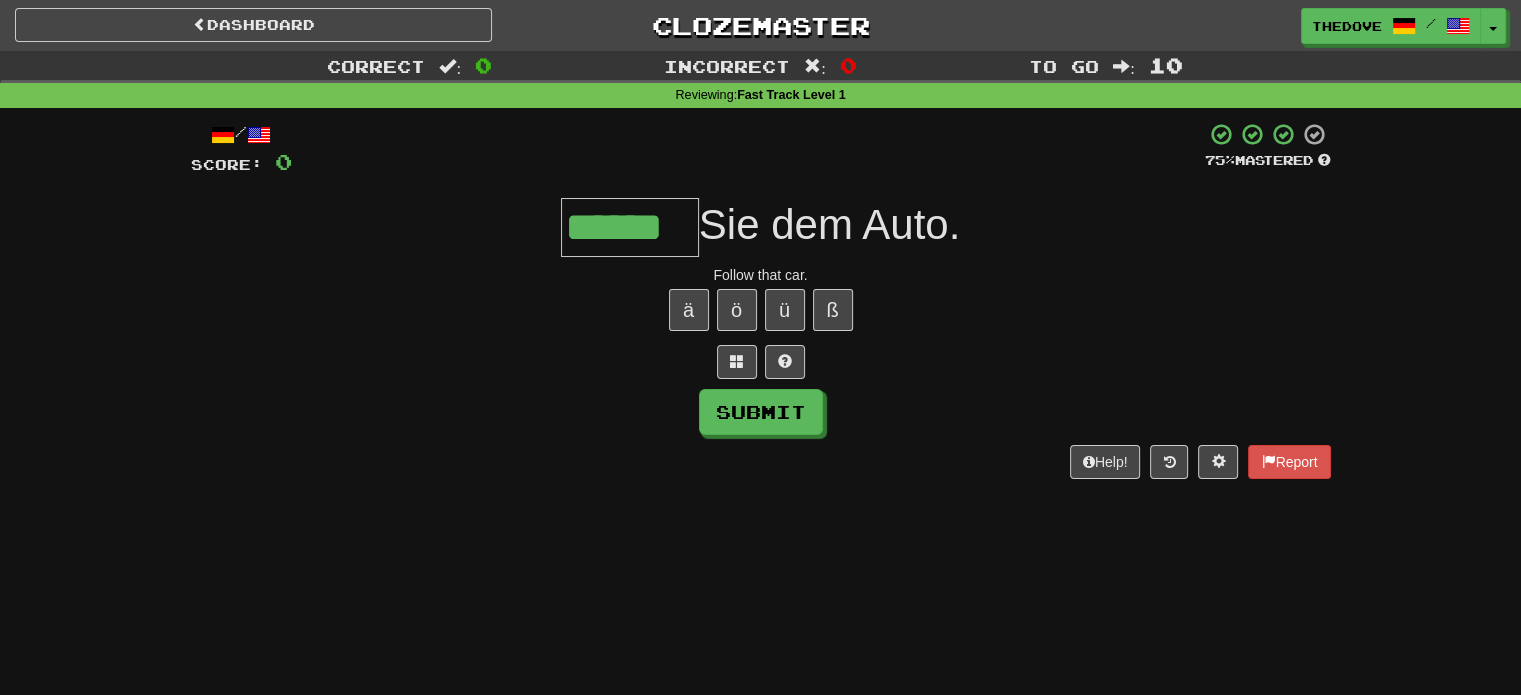 type on "******" 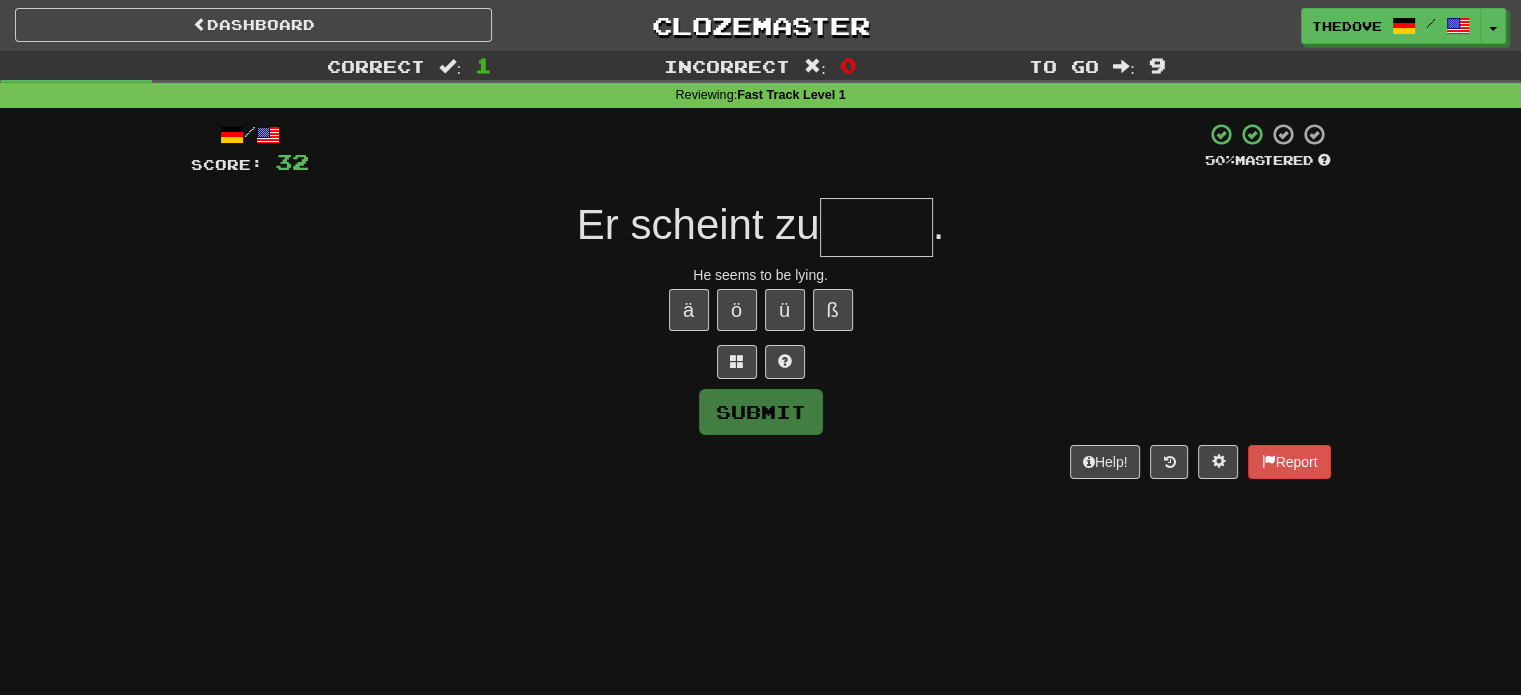 type on "*" 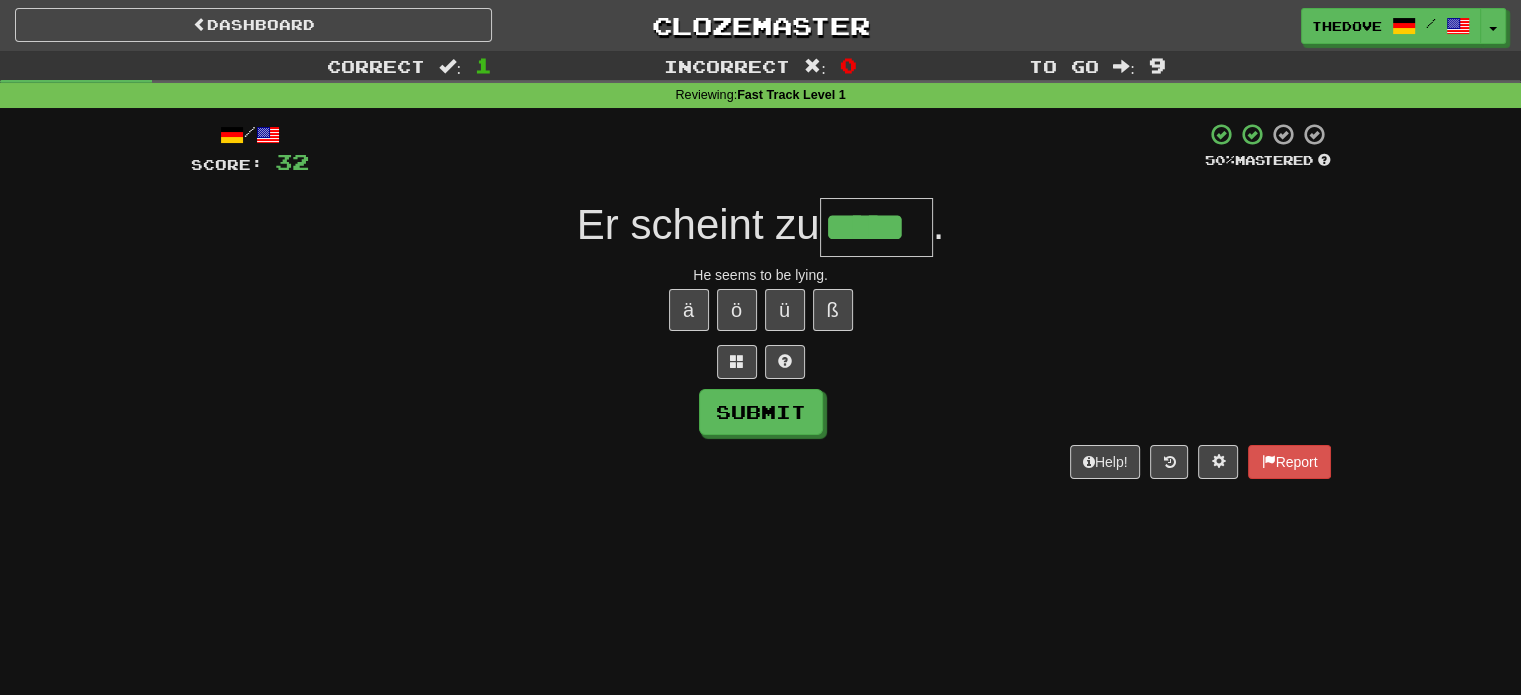 type on "*****" 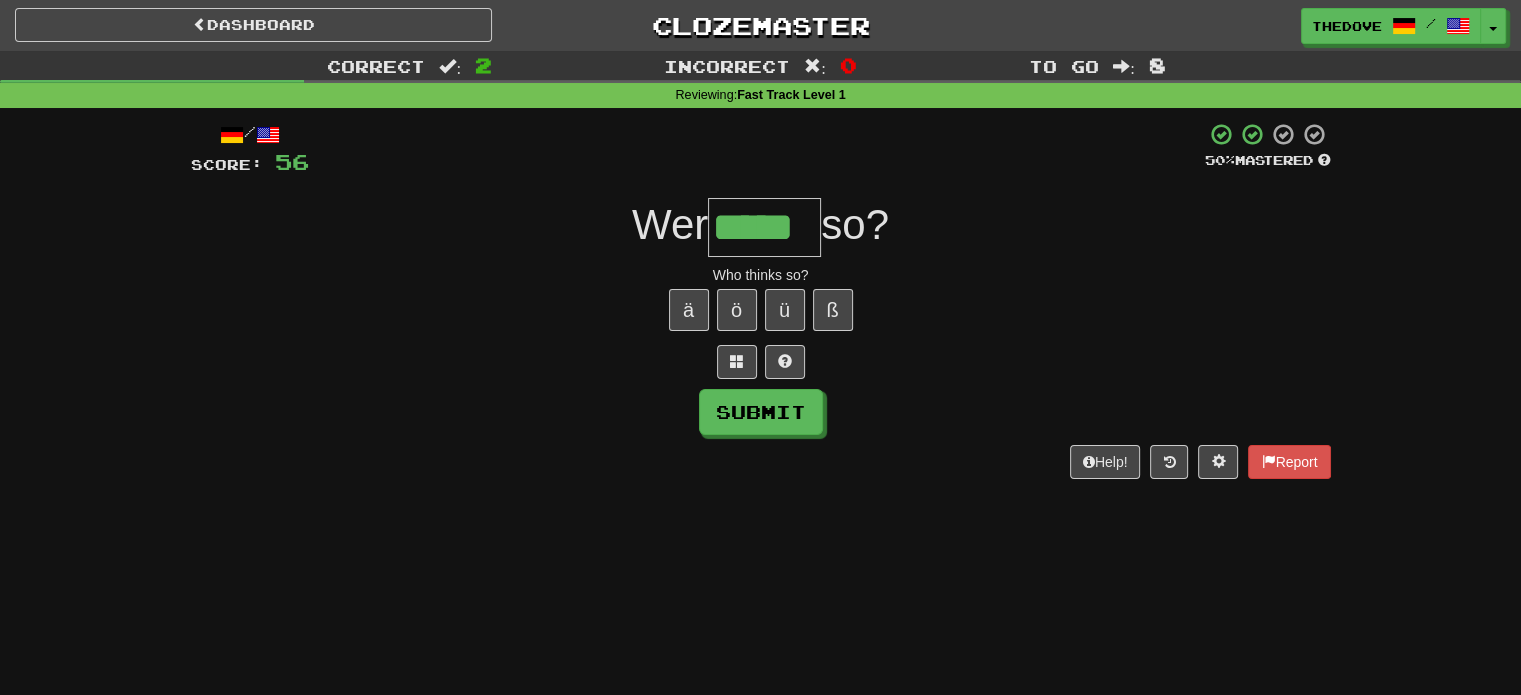 type on "*****" 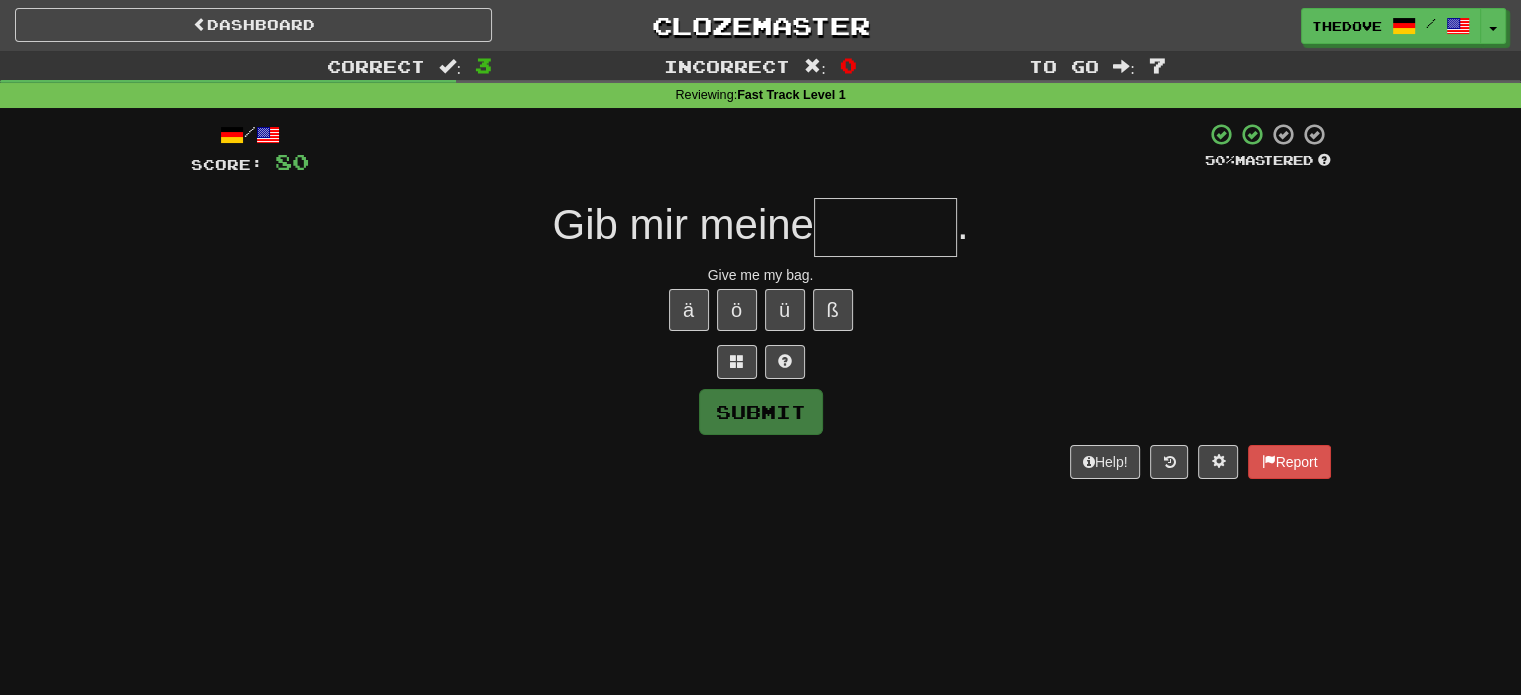 type on "*" 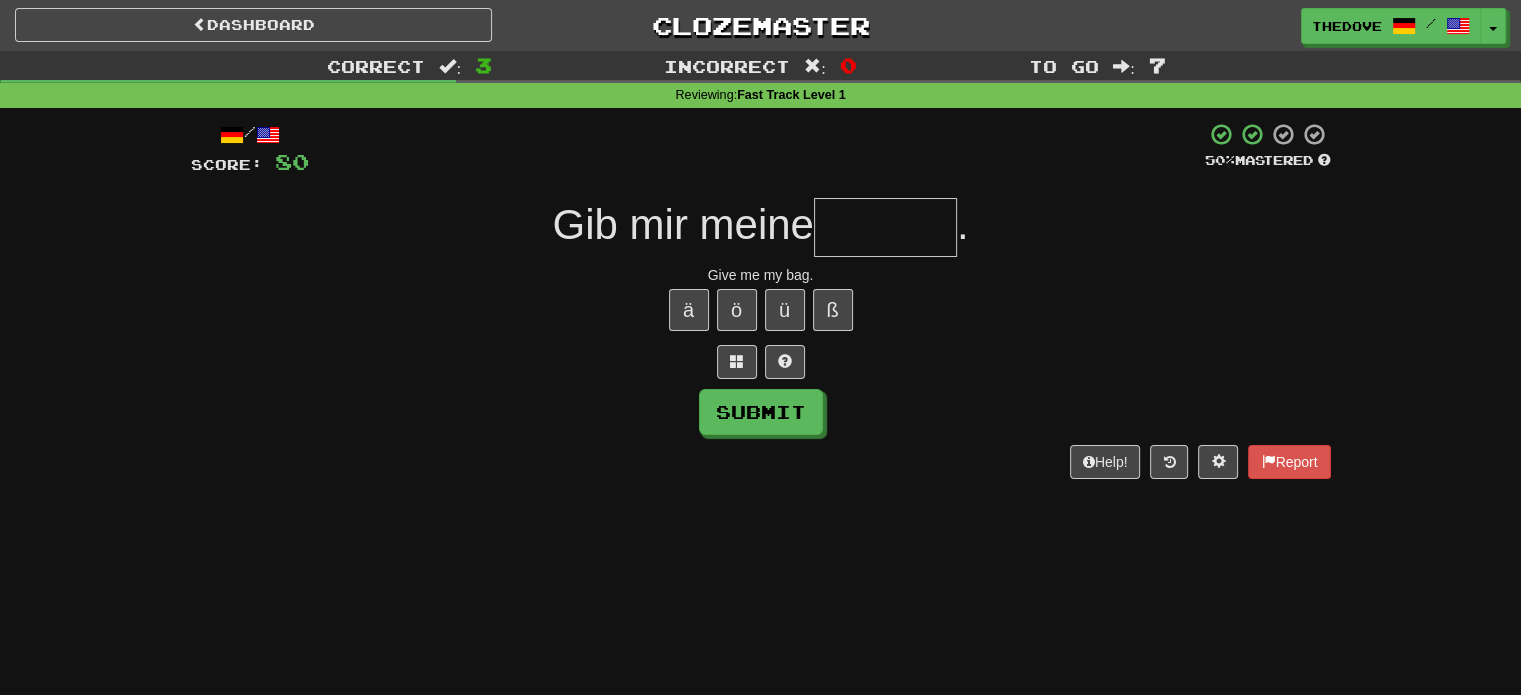 type on "*" 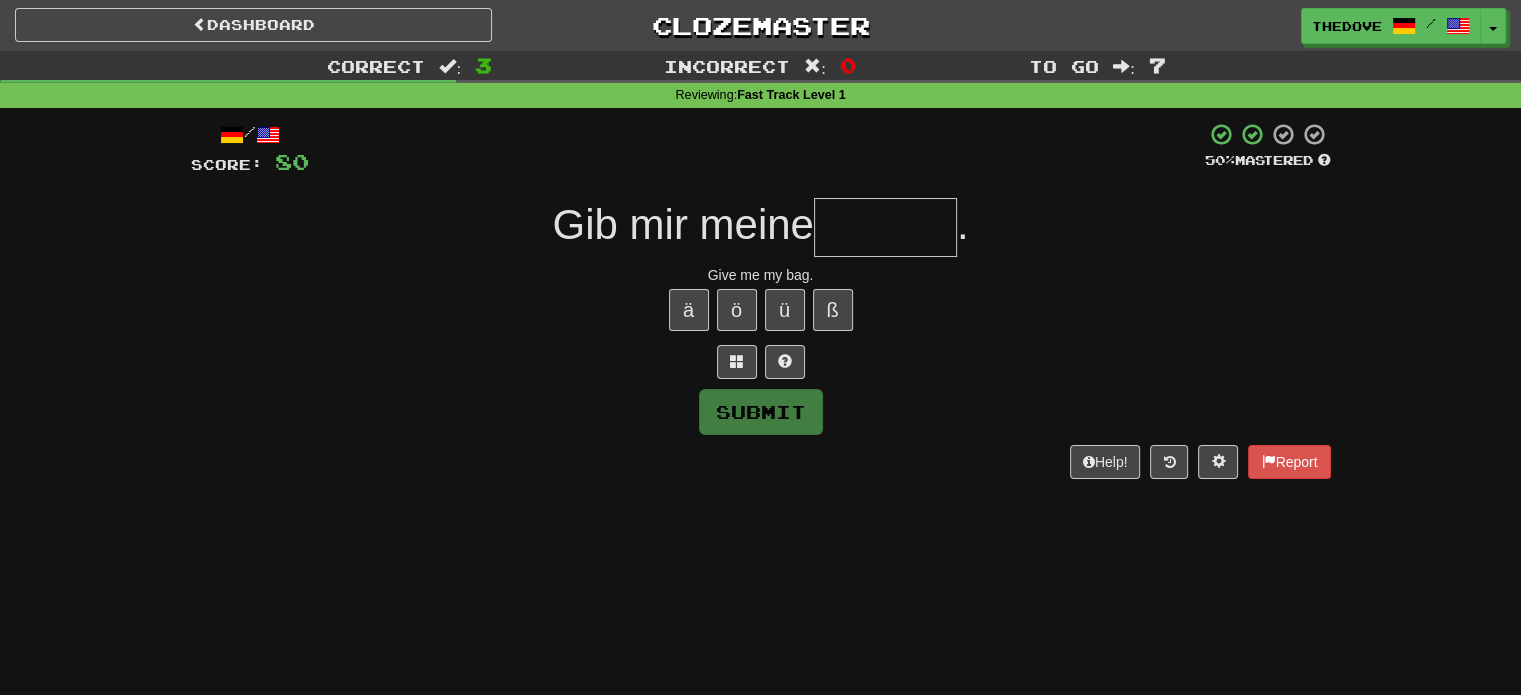 type on "*" 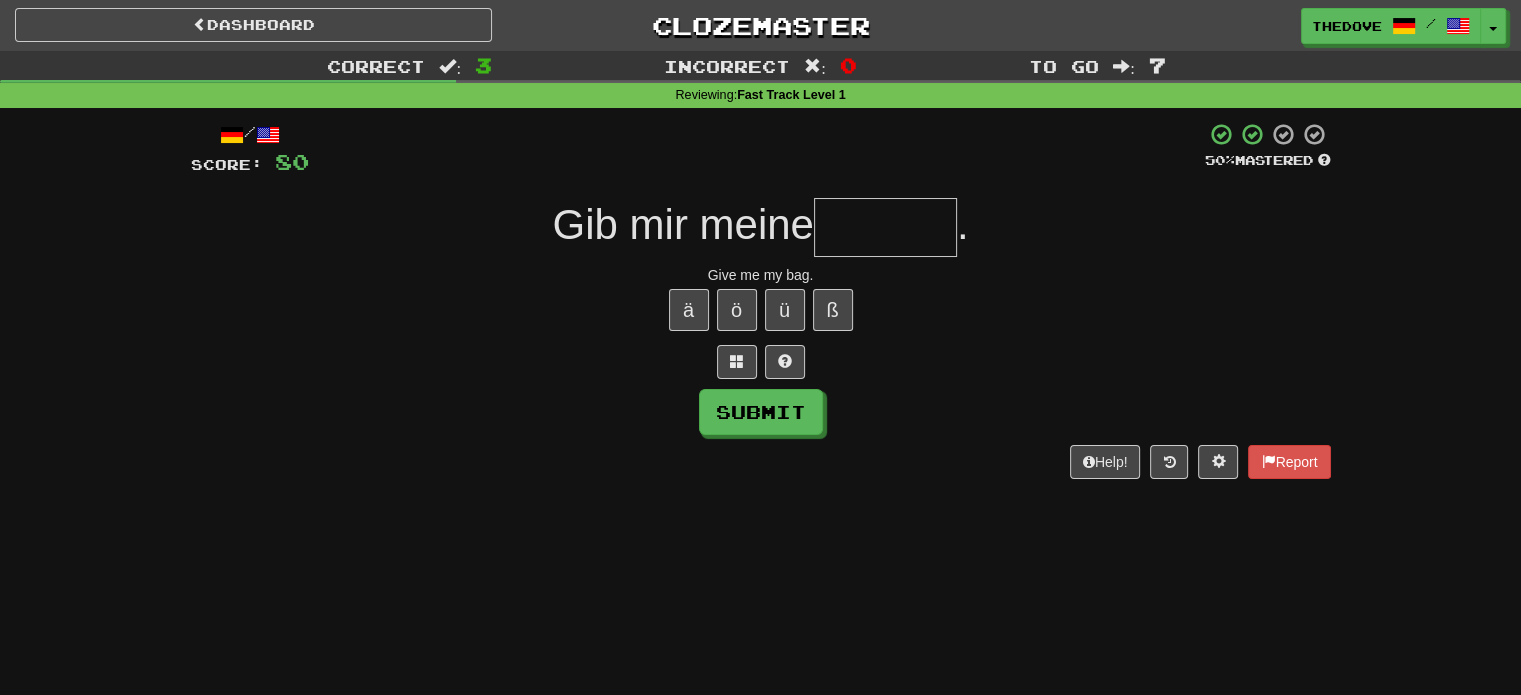 type on "*" 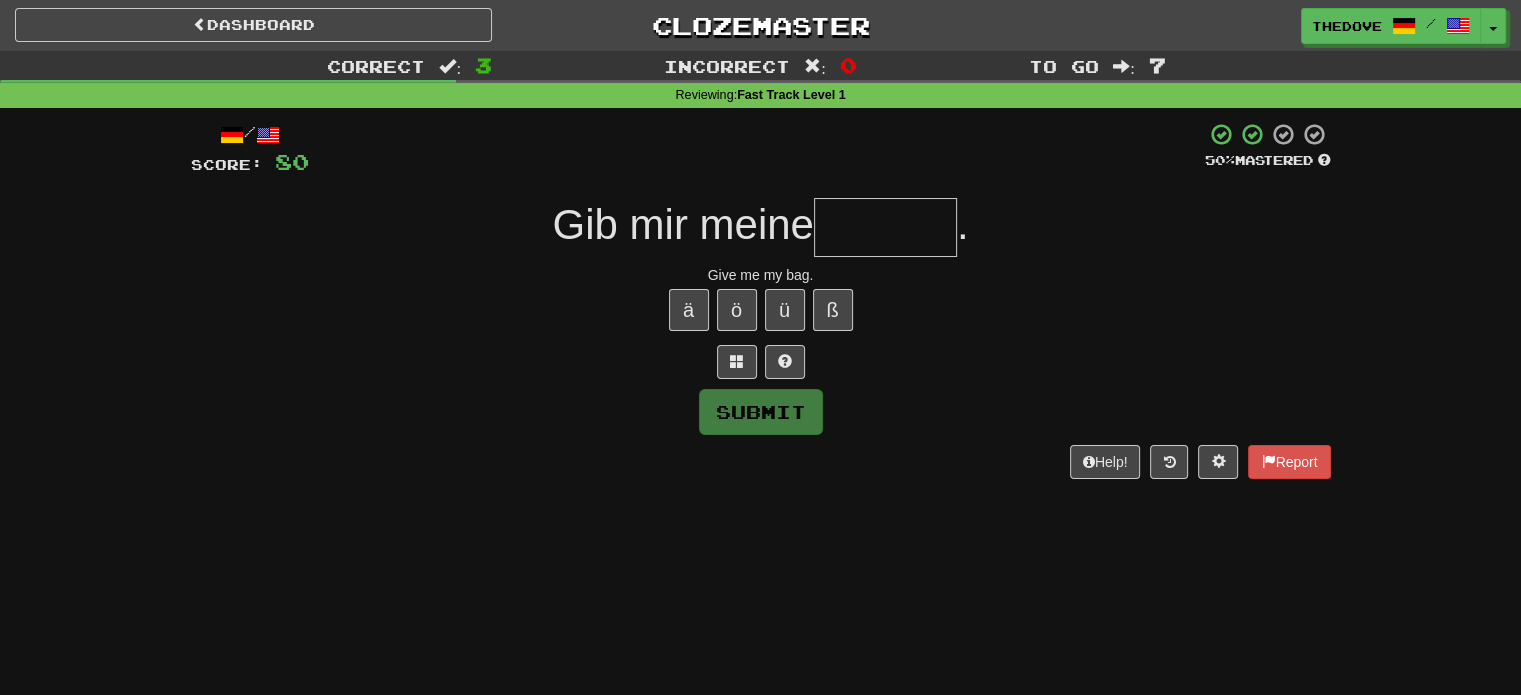 type on "*" 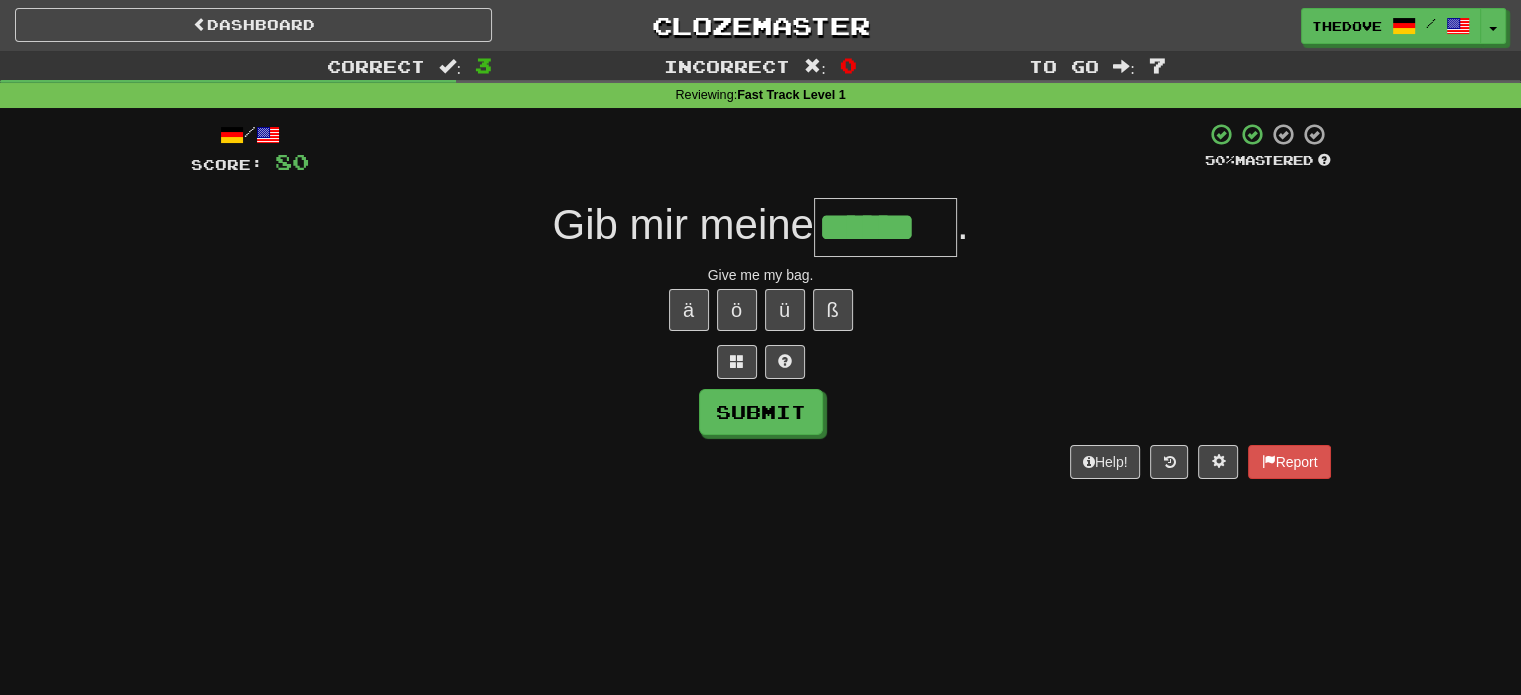 type on "******" 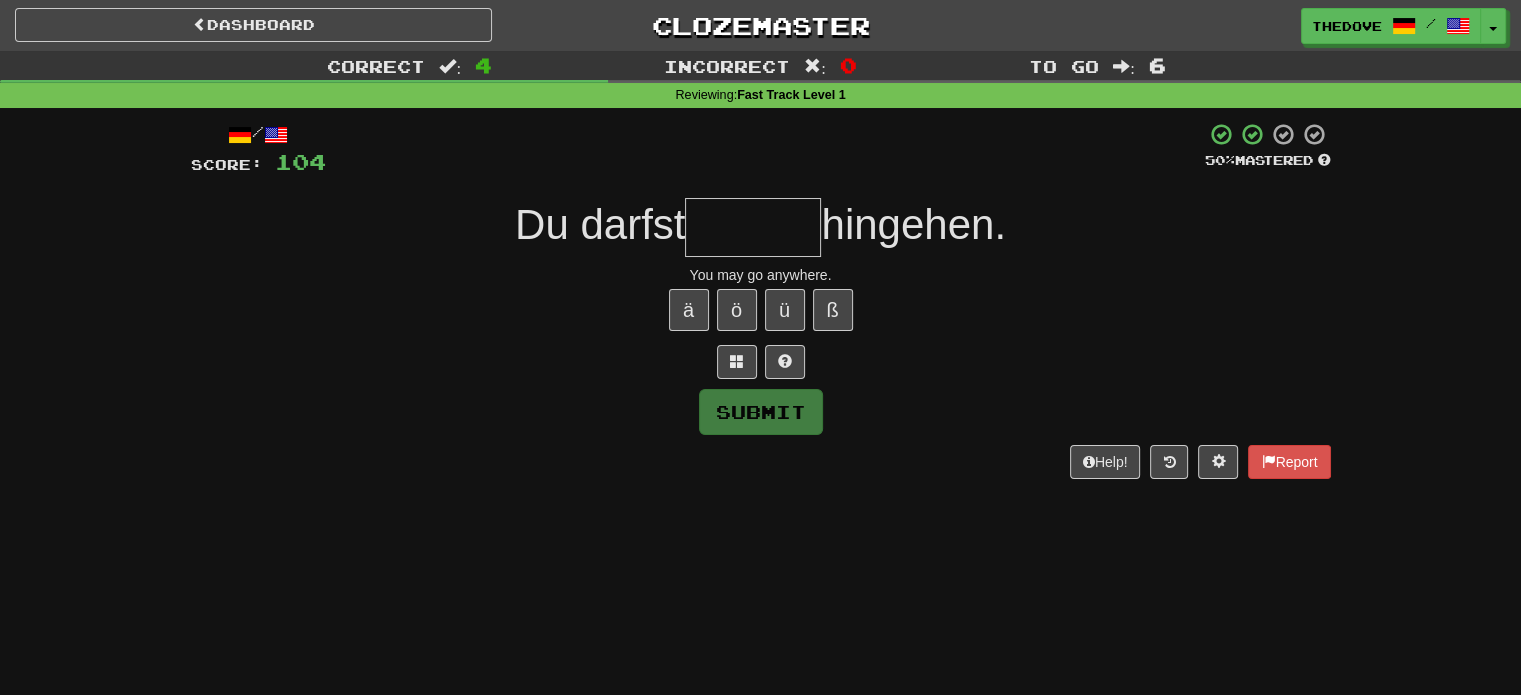type on "*" 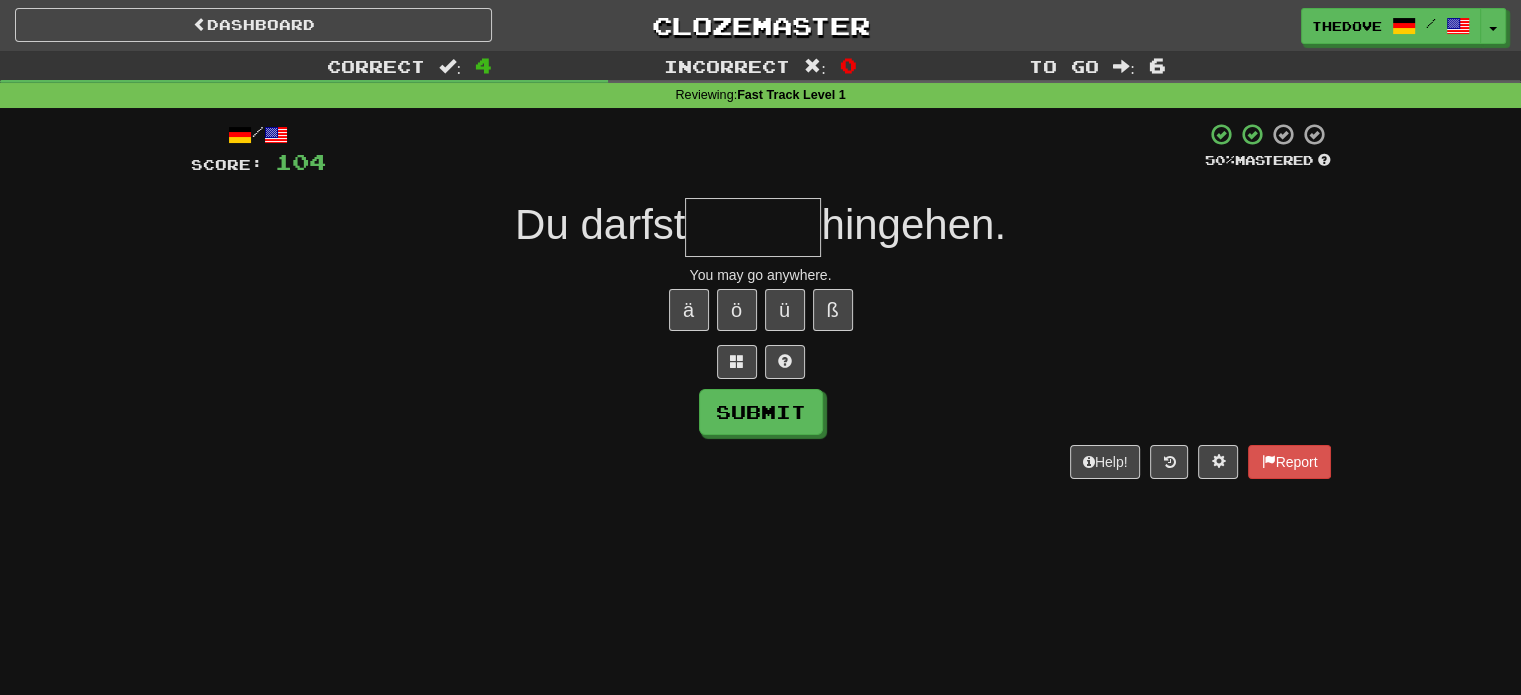 type on "*" 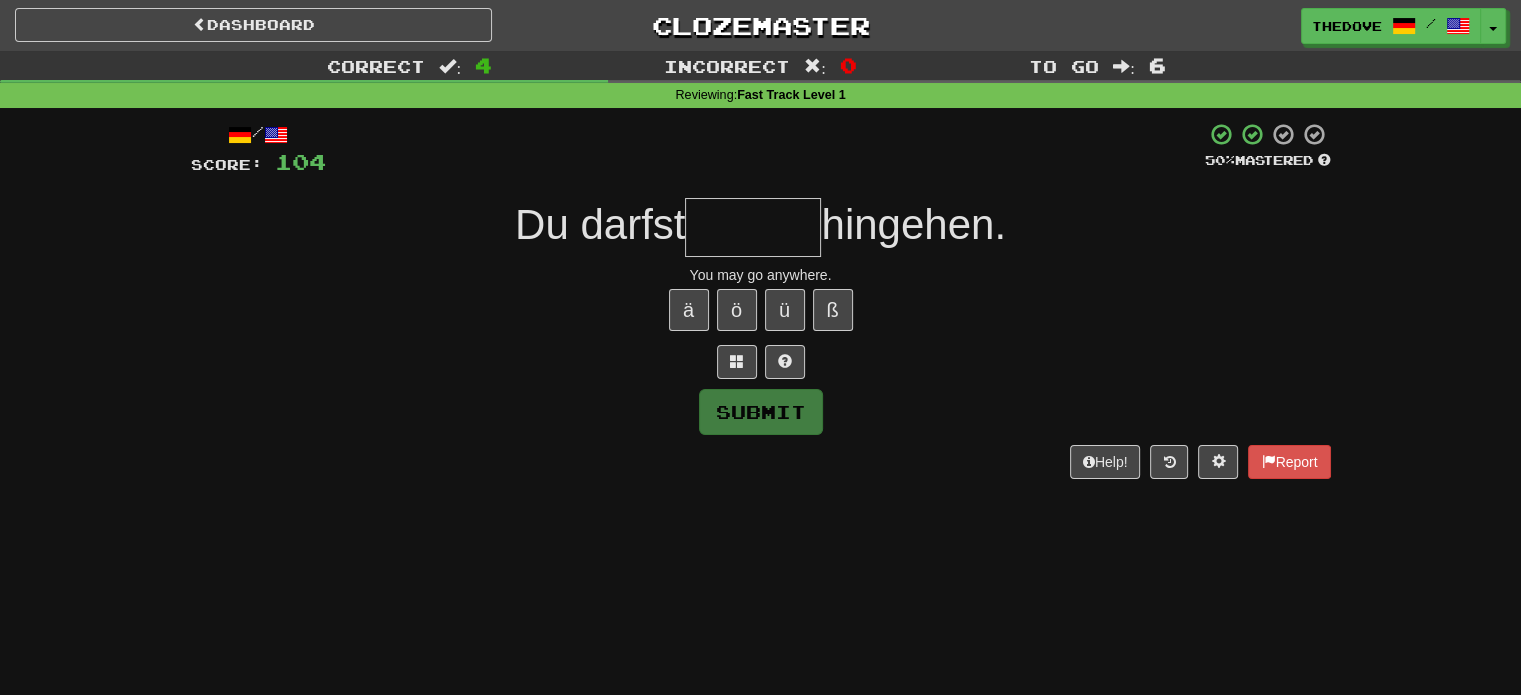 type on "*" 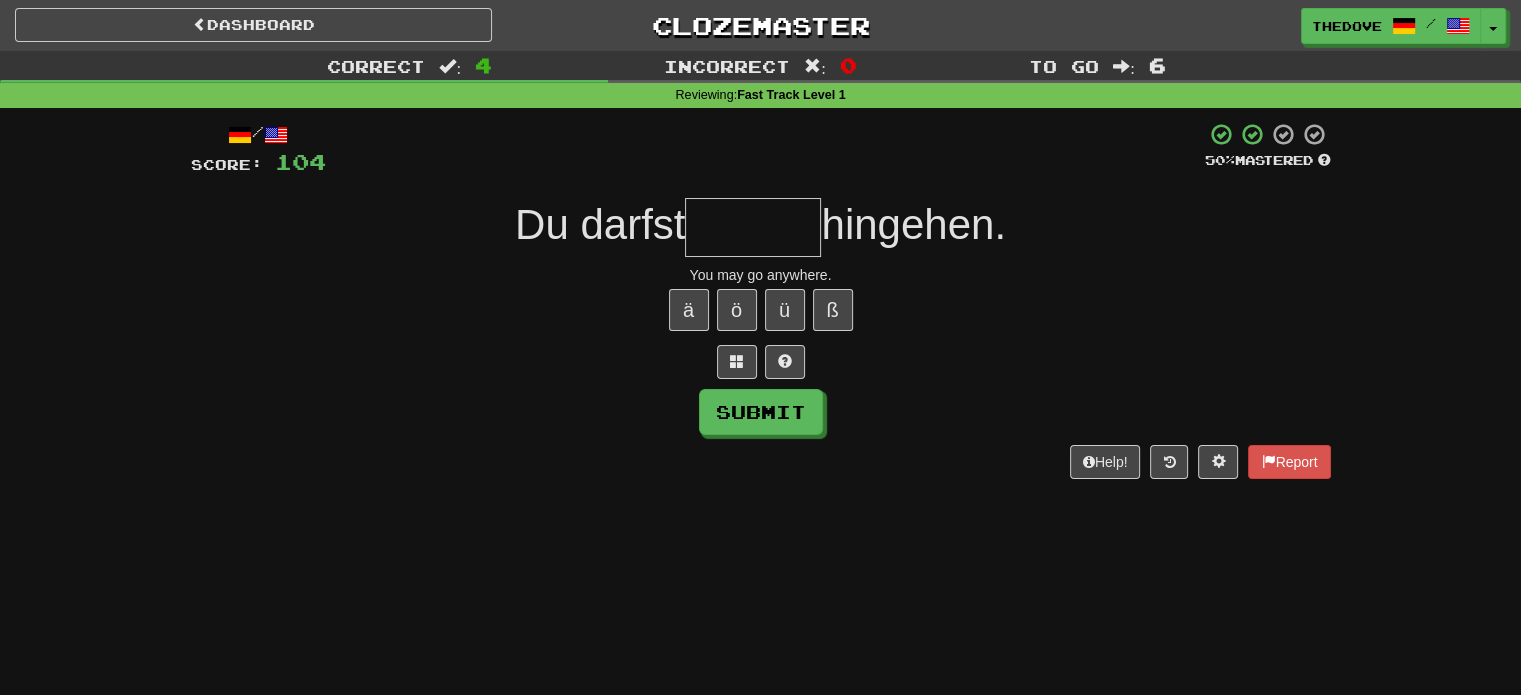 type on "*" 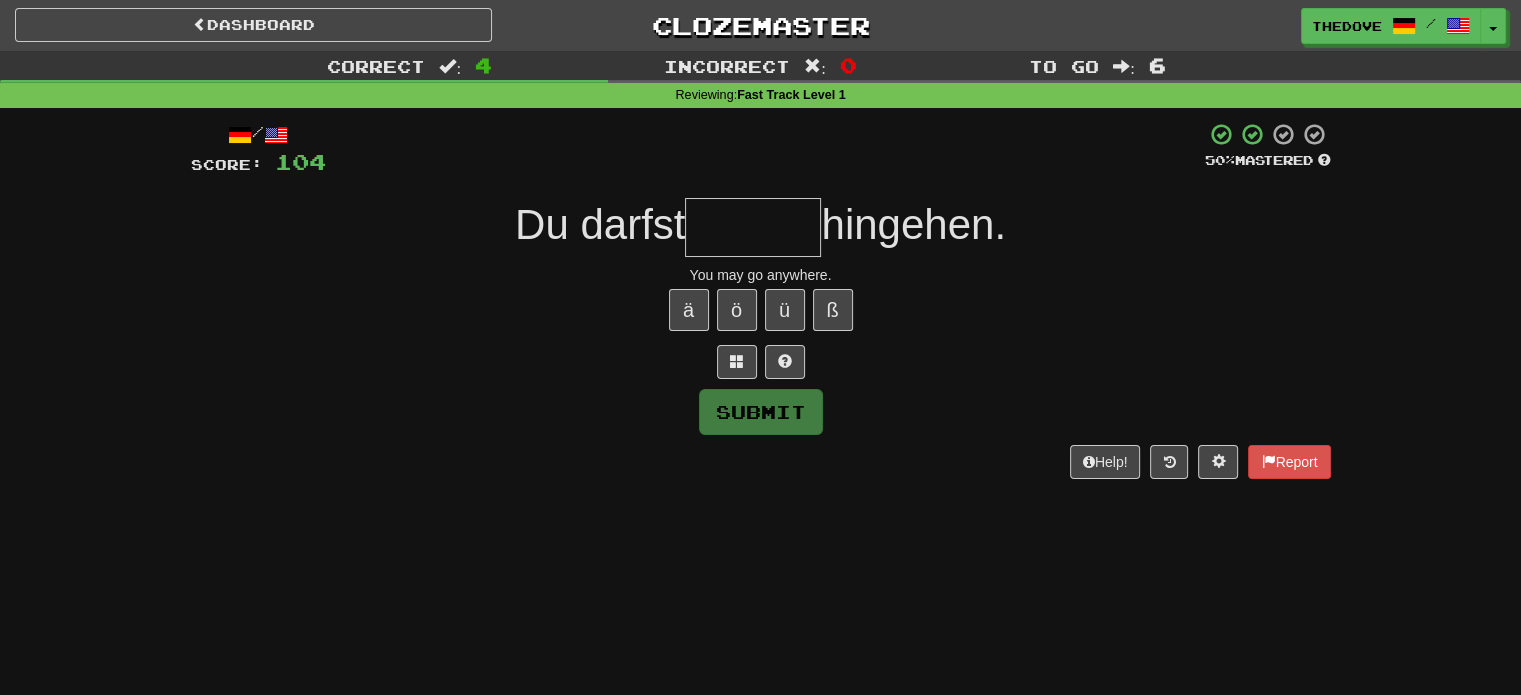 type on "*" 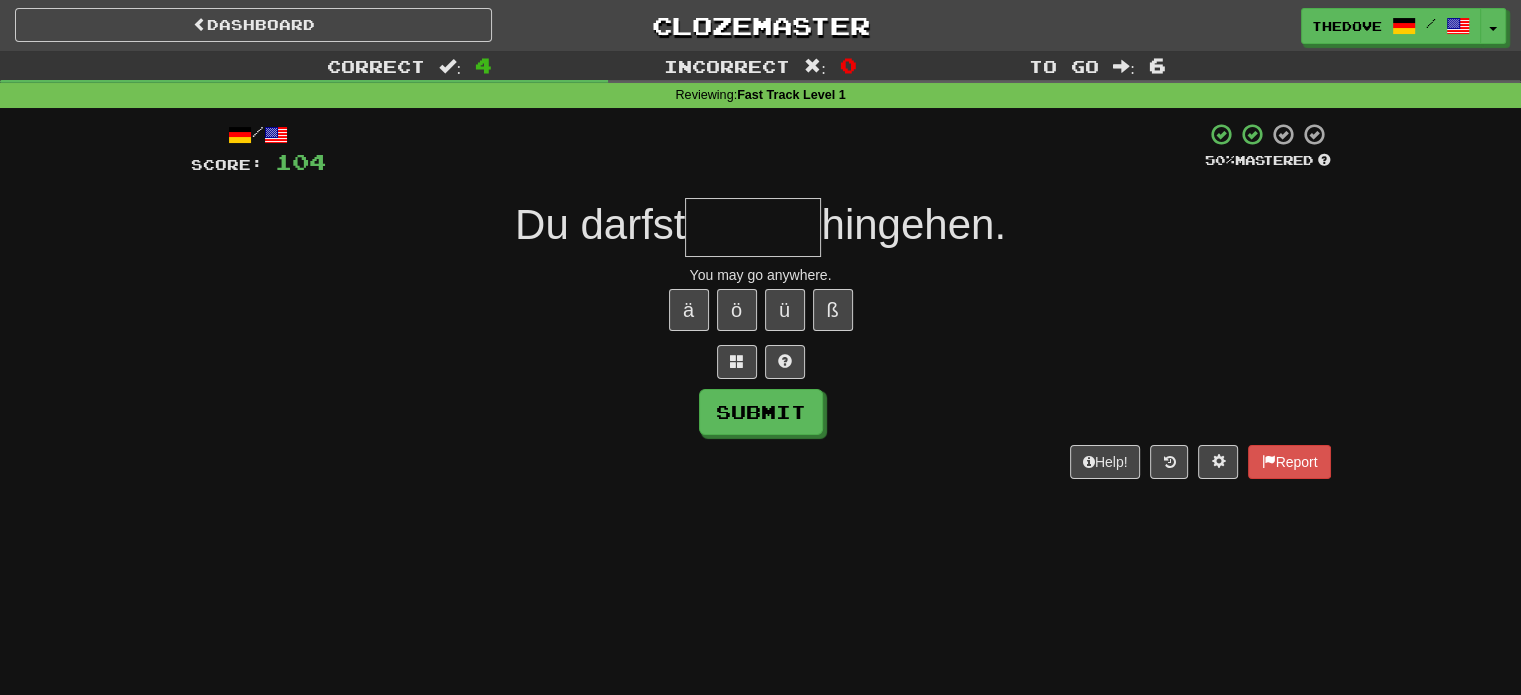 type on "*" 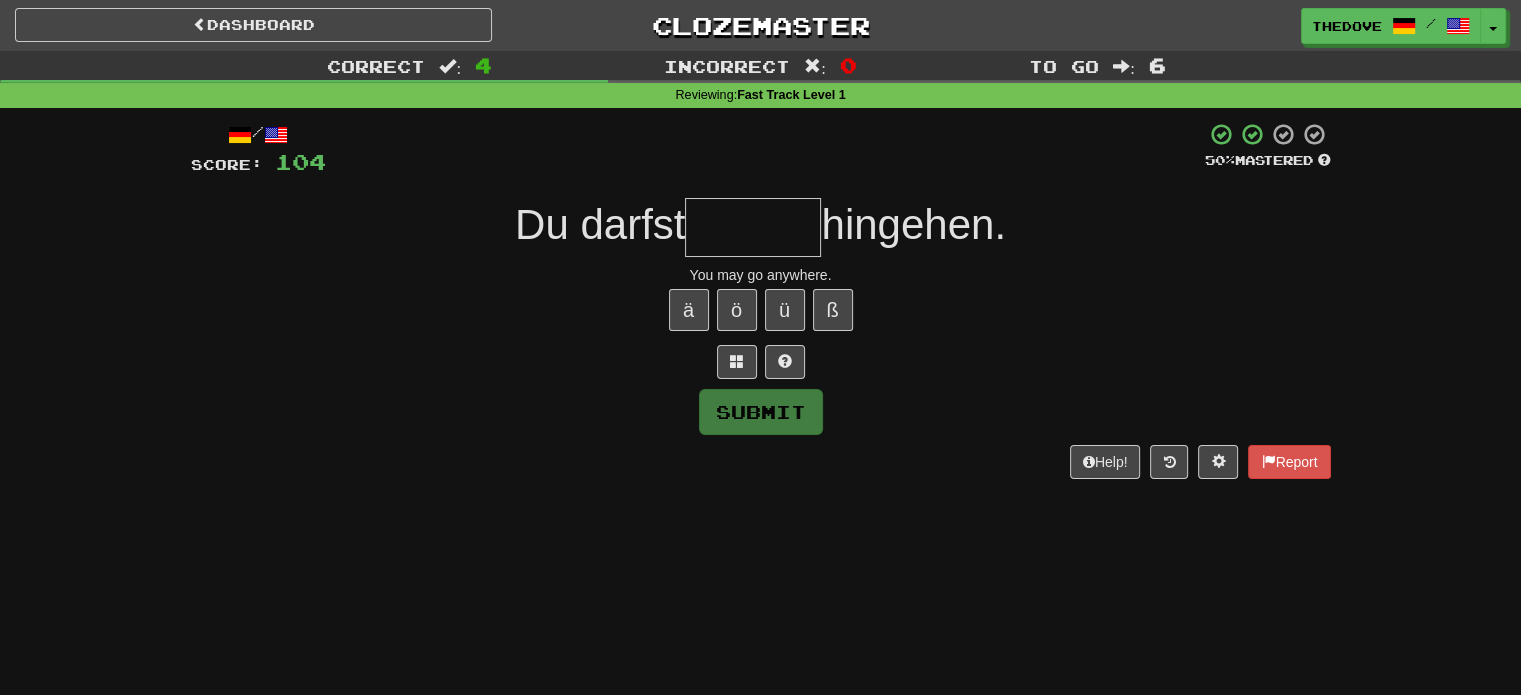 type on "*" 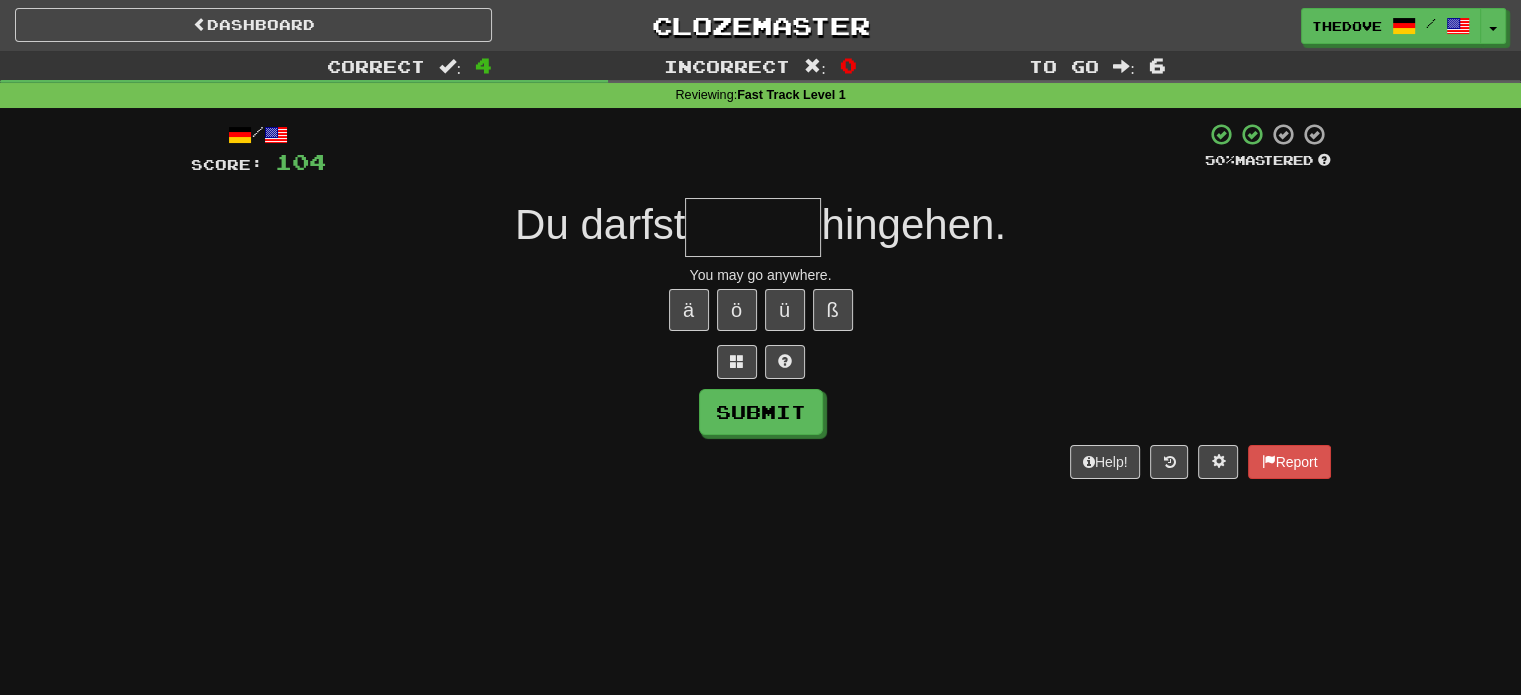 type on "*" 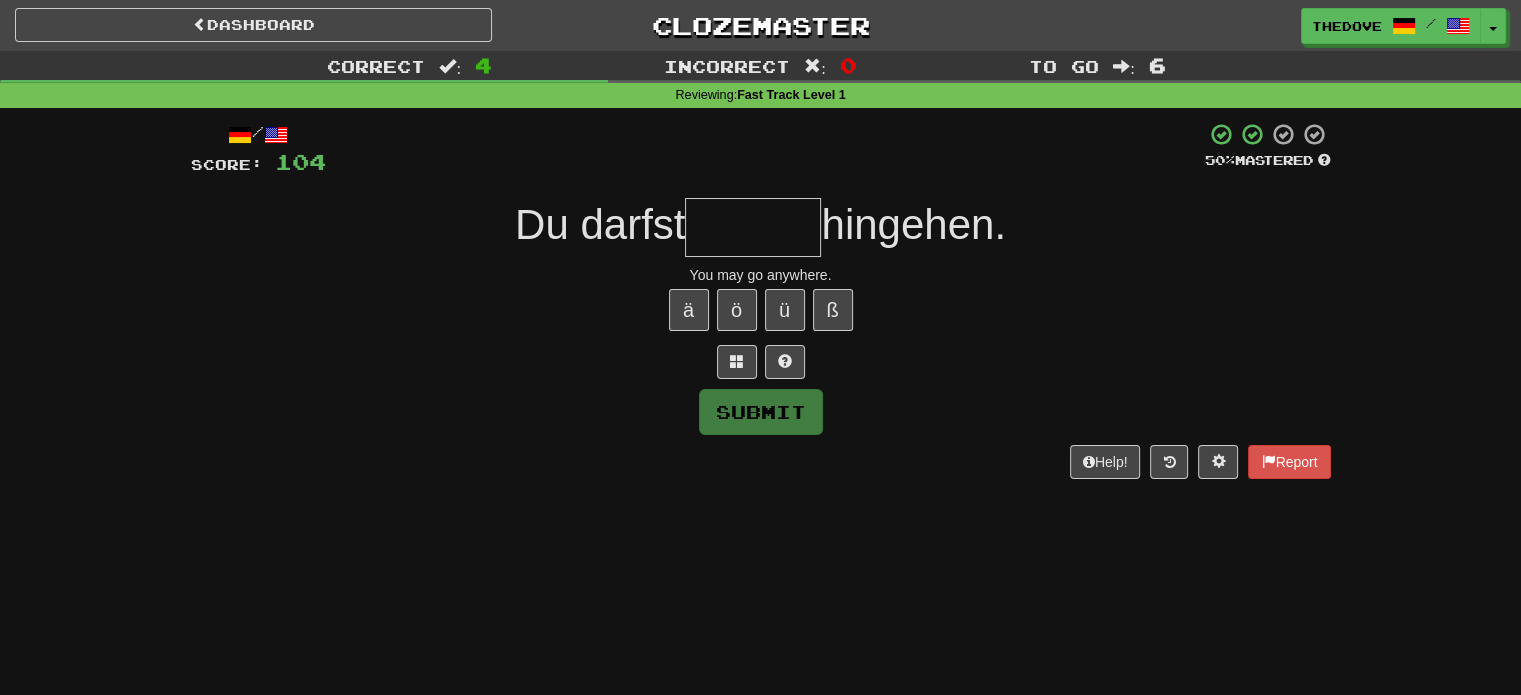 type on "*" 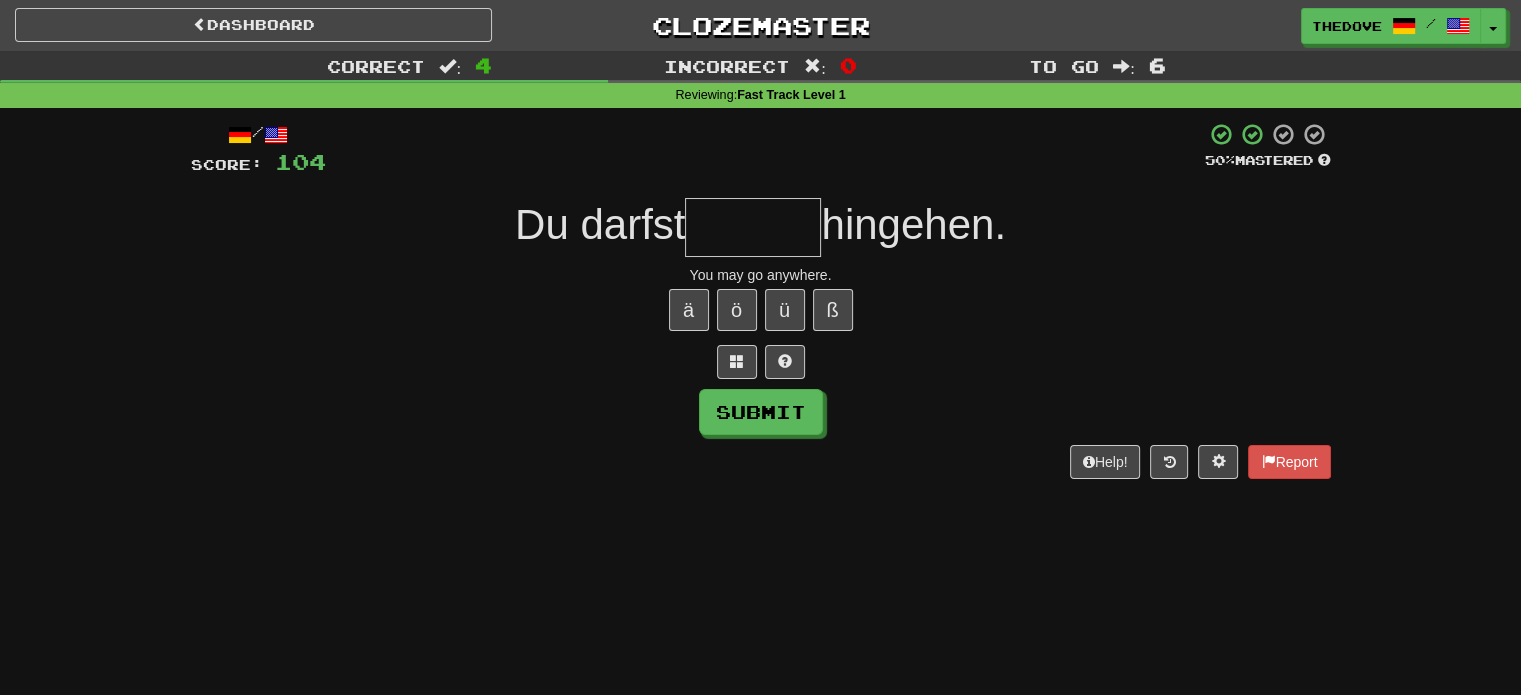type on "*" 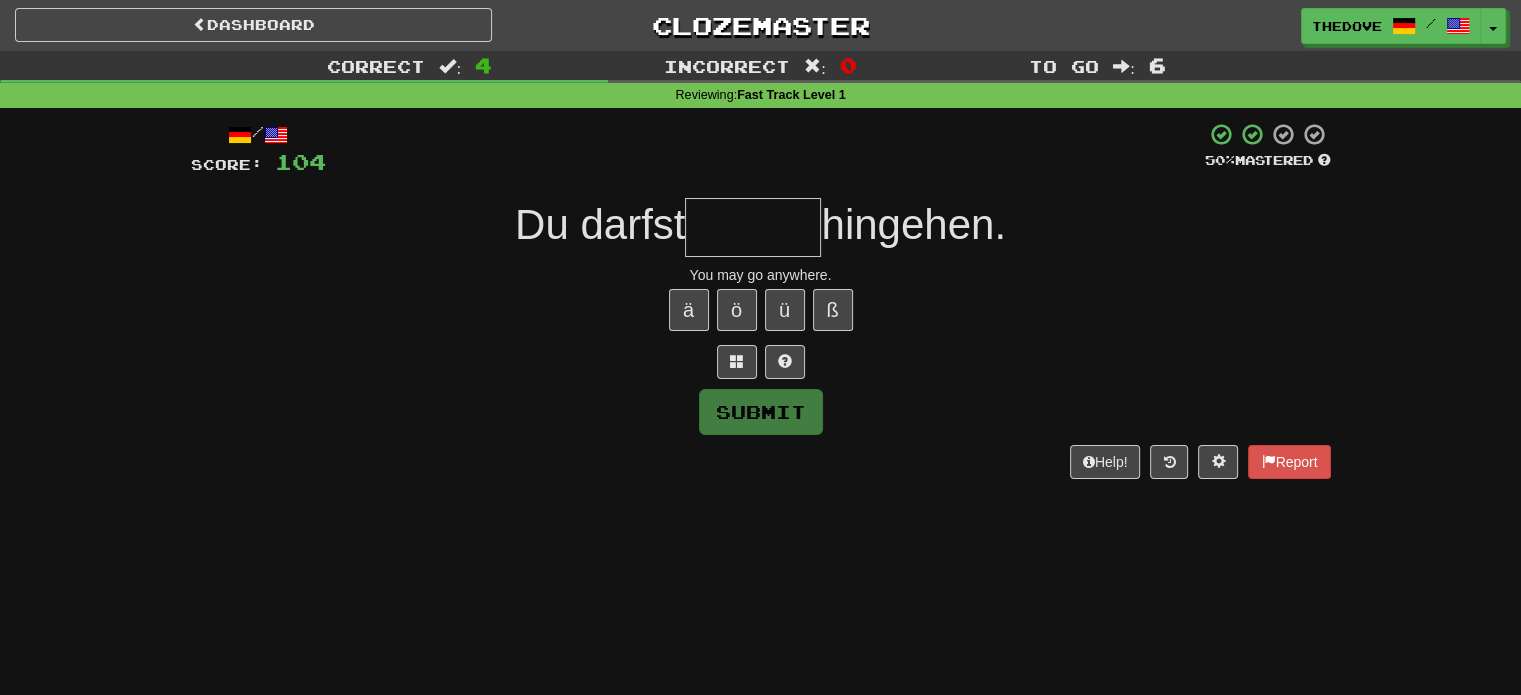 type on "*" 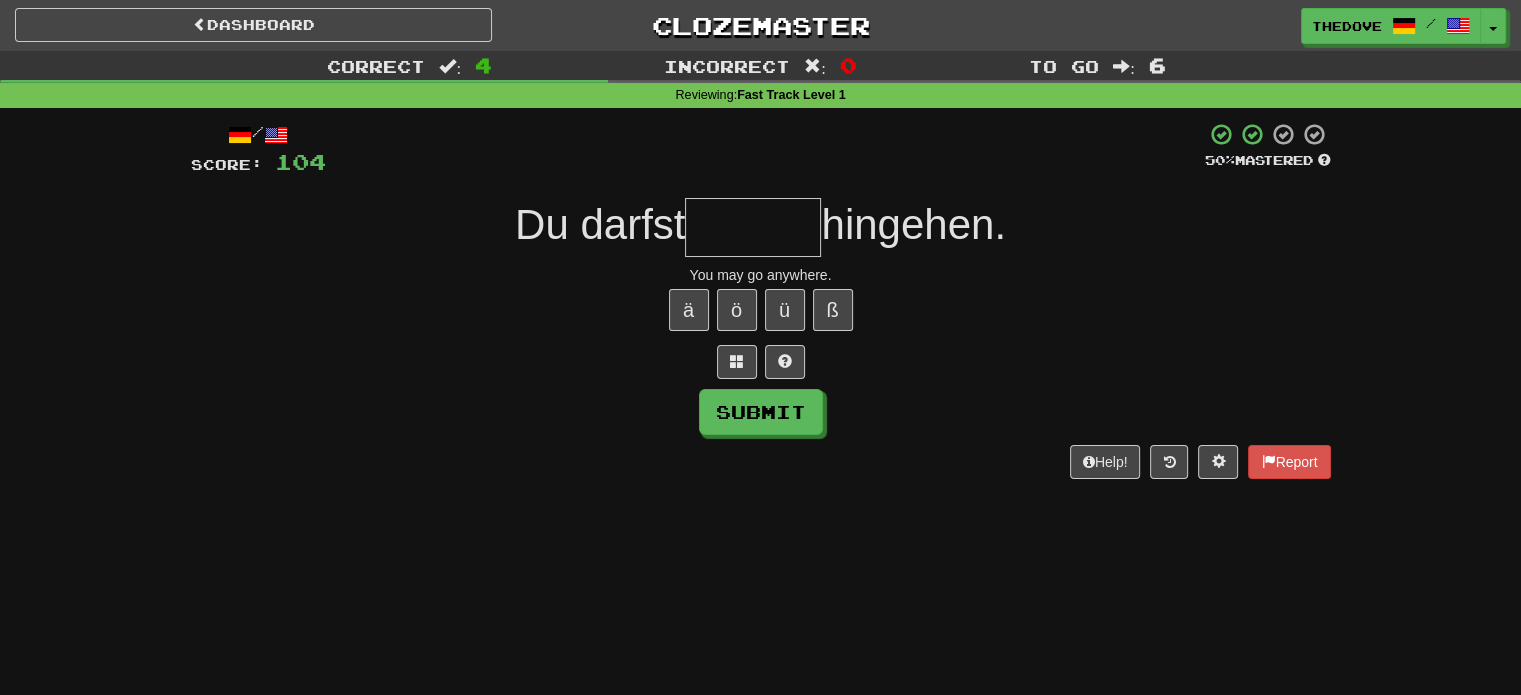 type on "*" 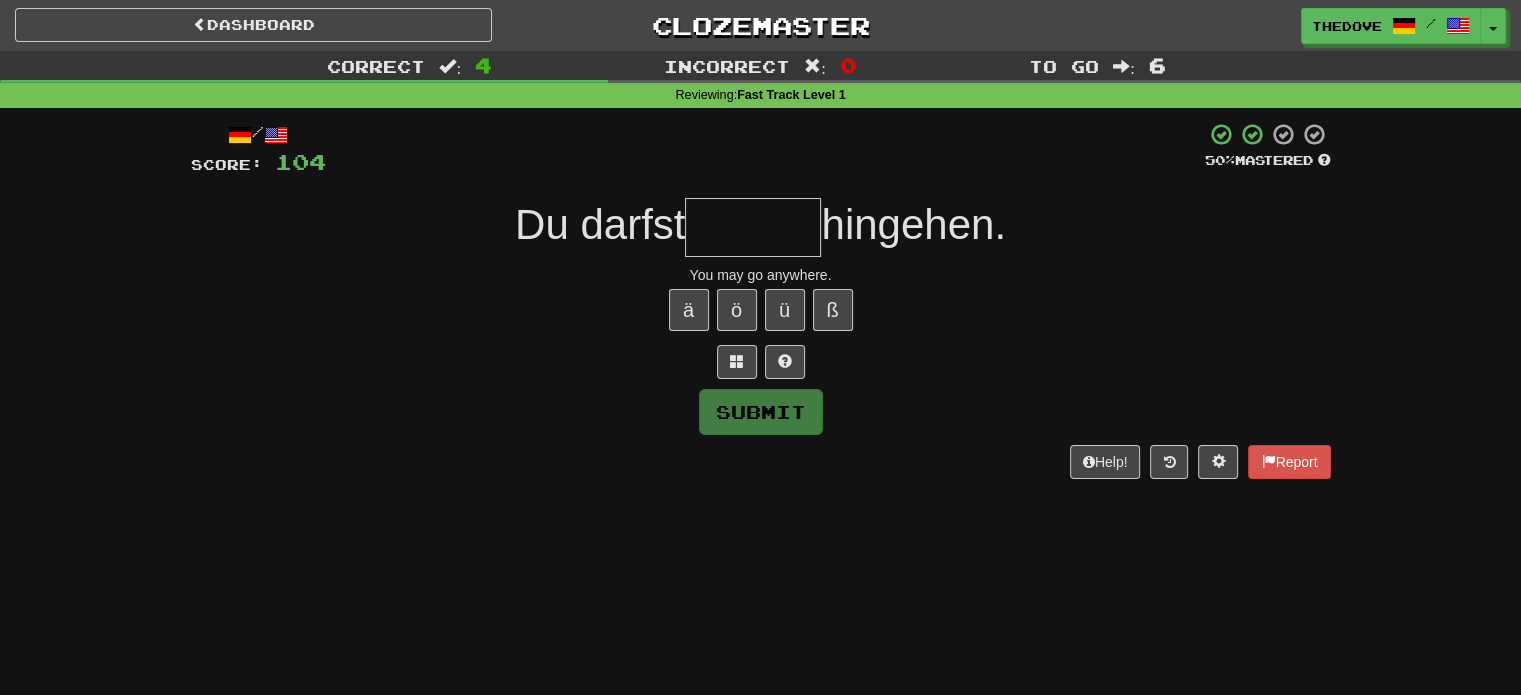 type on "*" 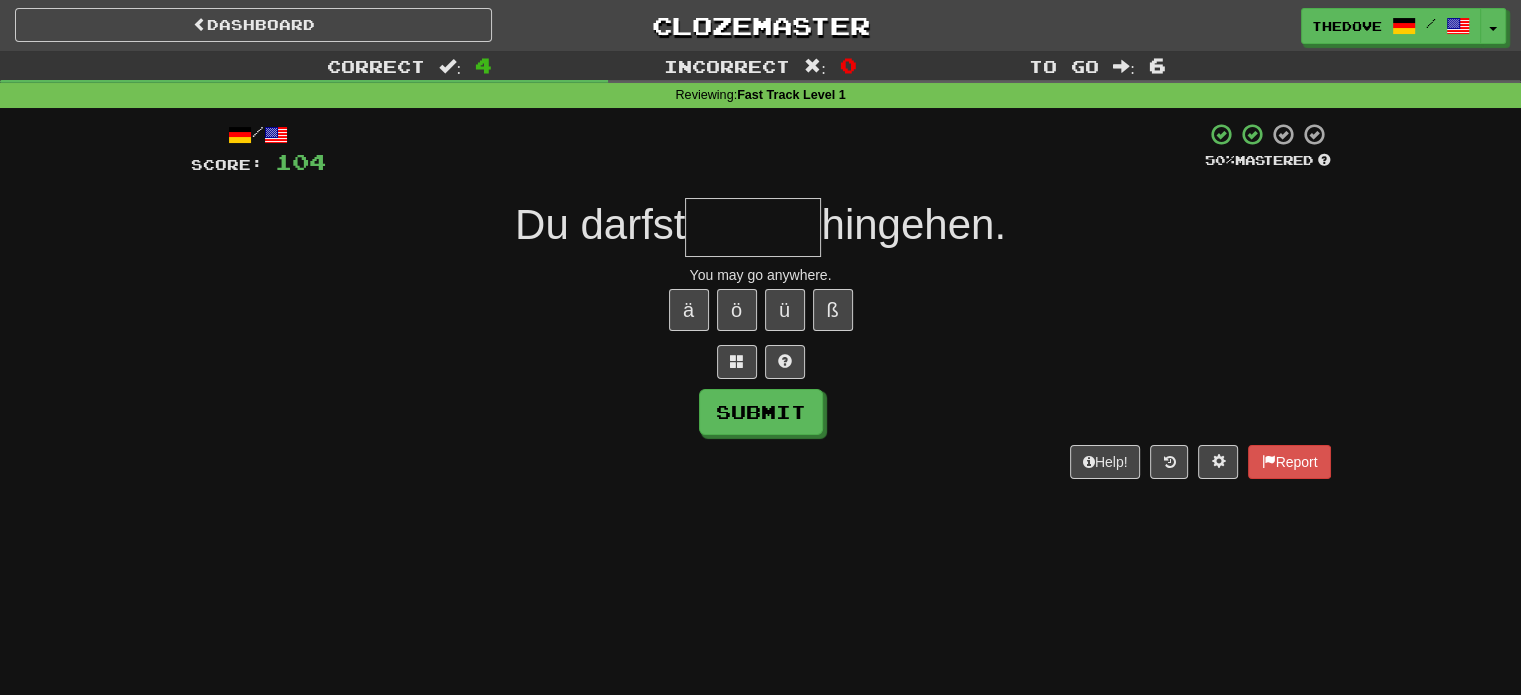 type on "*" 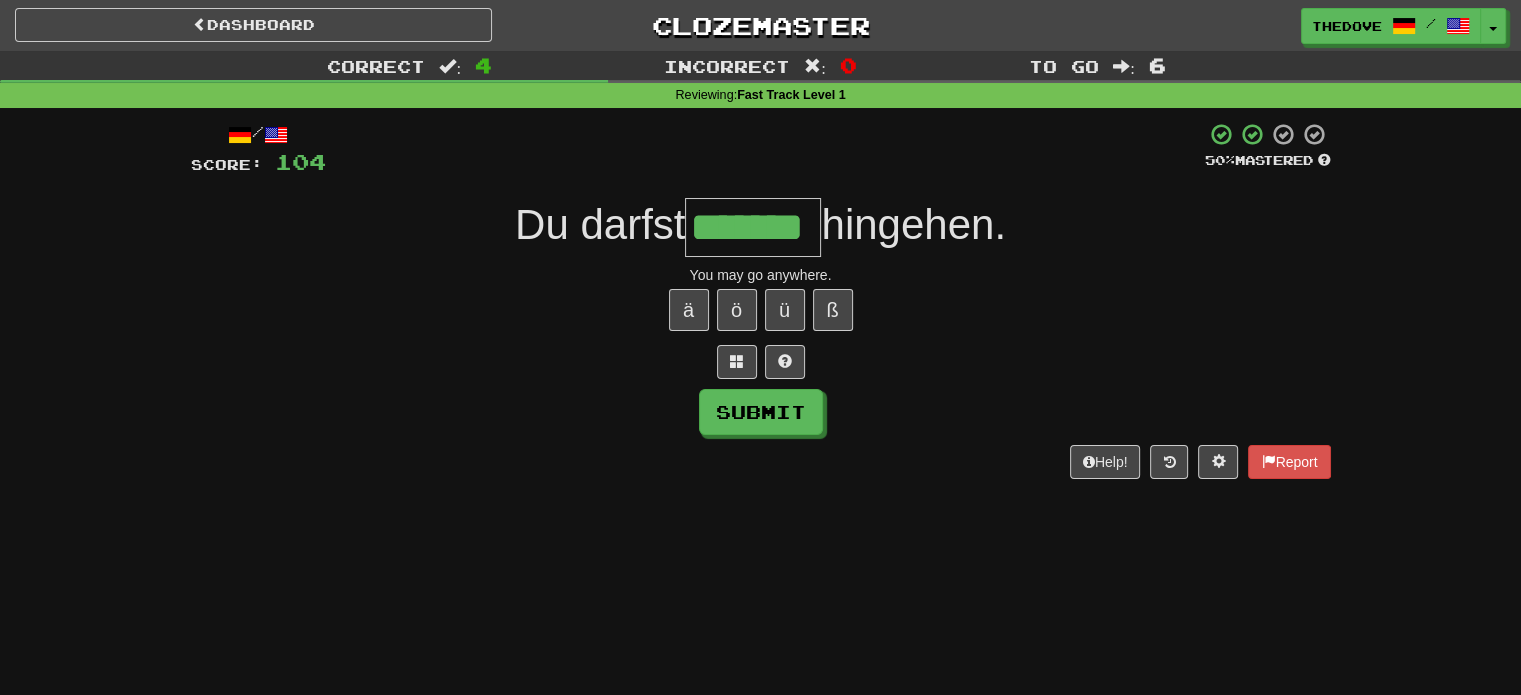 type on "*******" 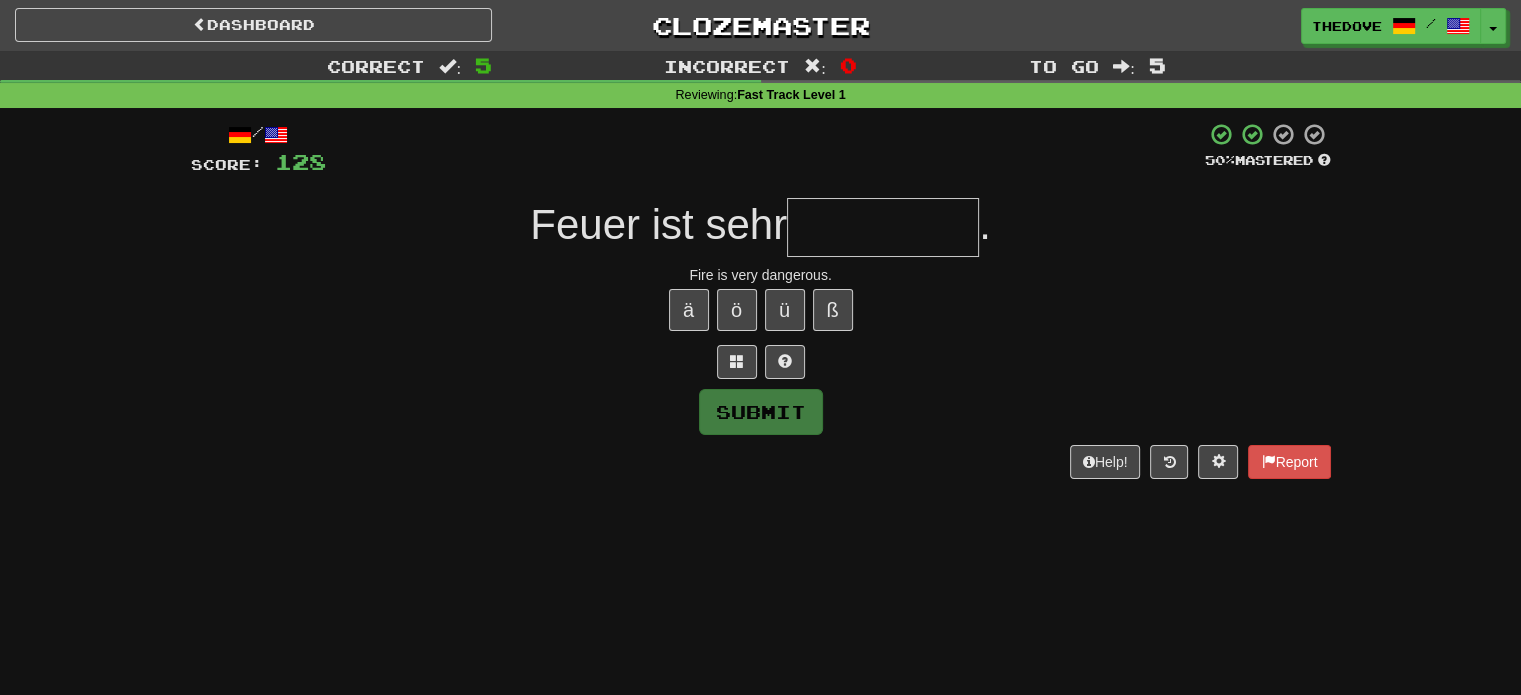 type on "*" 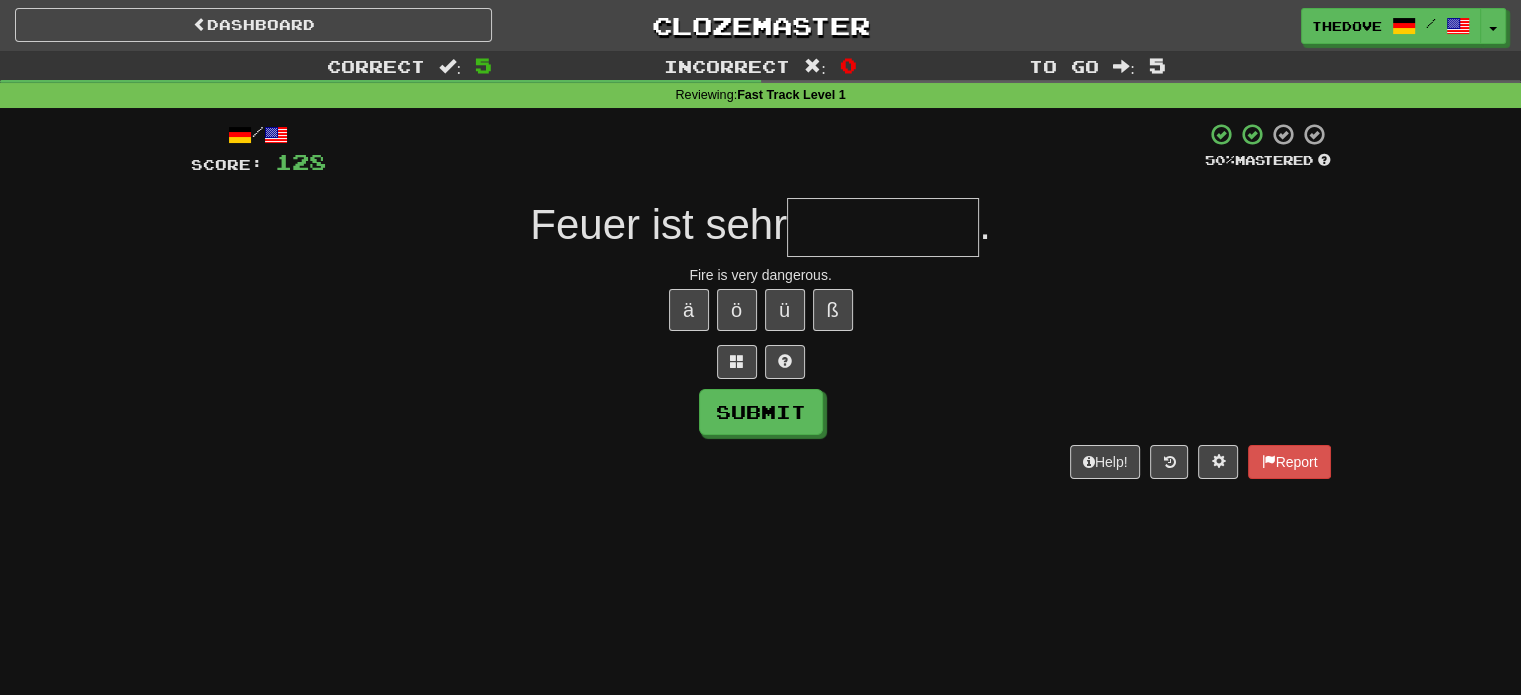 type on "*" 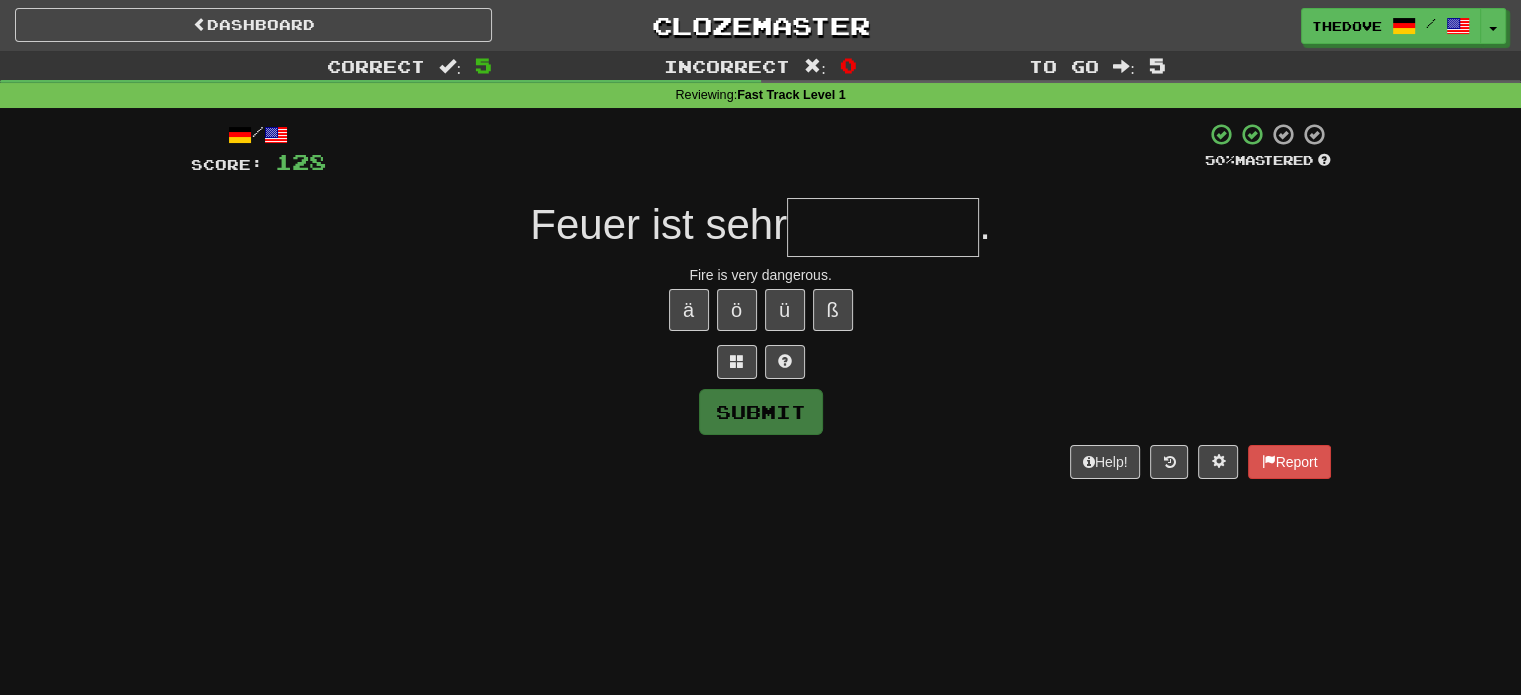 type on "*" 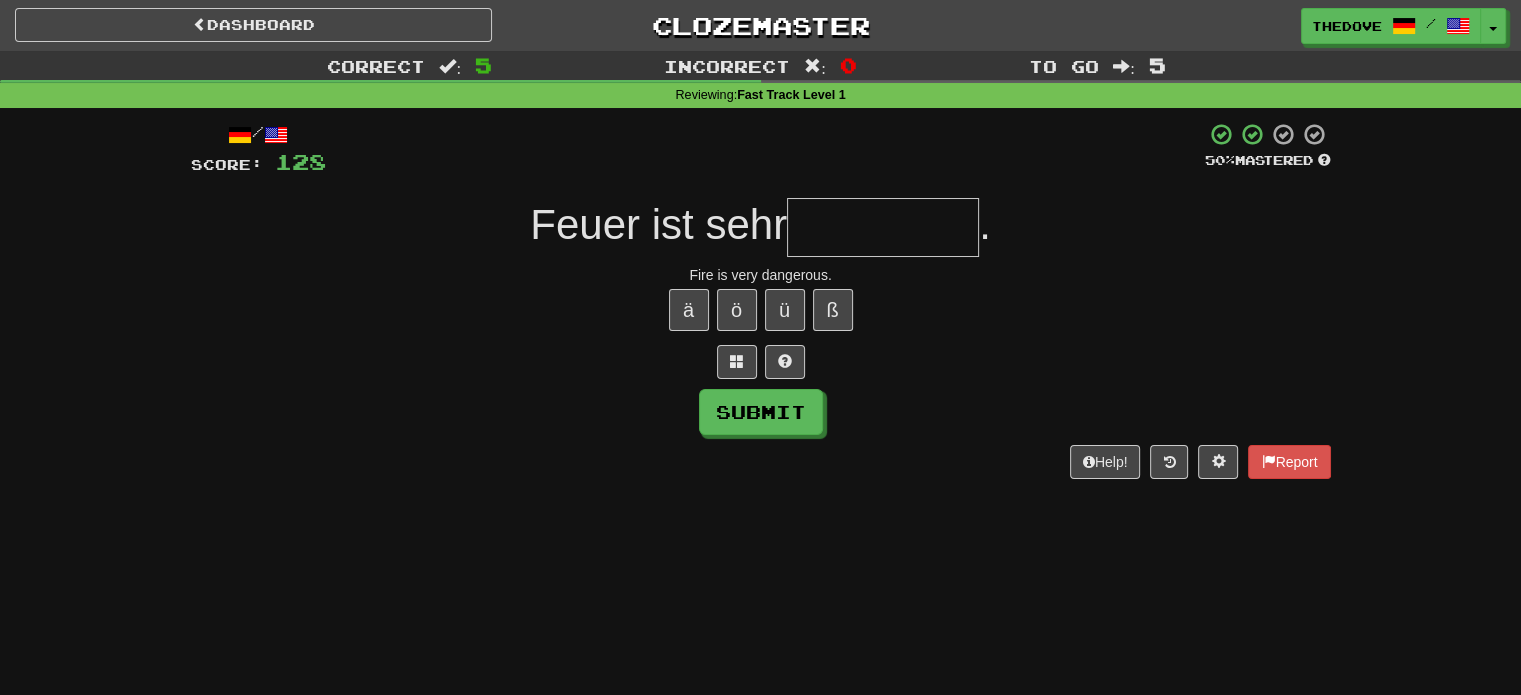 type on "*" 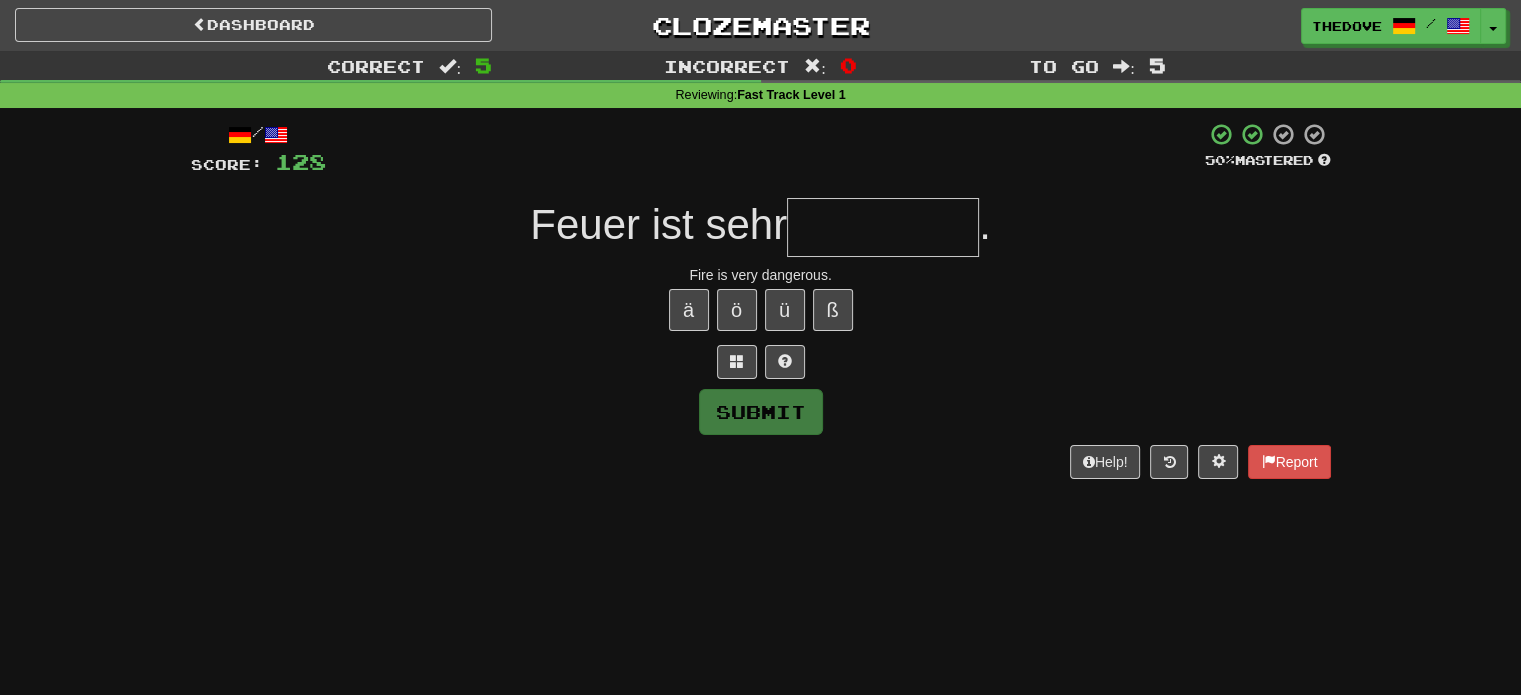 type on "*" 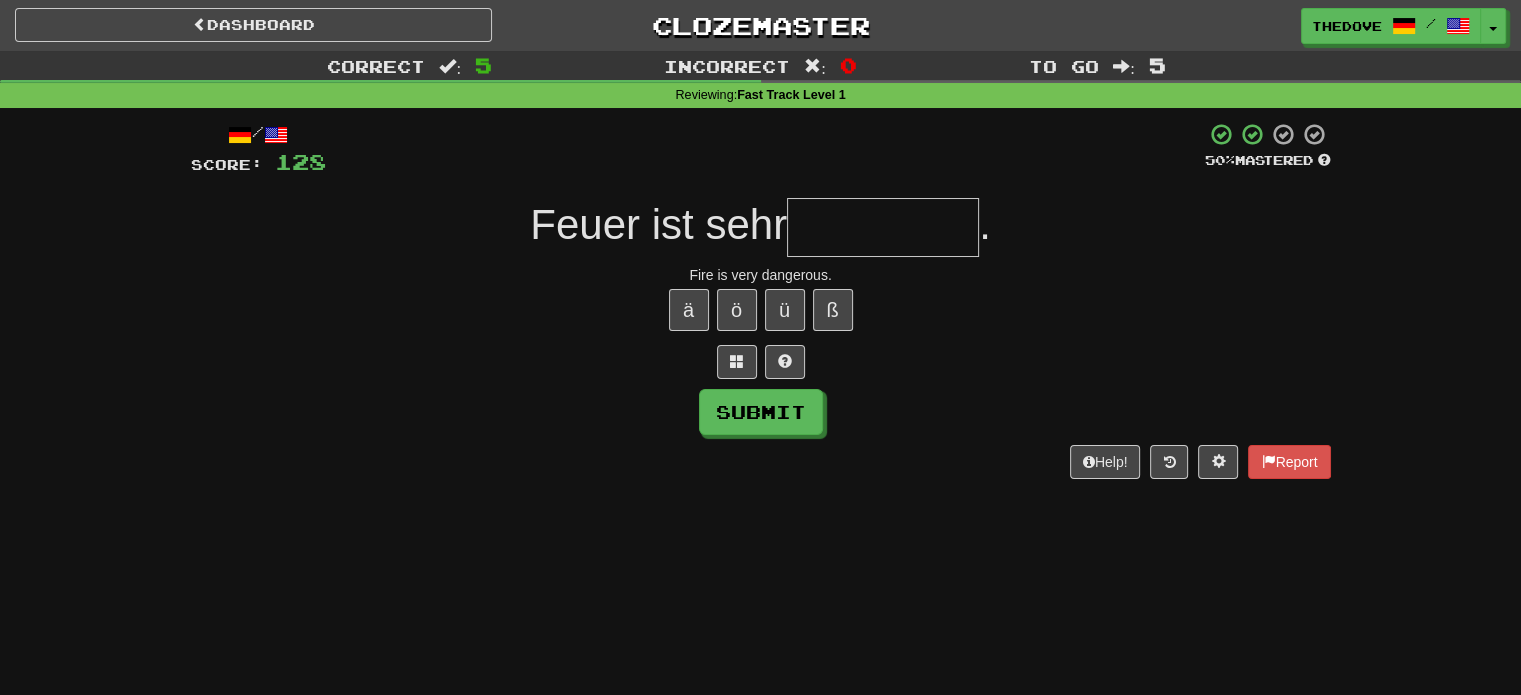 type on "*" 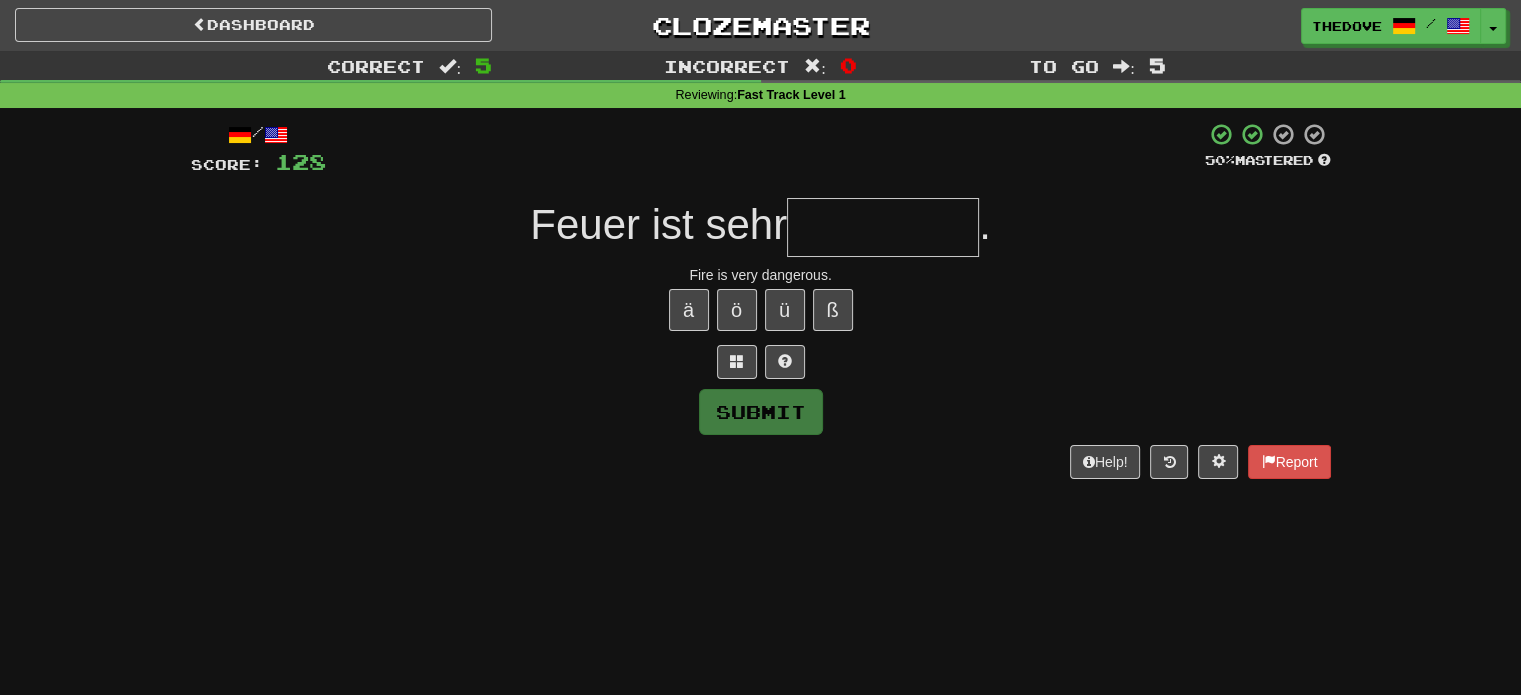 type on "*" 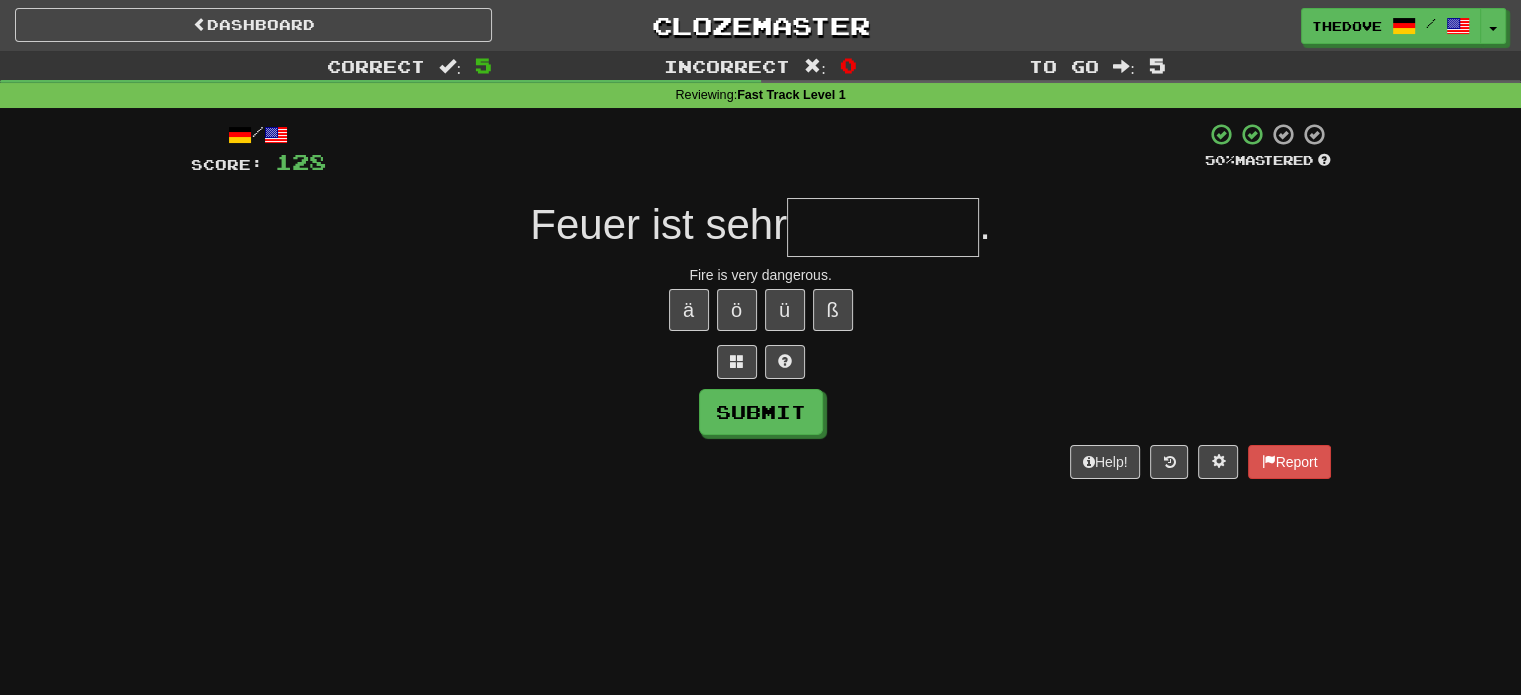 type on "*" 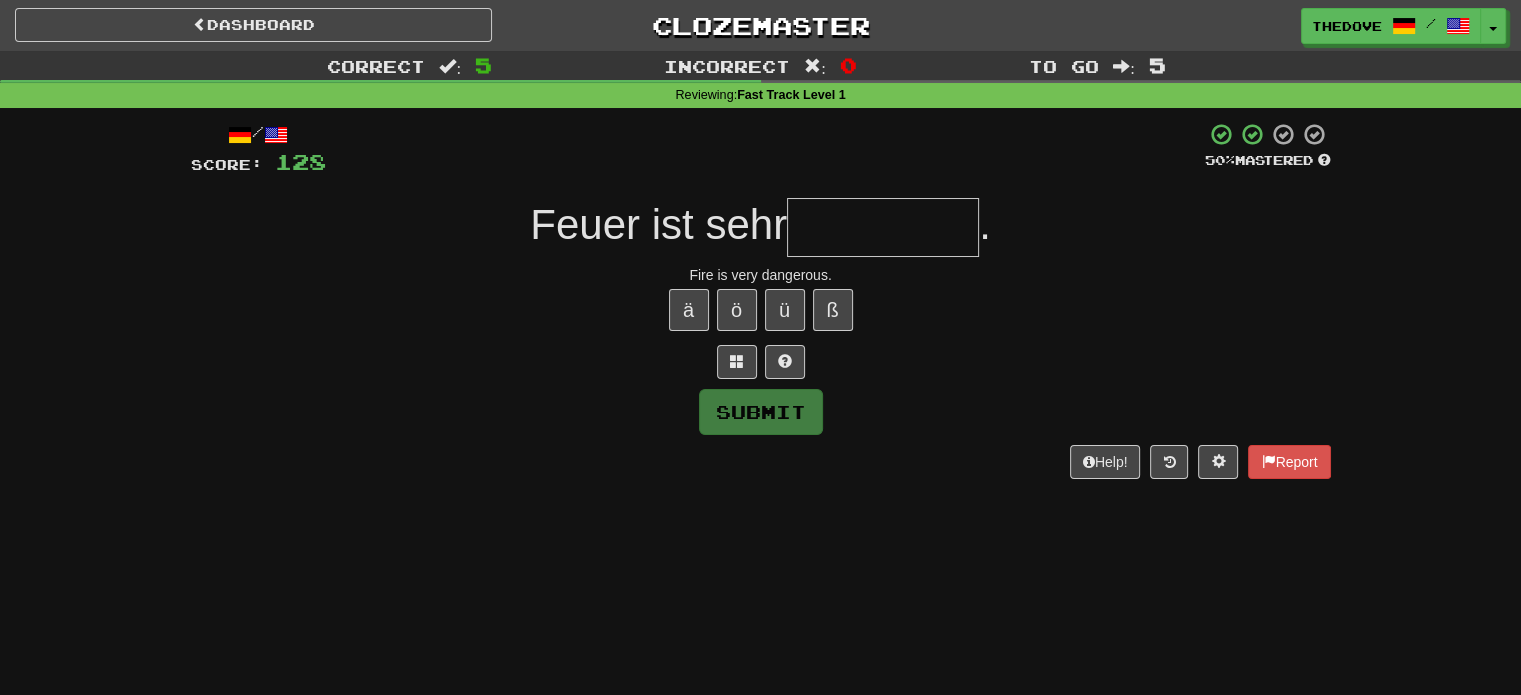 type on "*" 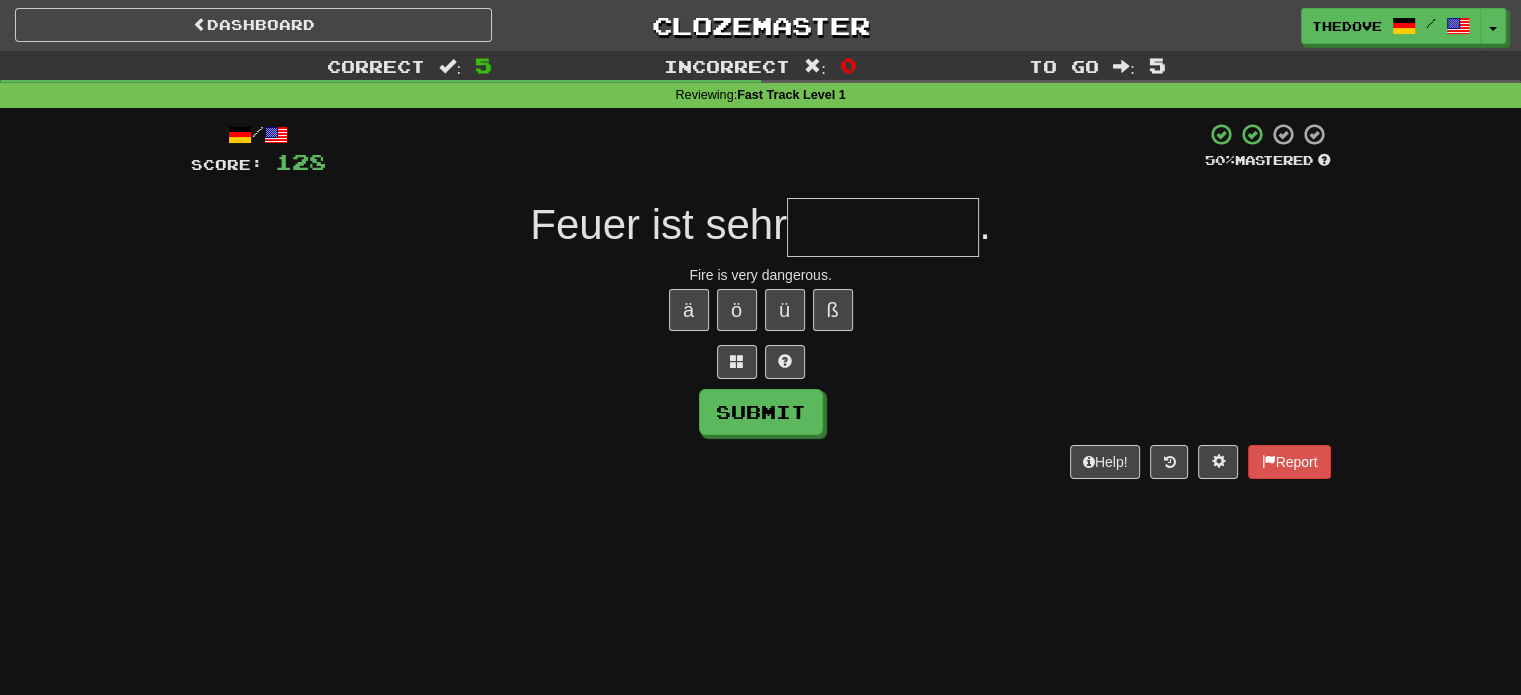type on "*" 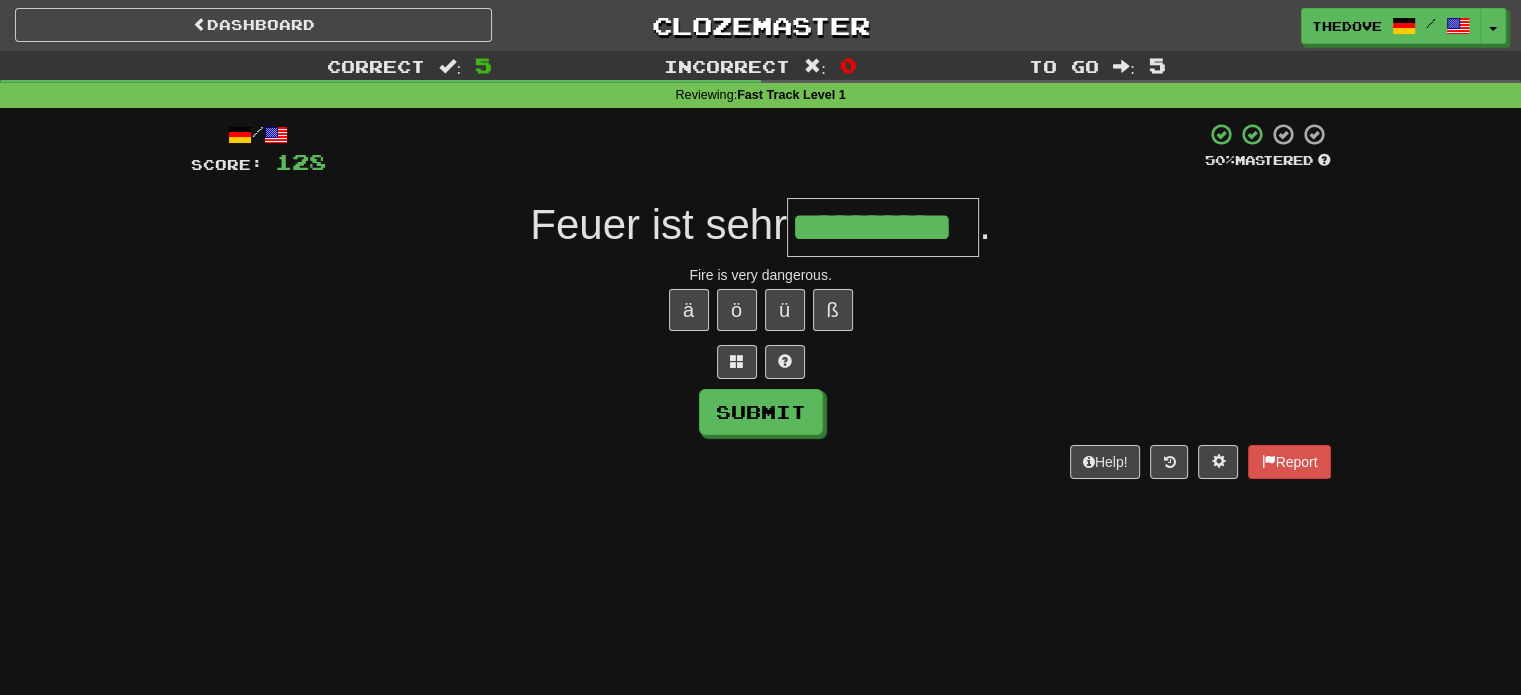type on "**********" 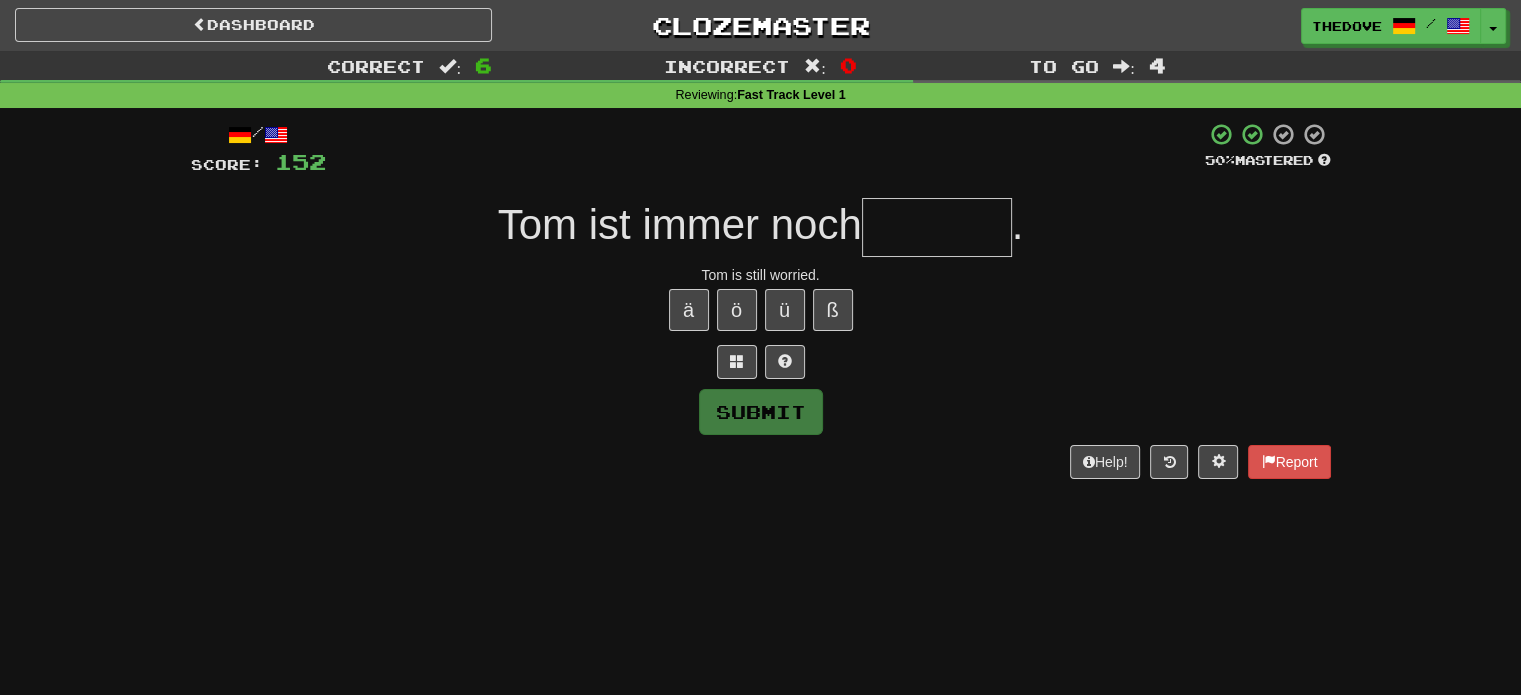 type on "*" 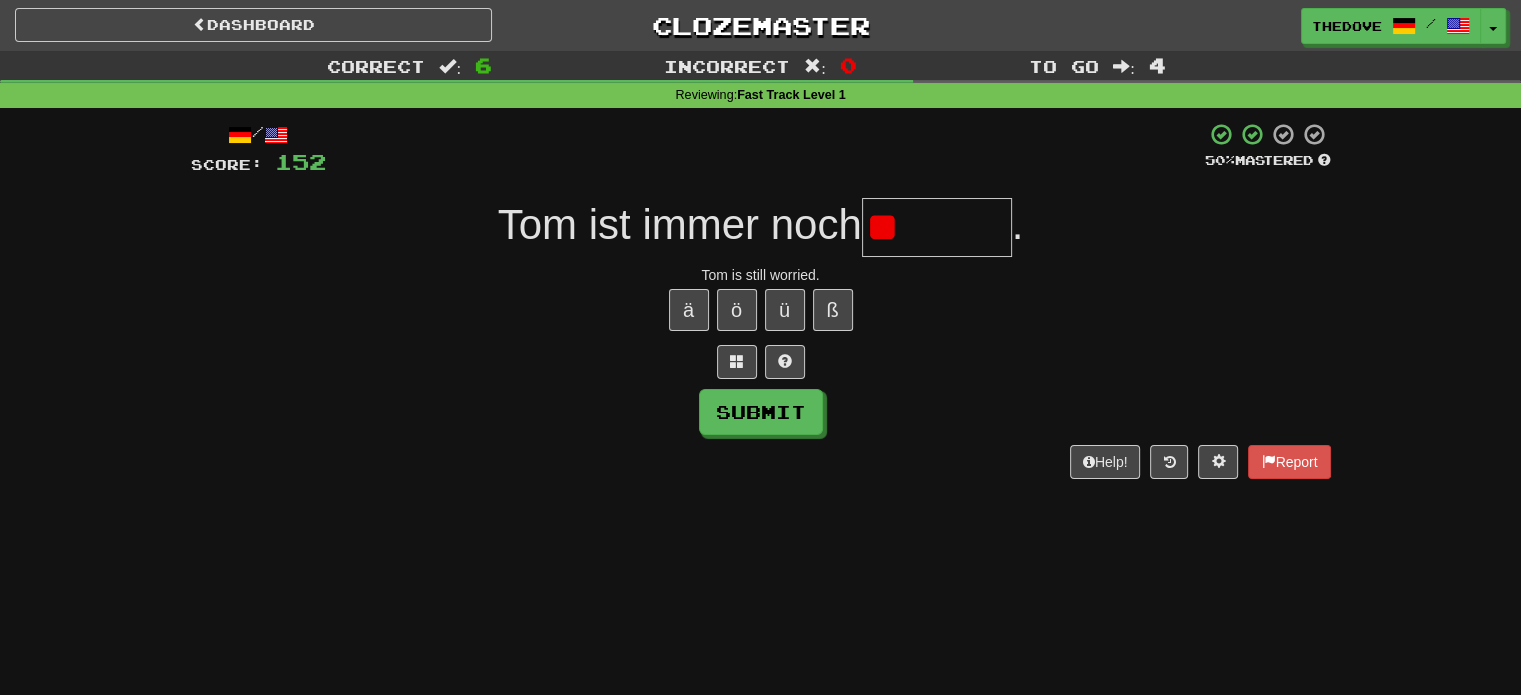 type on "*" 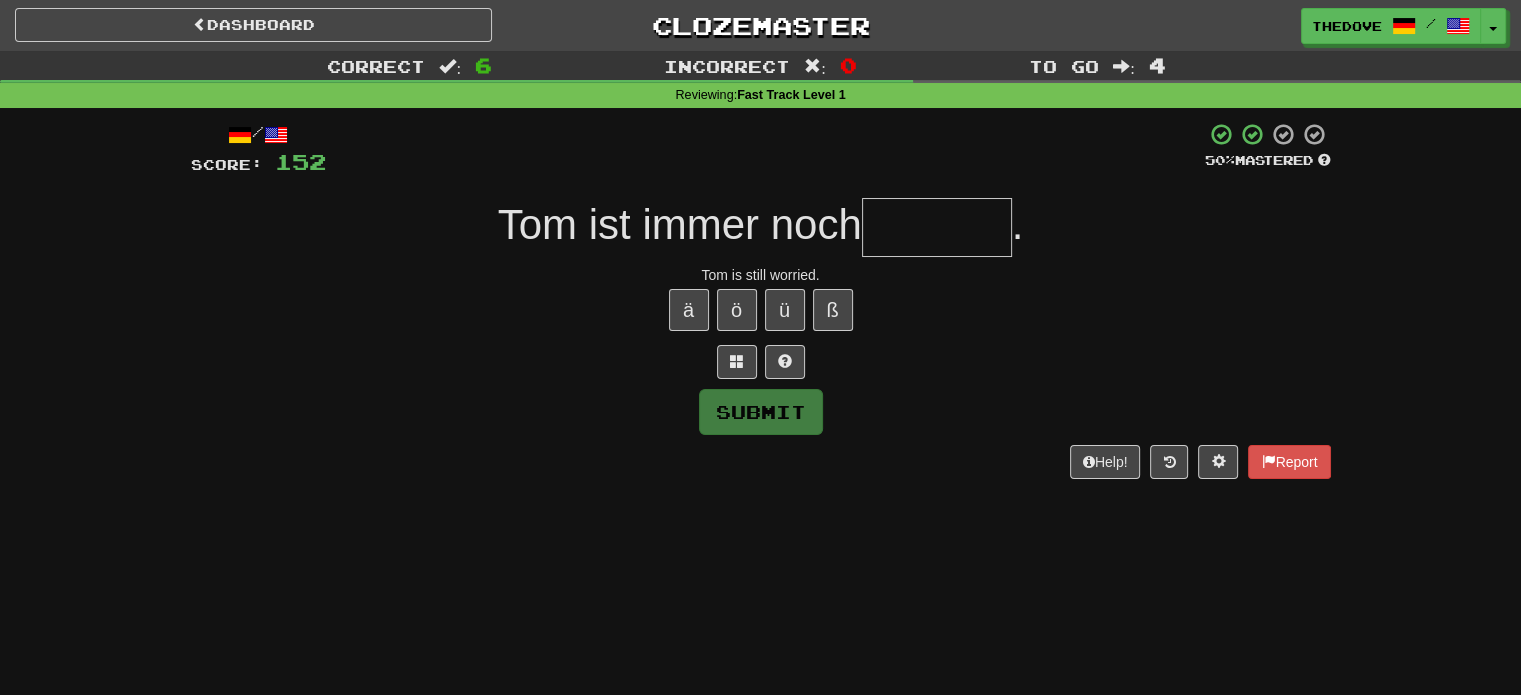 type on "*" 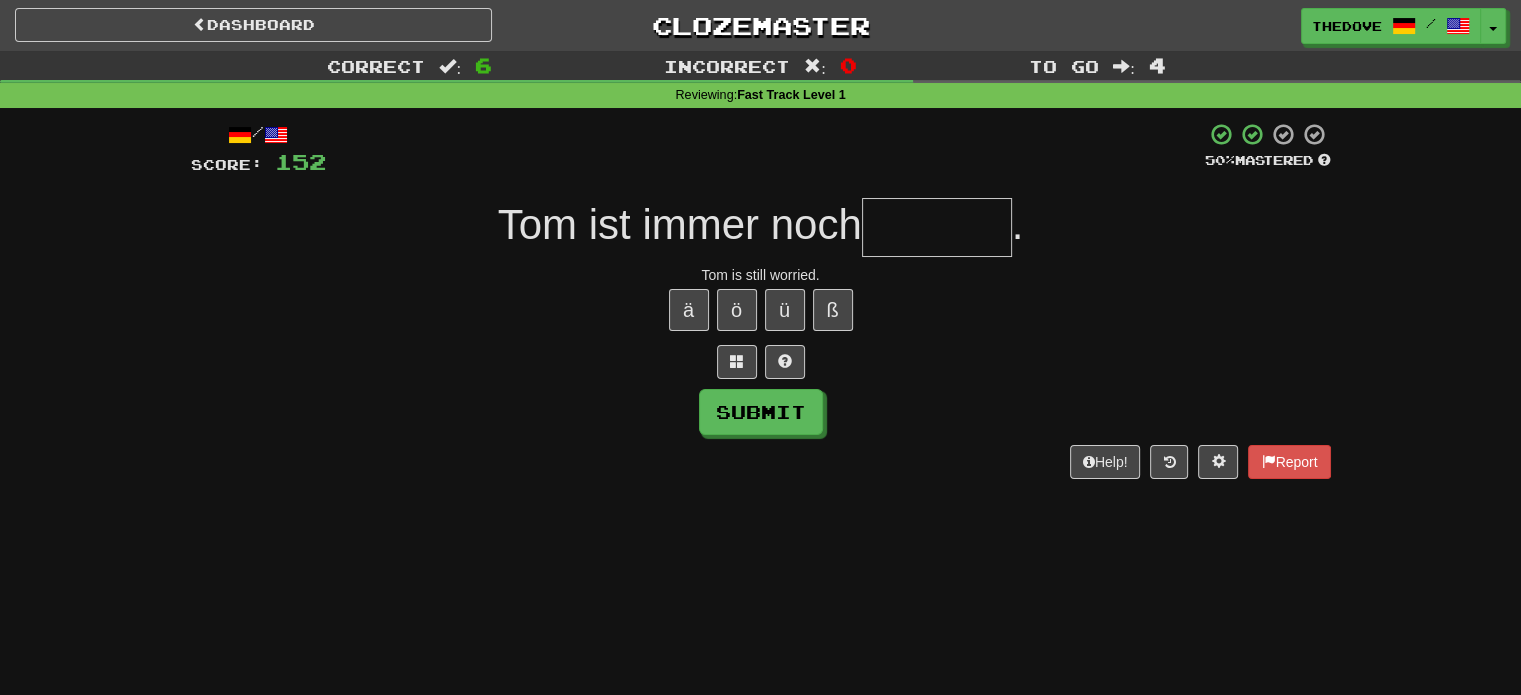 type on "*" 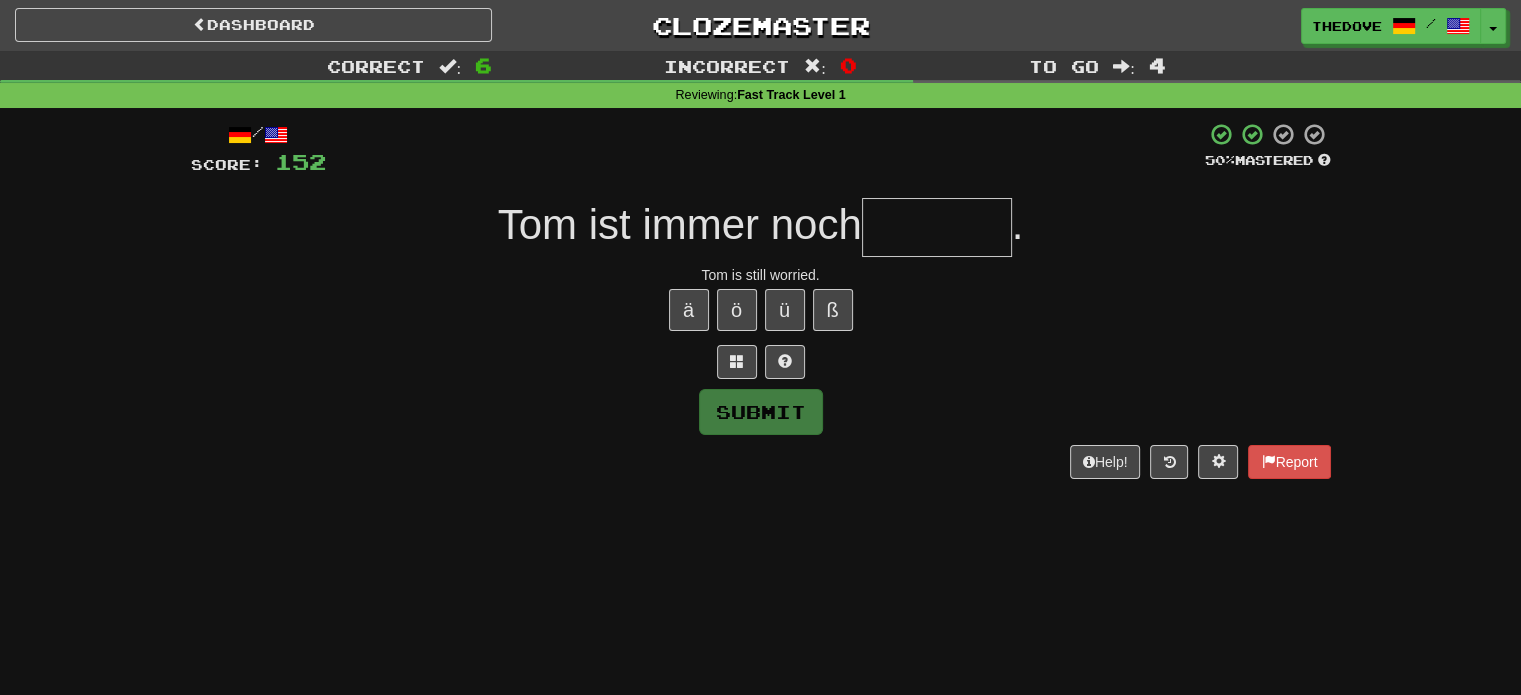 type on "*" 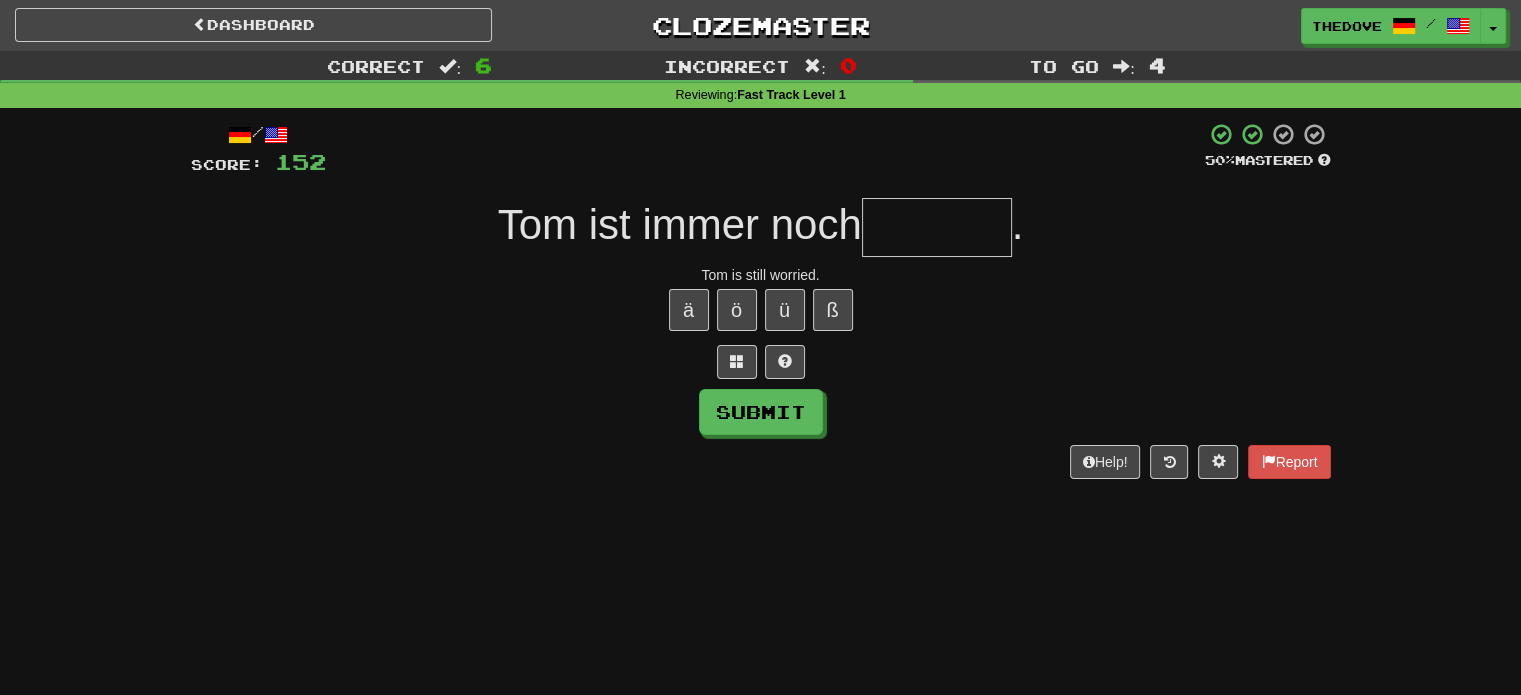 type on "*" 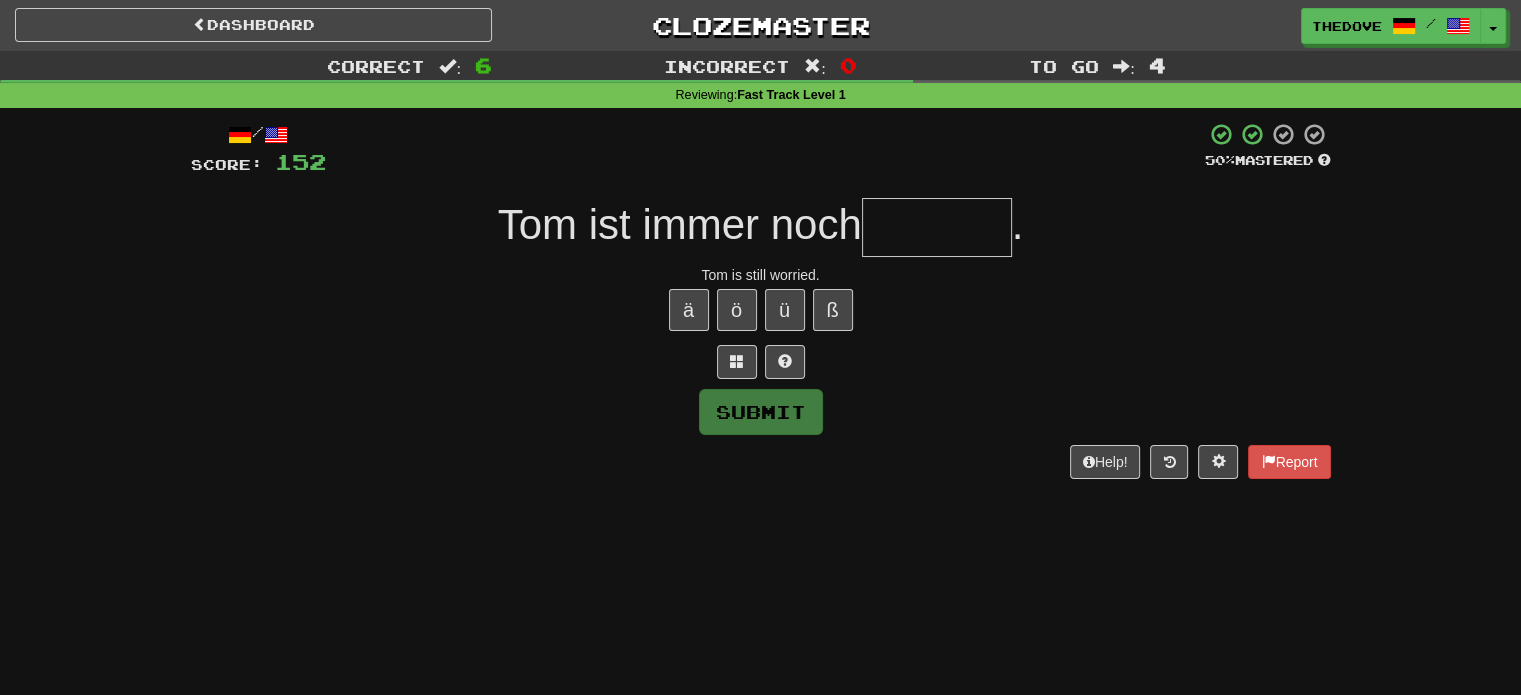 type on "*" 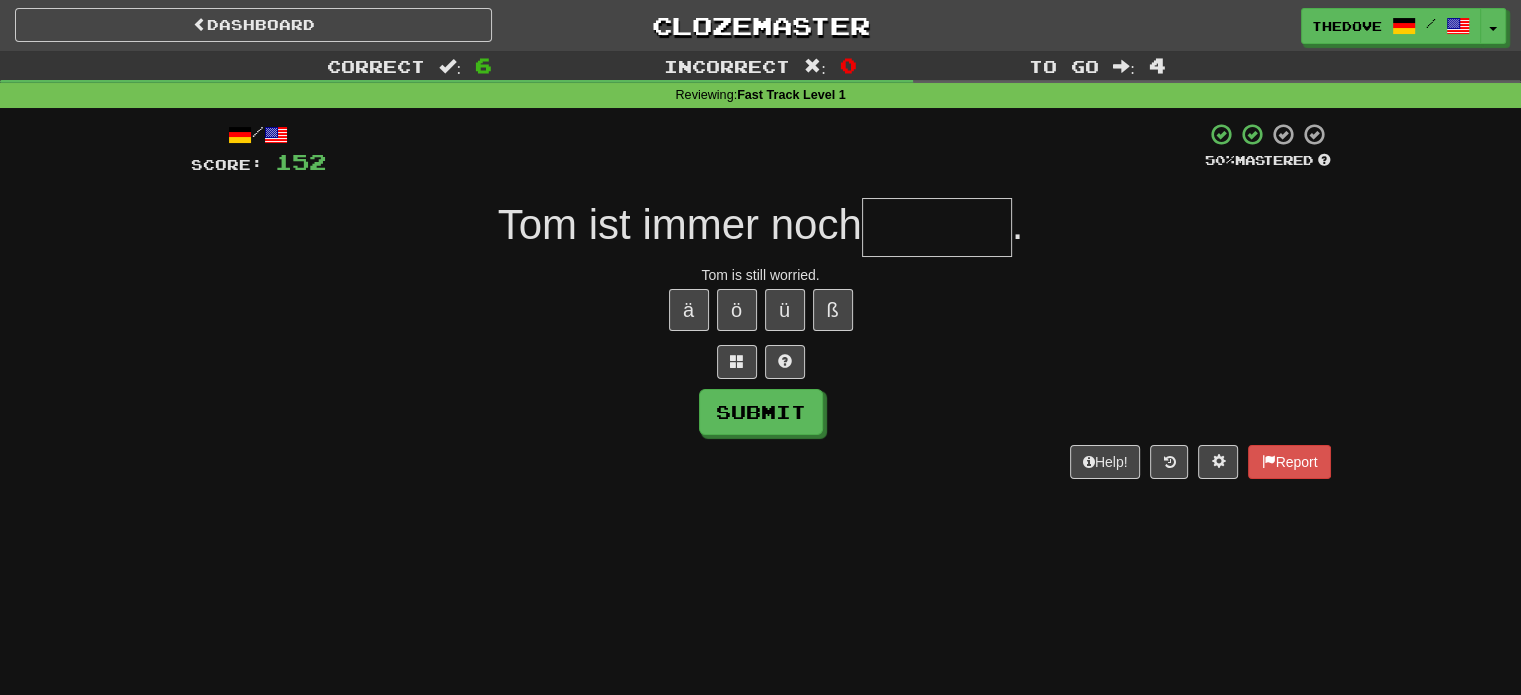 type on "*" 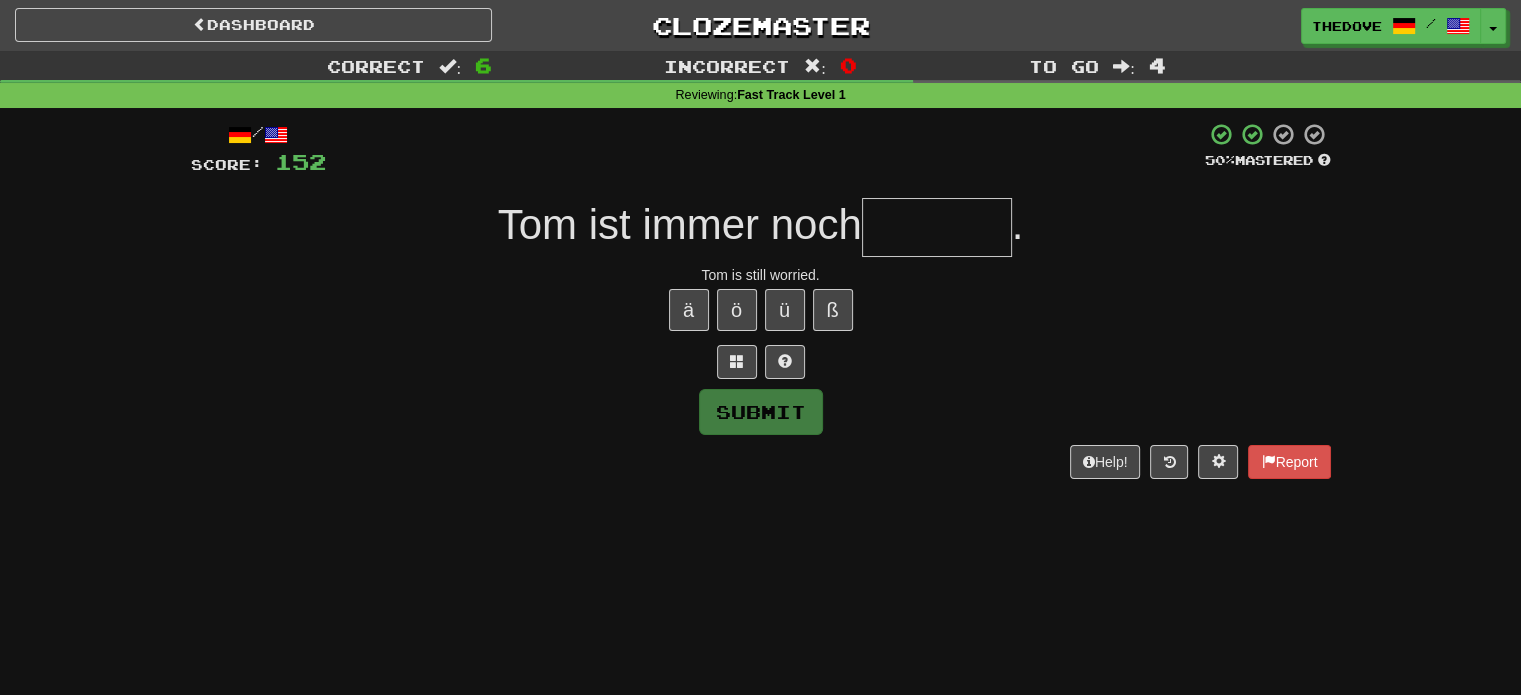 type on "*" 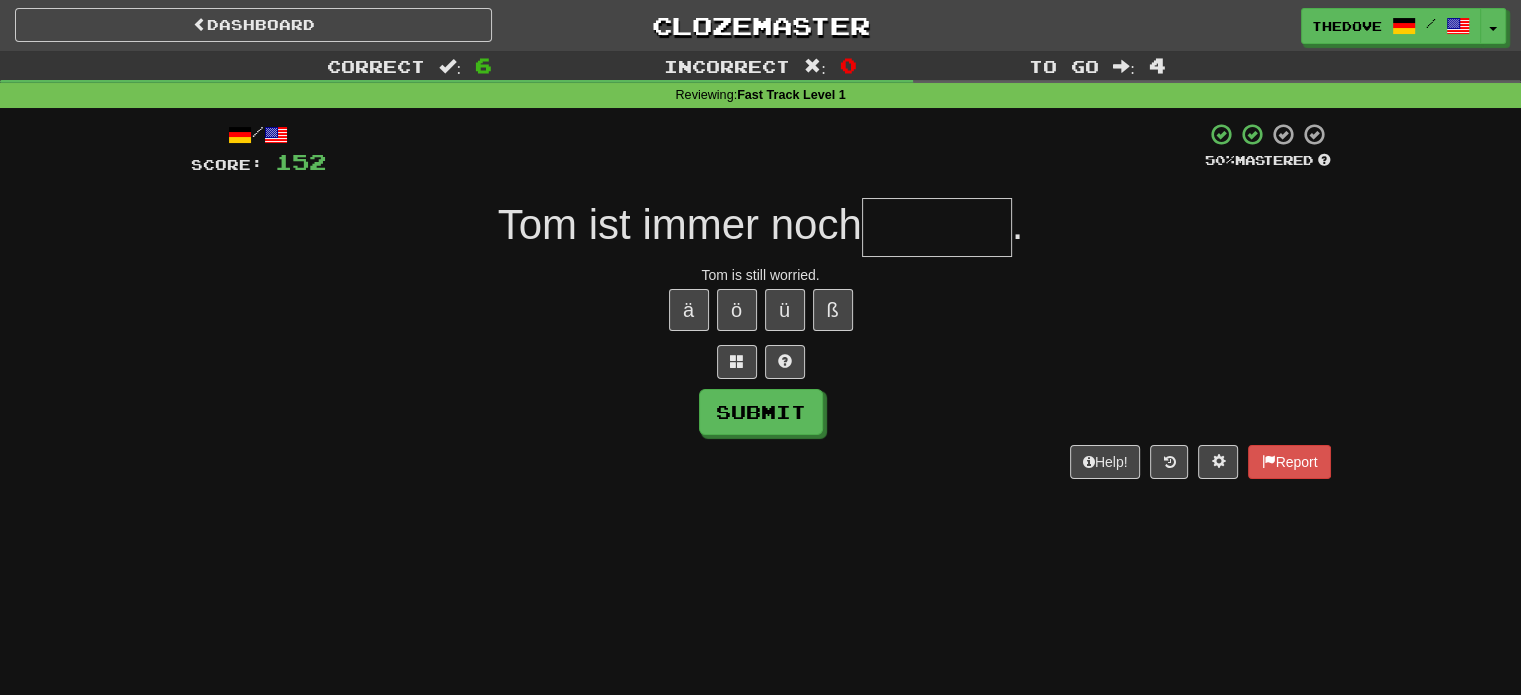 type on "*" 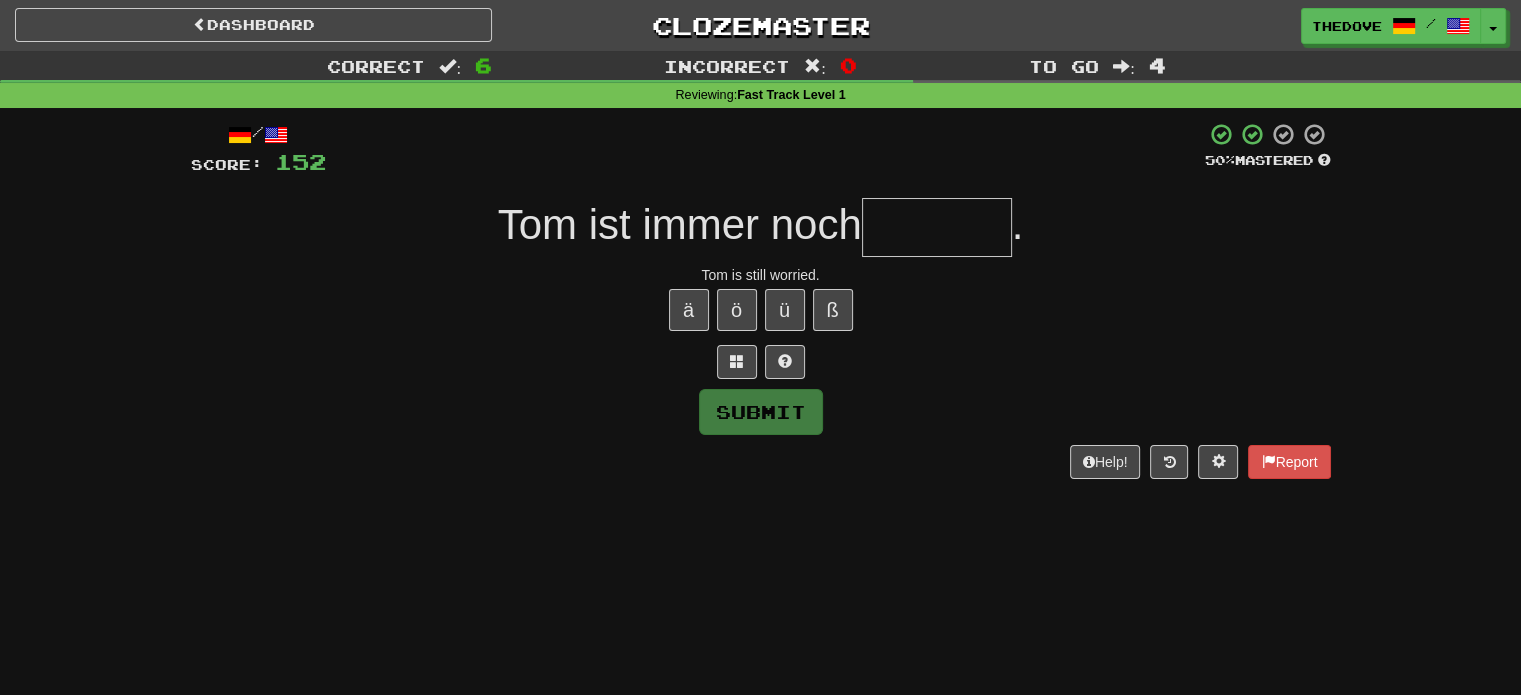 type on "*" 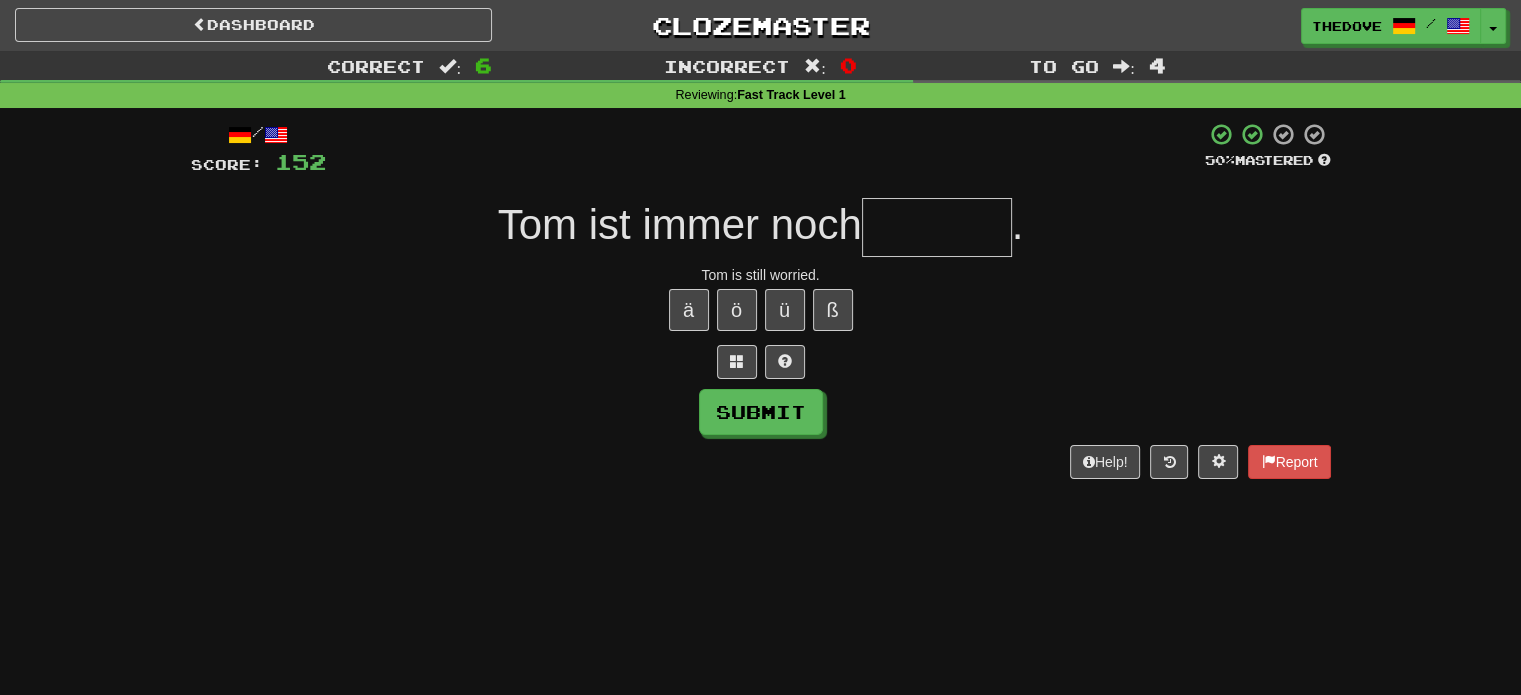 type on "*" 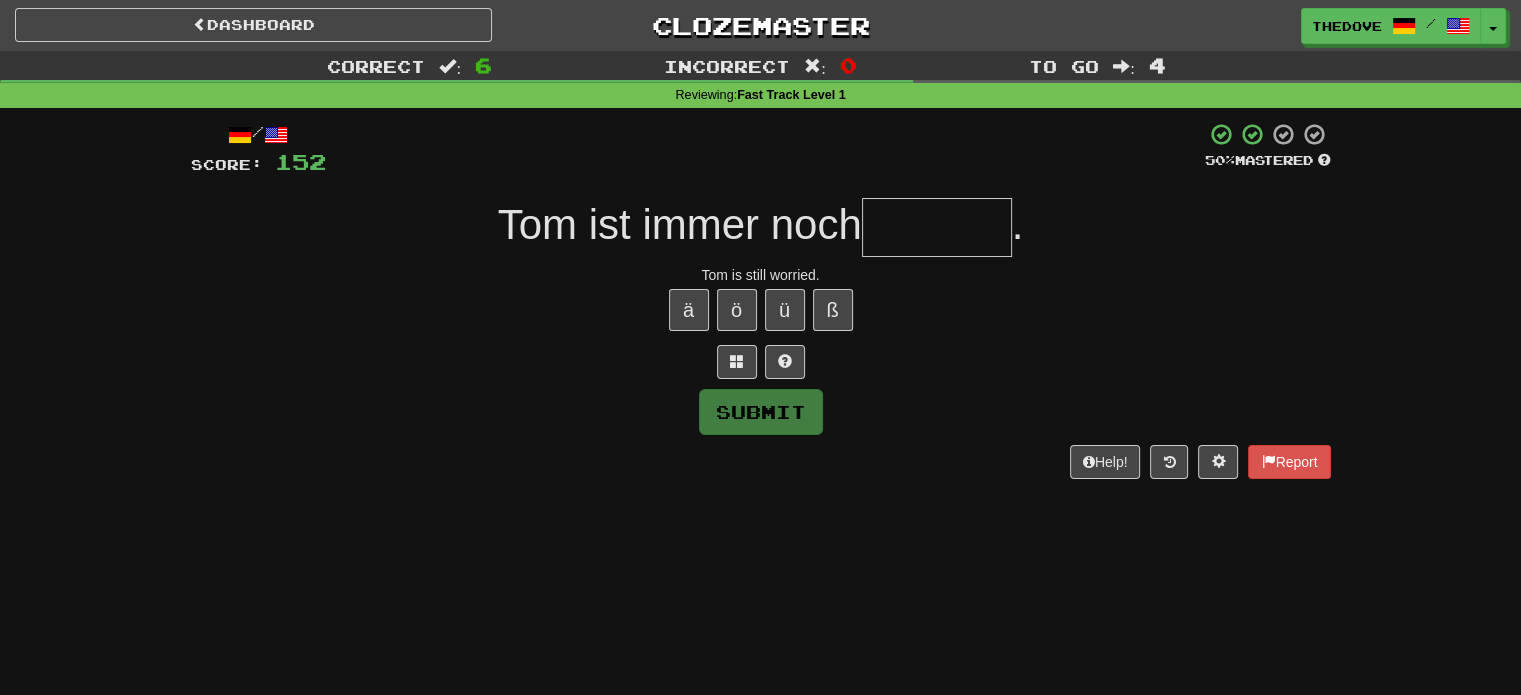type on "*" 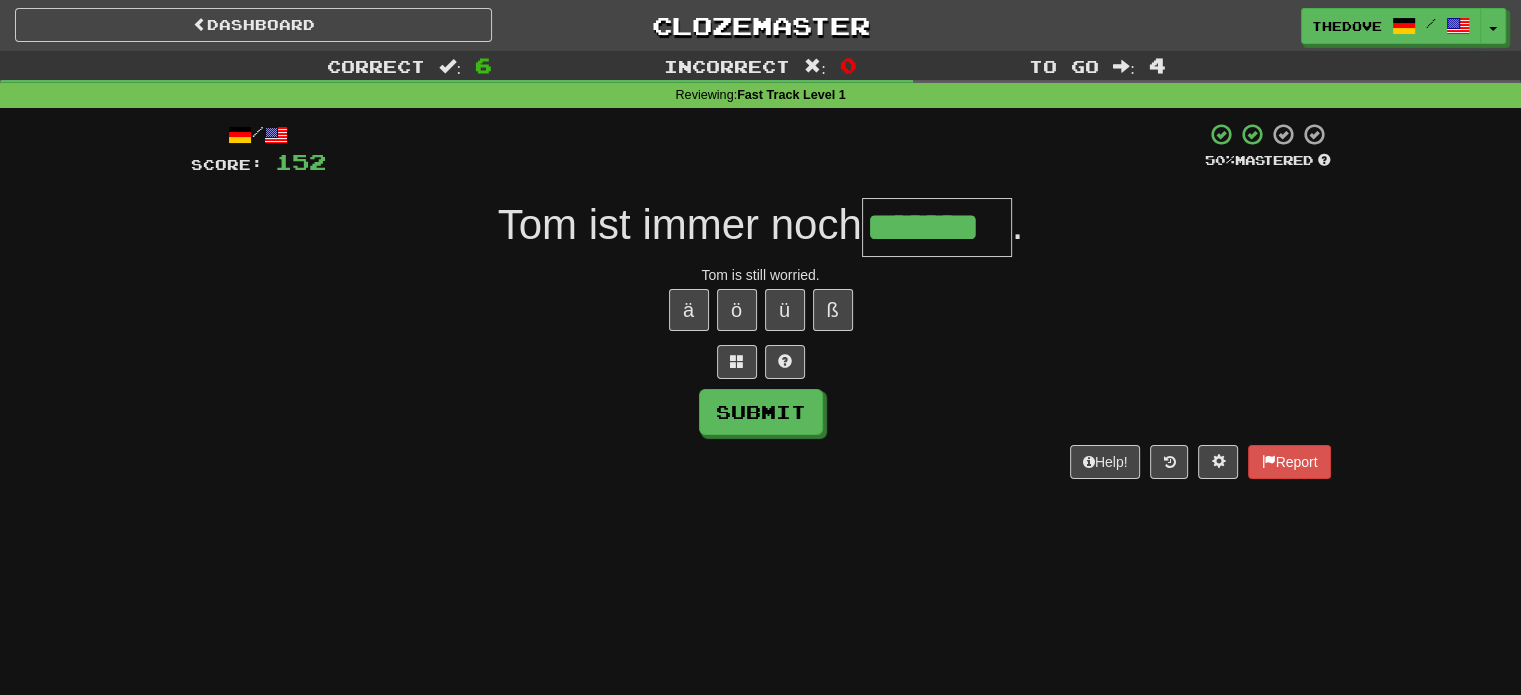 type on "*******" 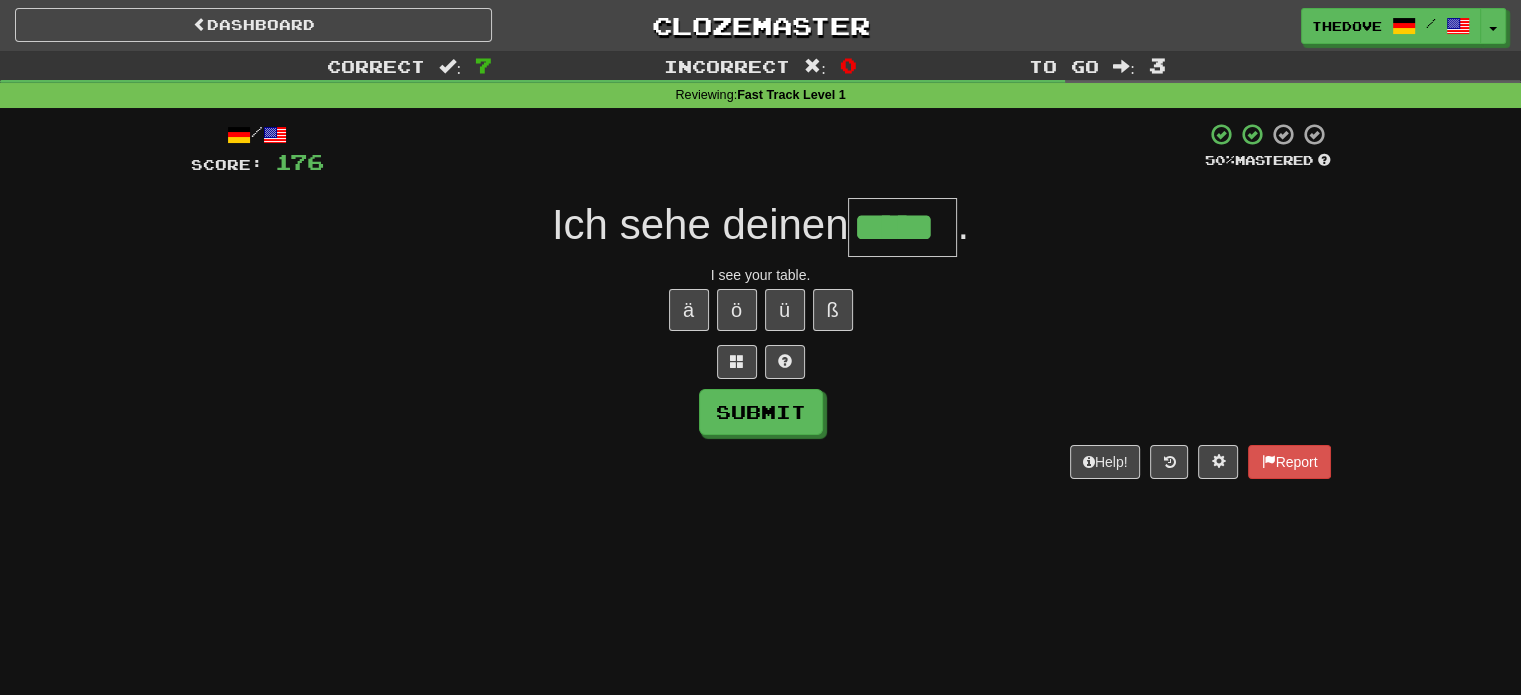 type on "*****" 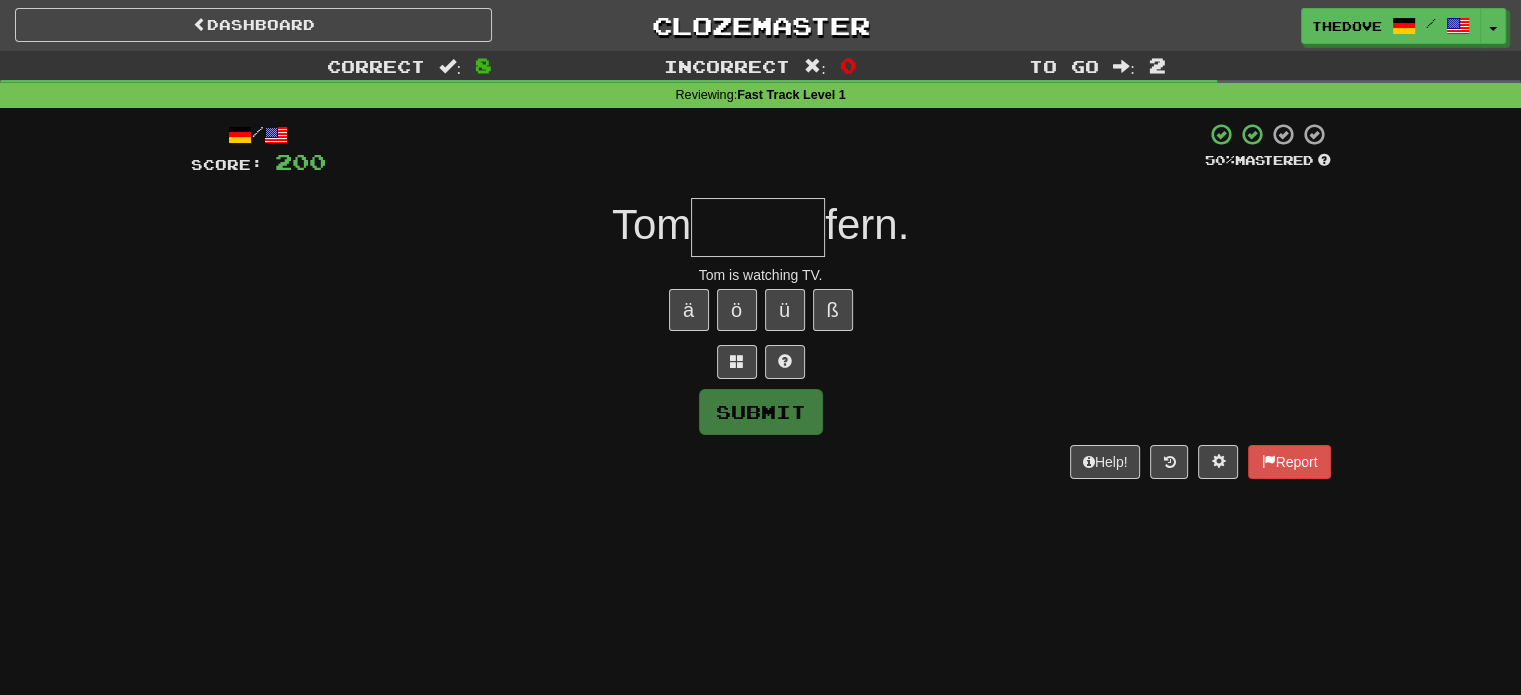 type on "*" 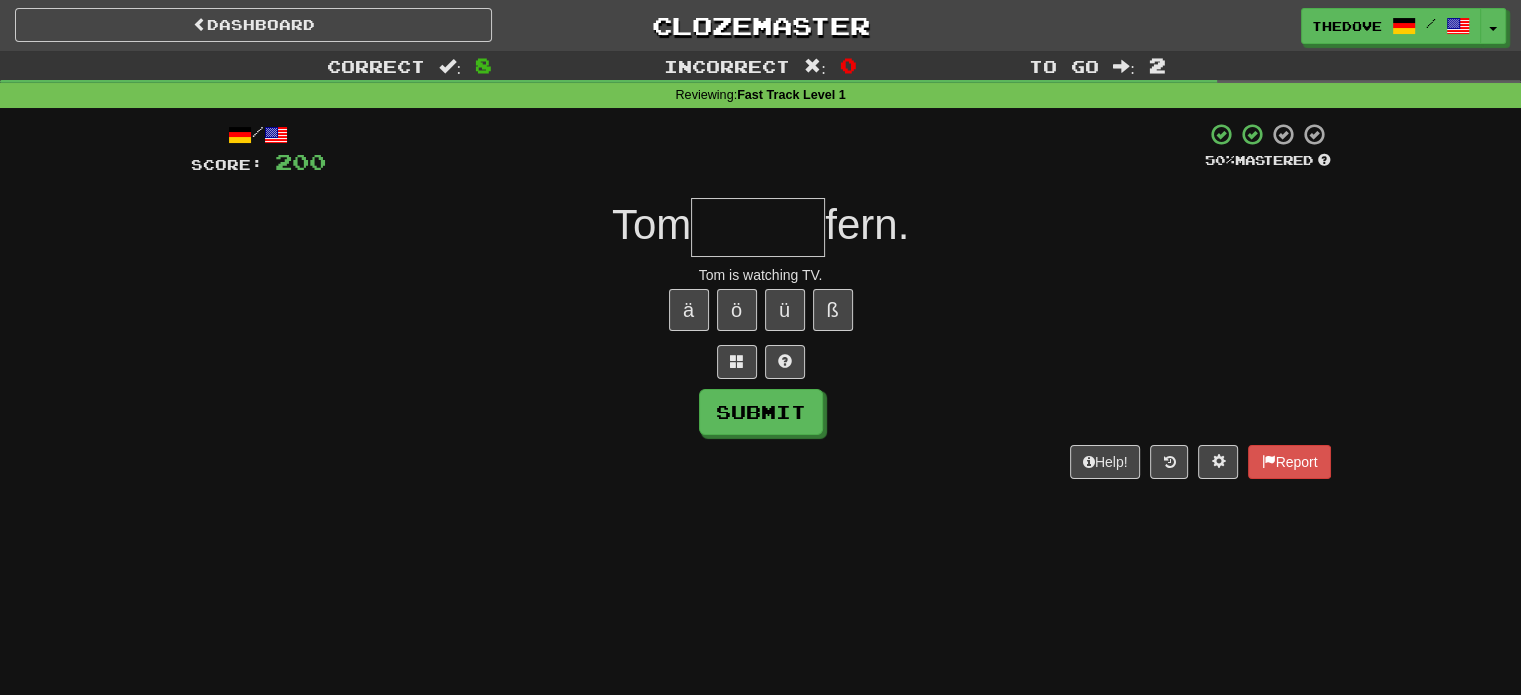 type on "*" 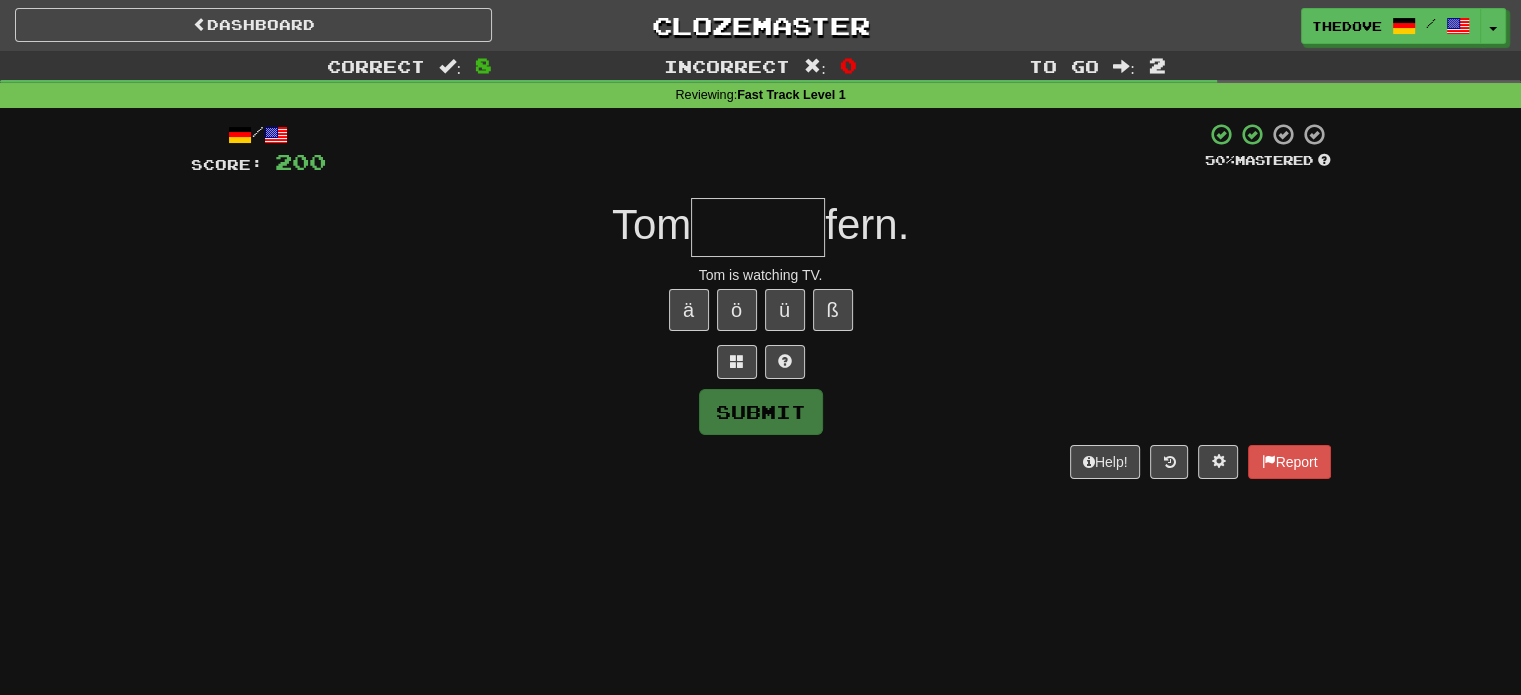 type on "*" 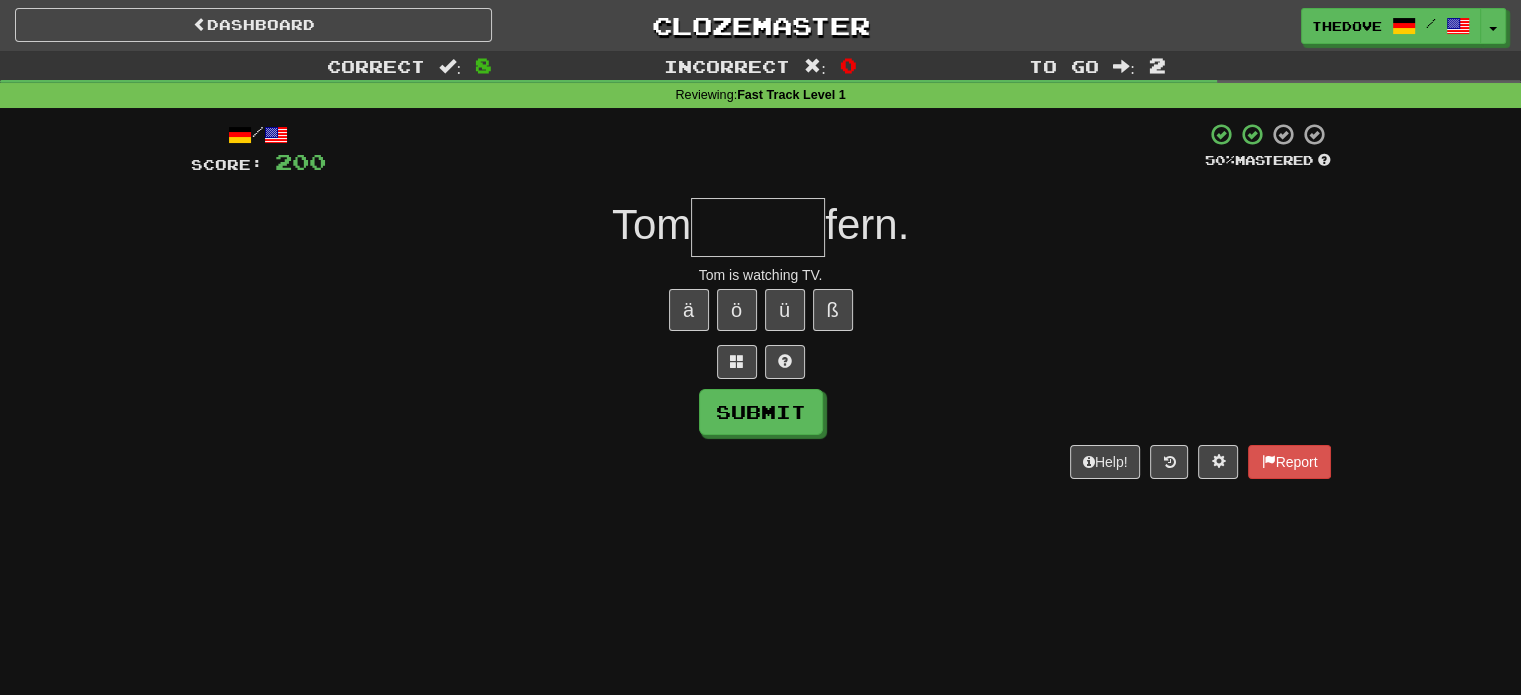 type on "*" 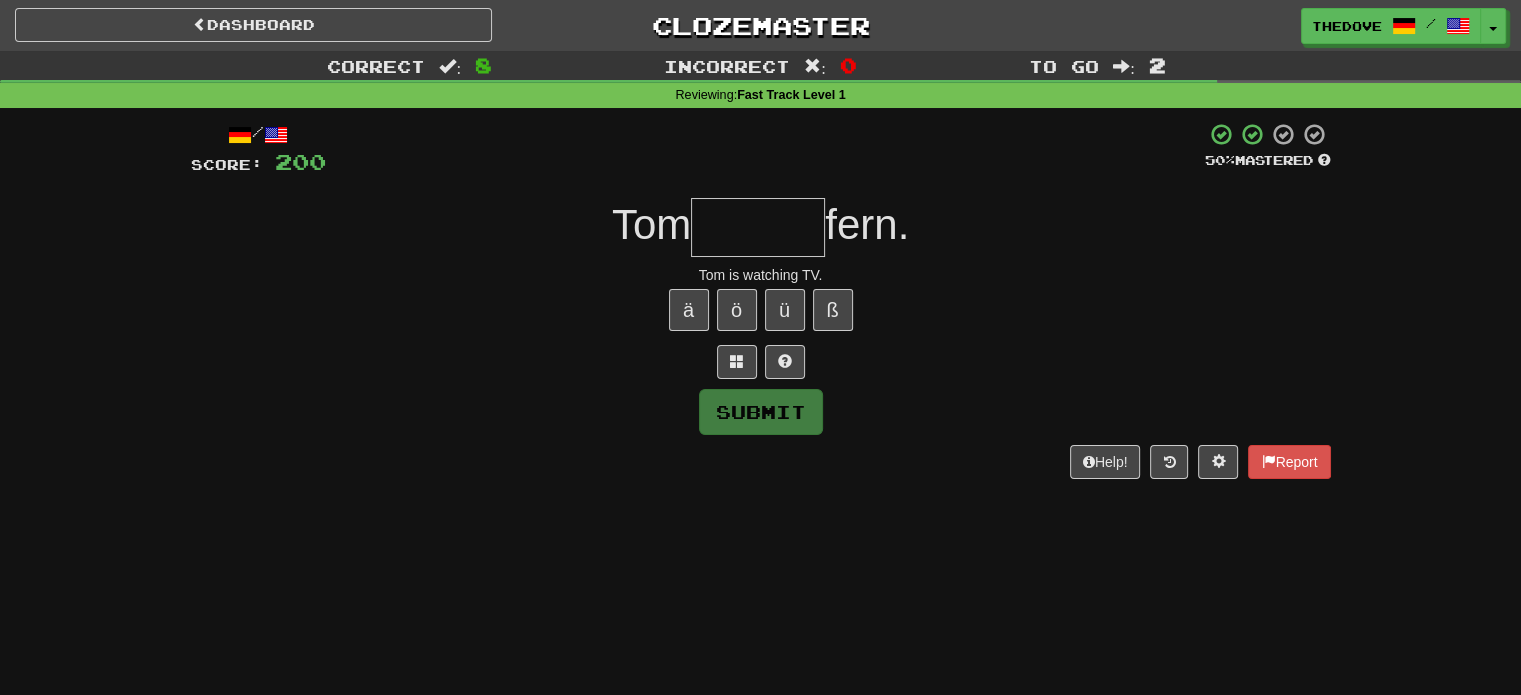 type on "*" 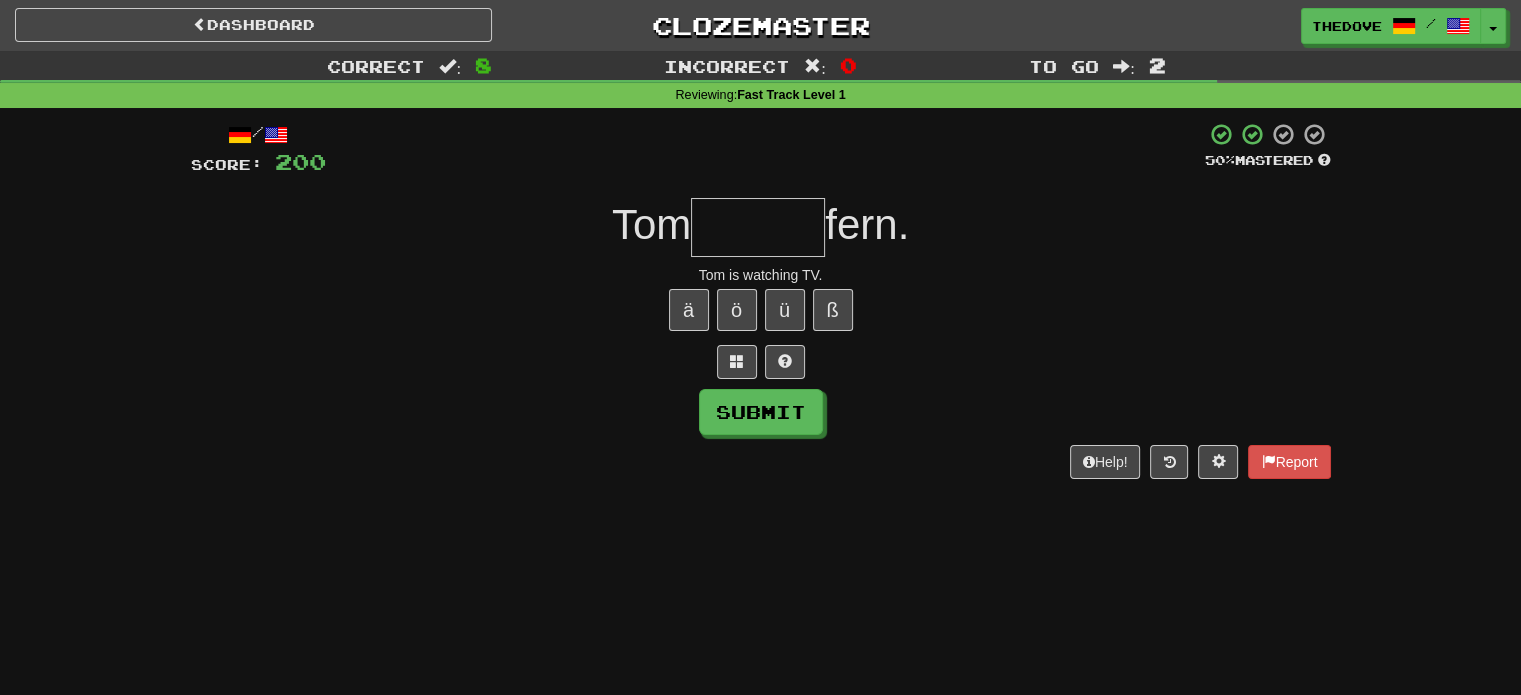 type on "*" 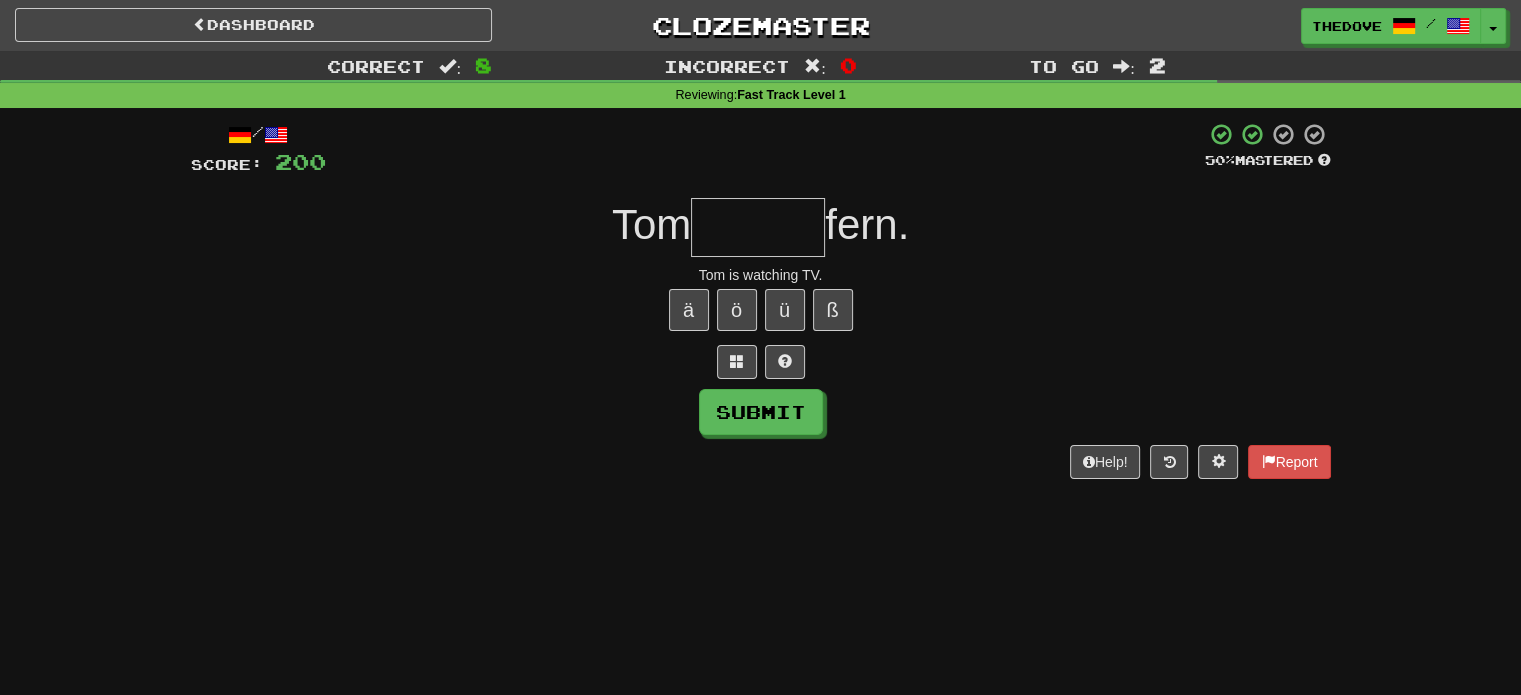type on "*" 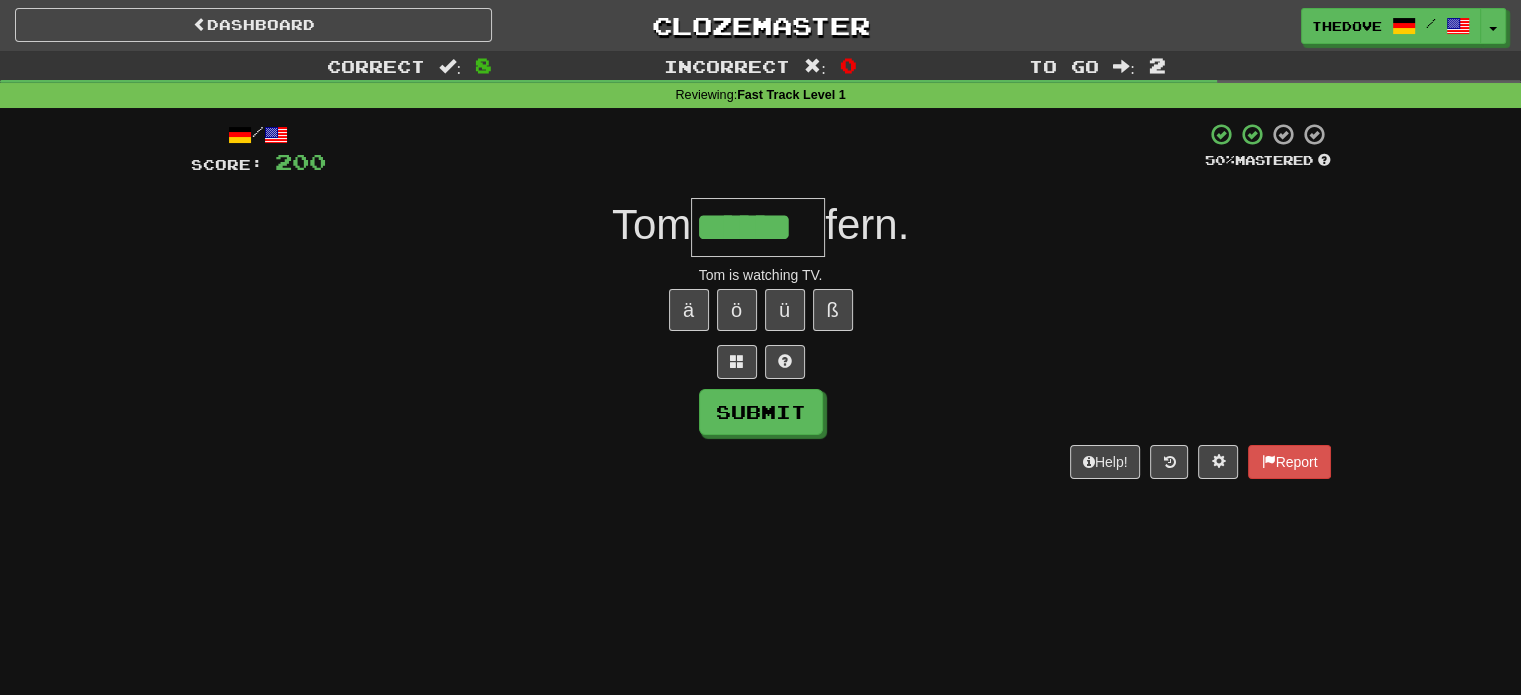 type on "******" 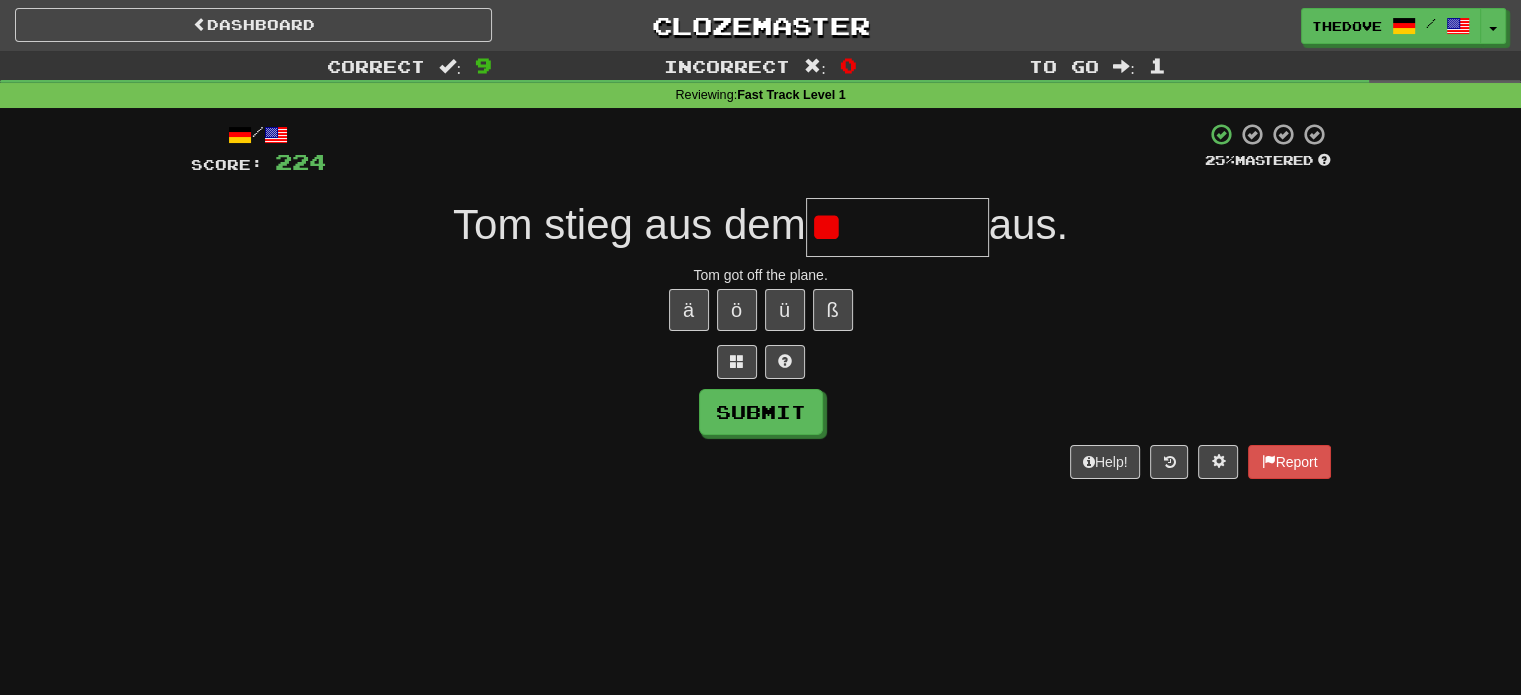 type on "*" 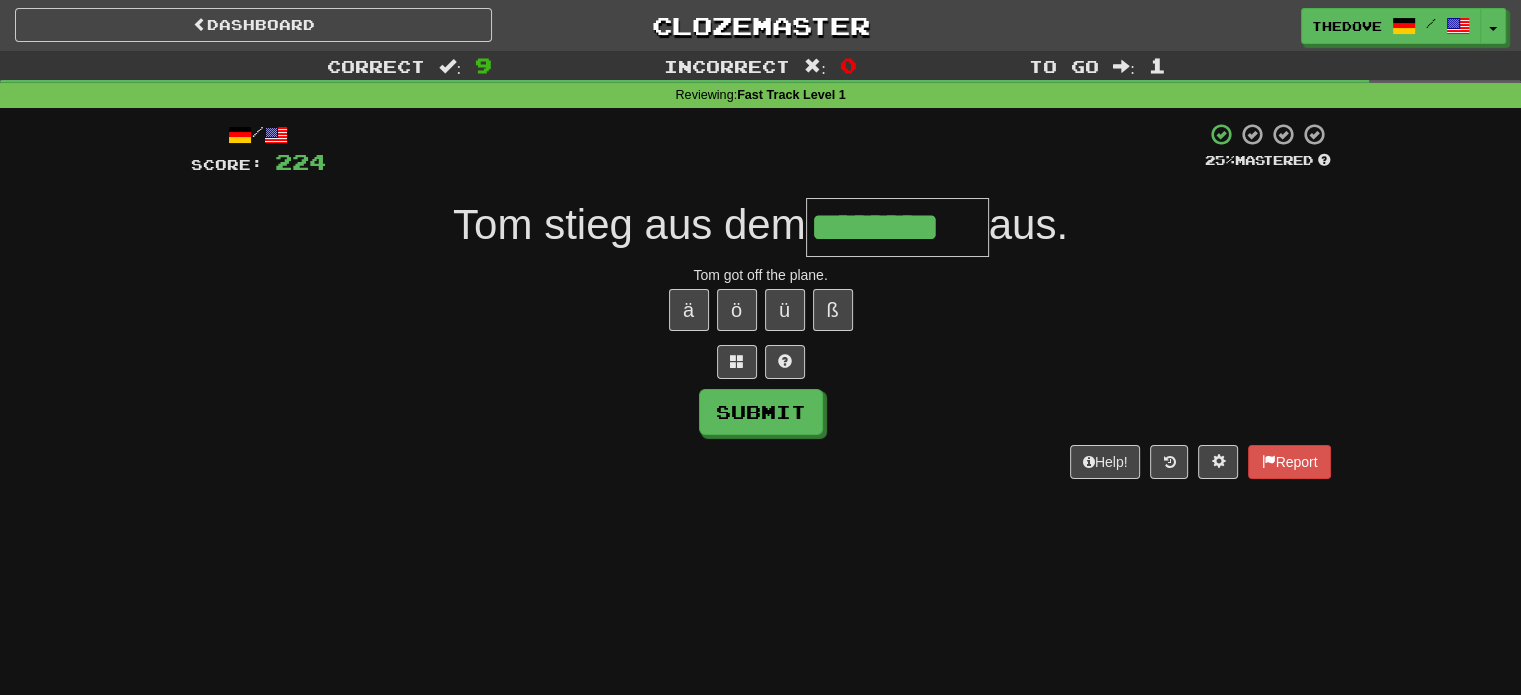 type on "********" 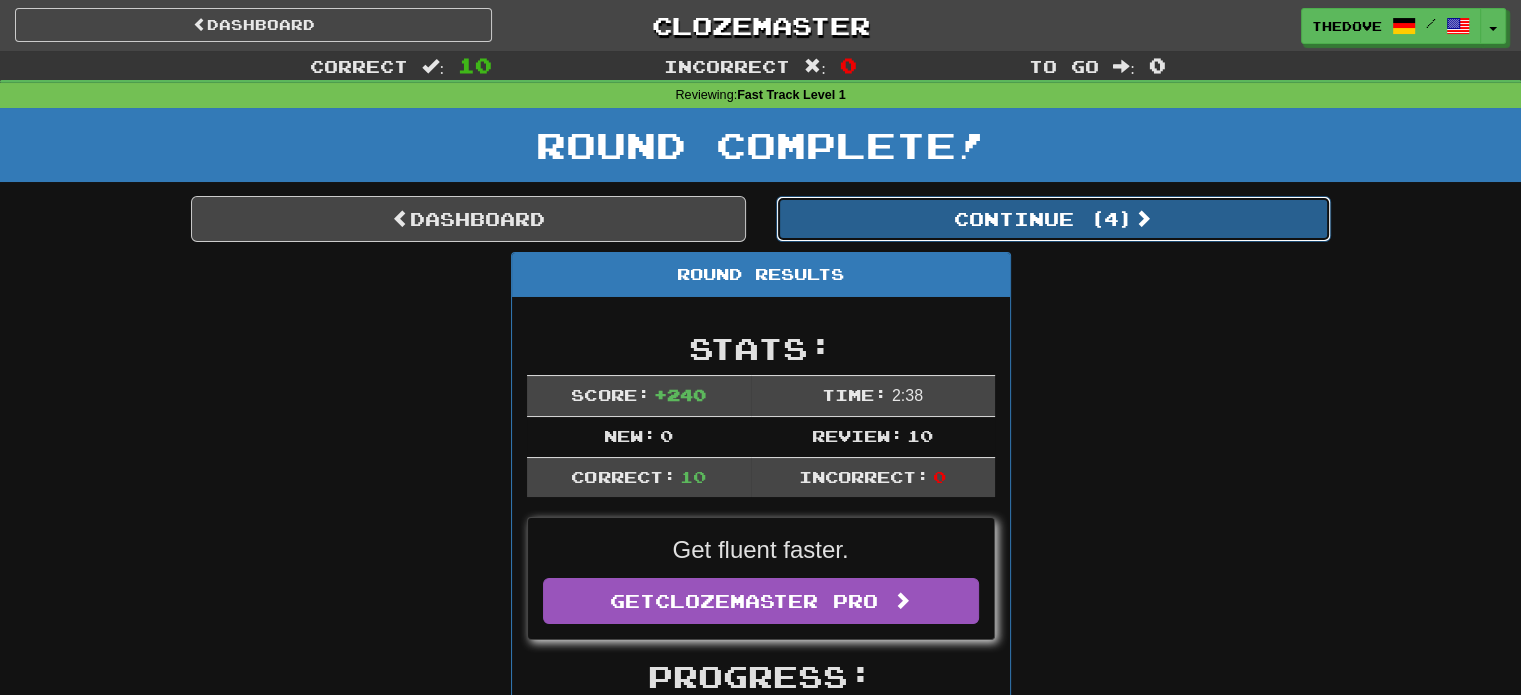 click on "Continue ( 4 )" at bounding box center [1053, 219] 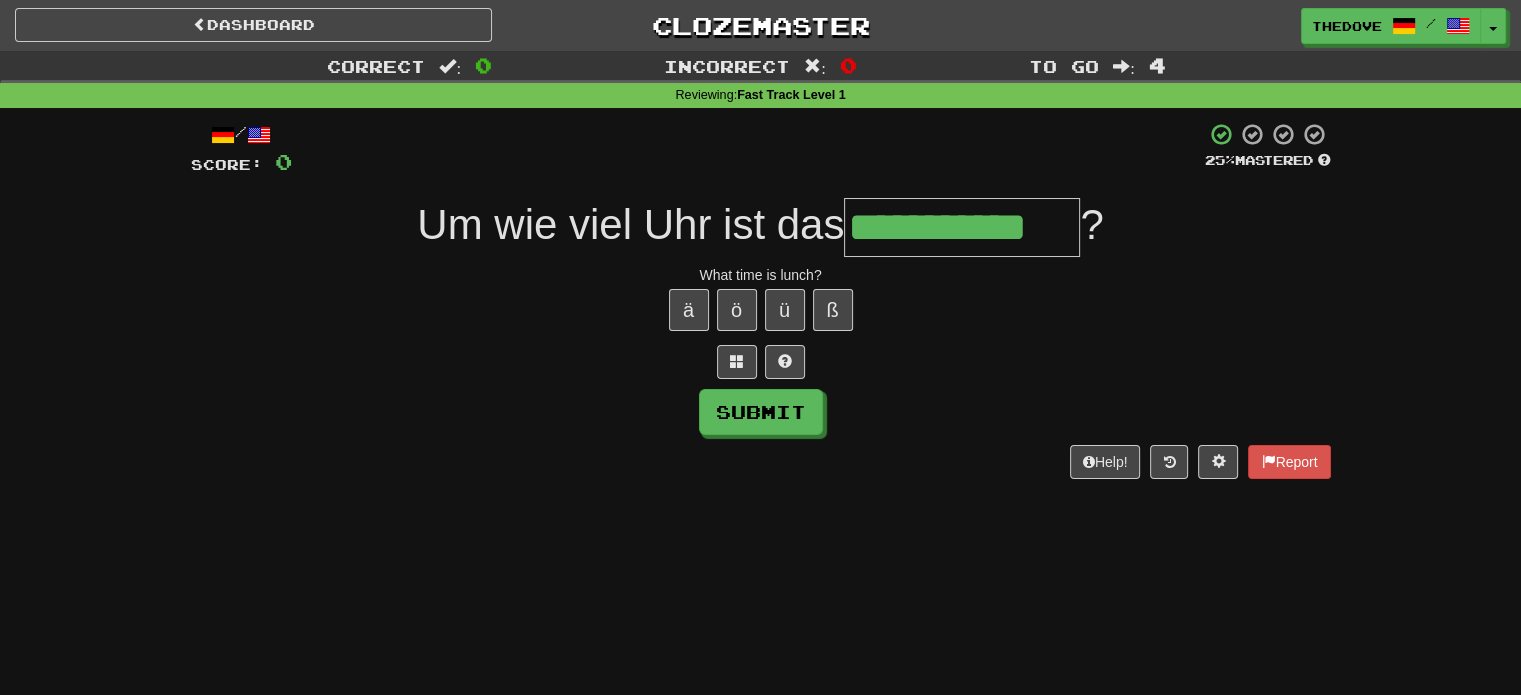 type on "**********" 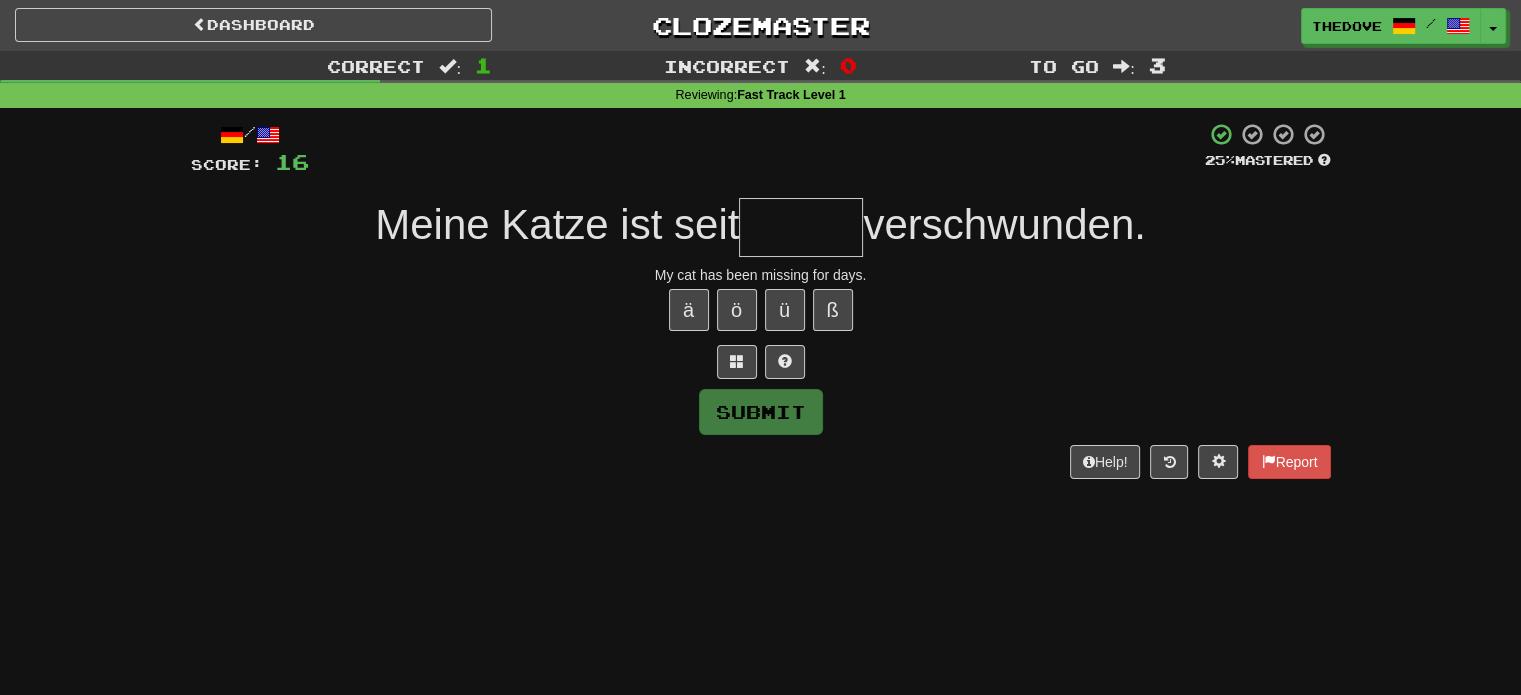 type on "*" 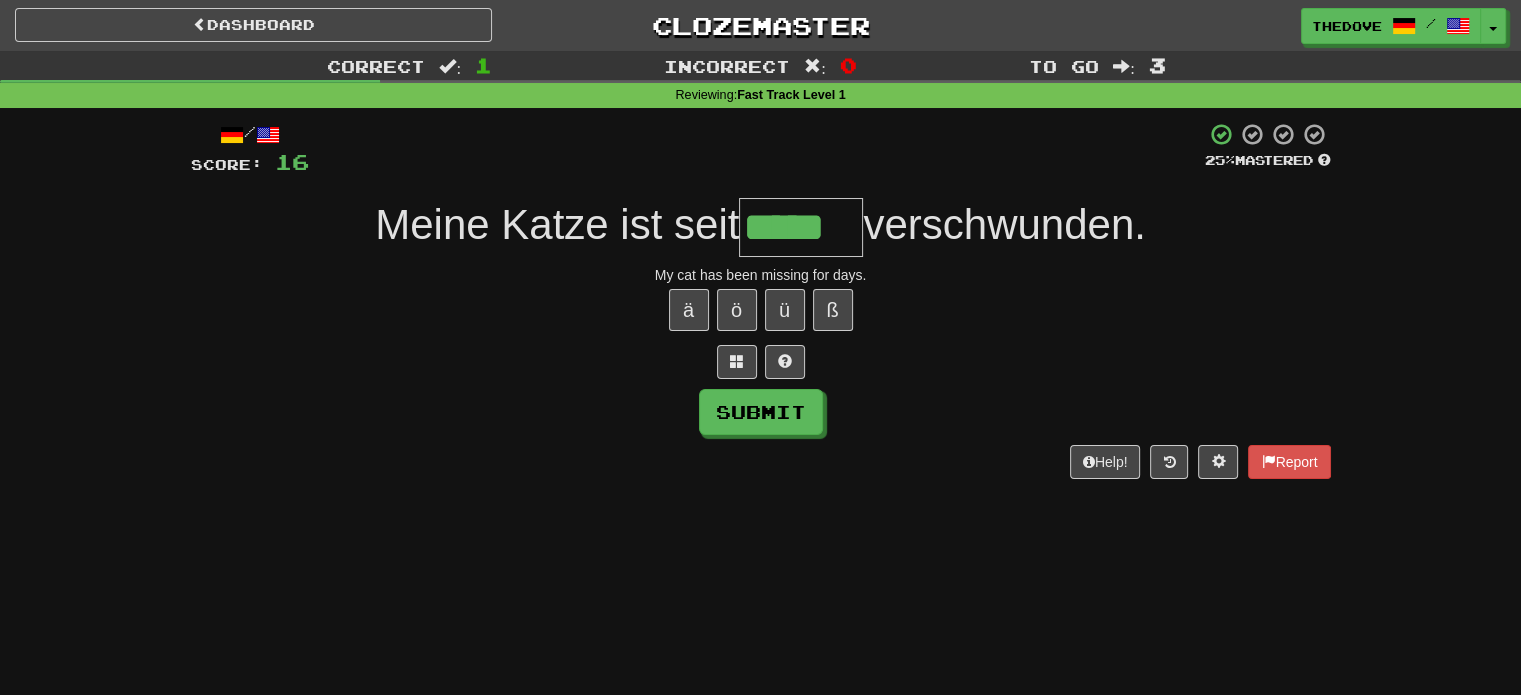 type on "*****" 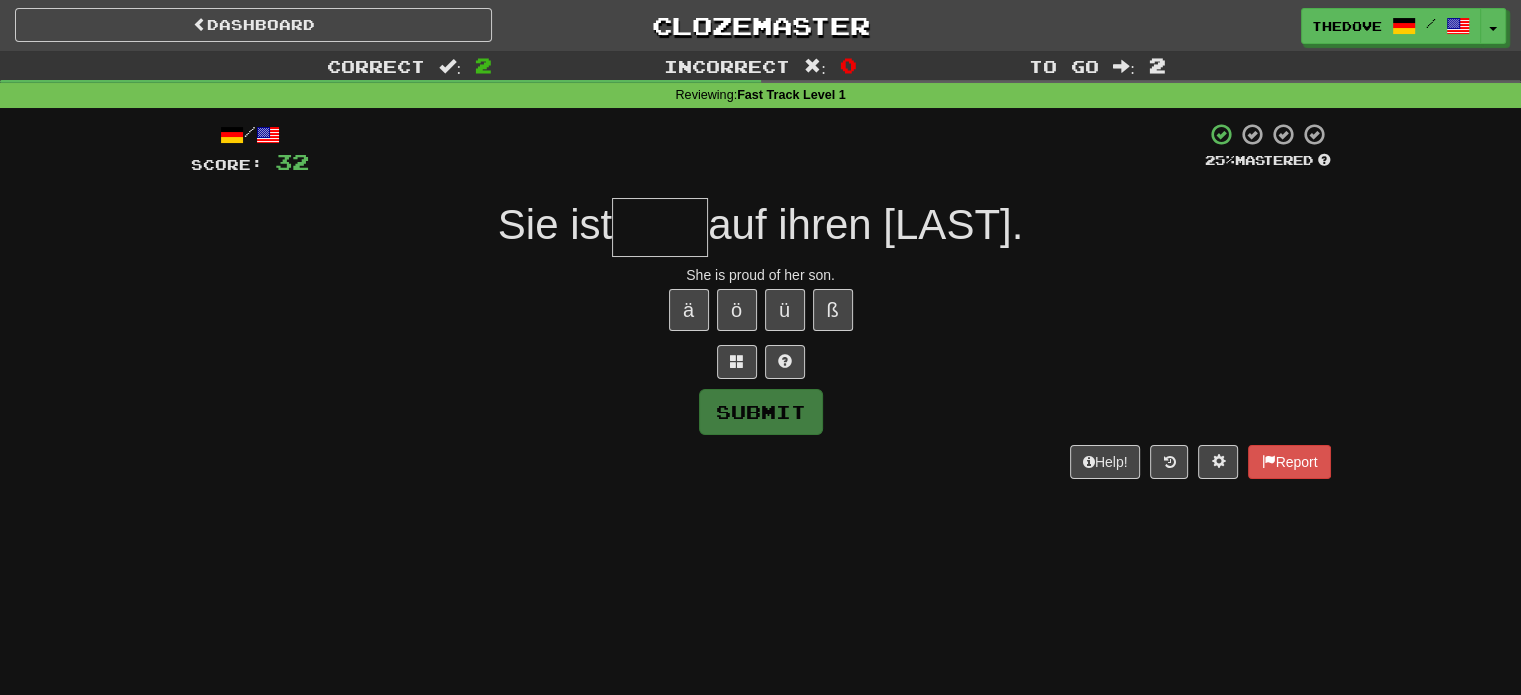 type on "*" 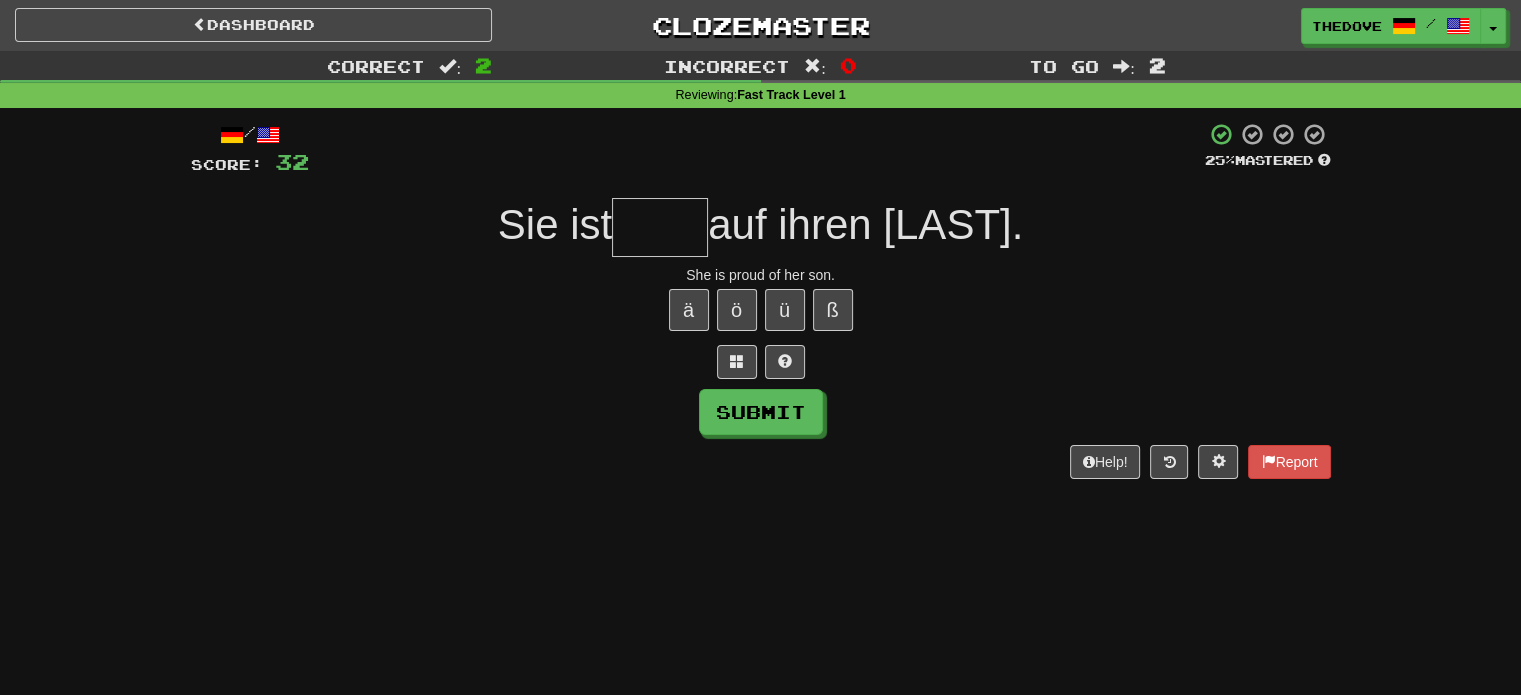 type on "*" 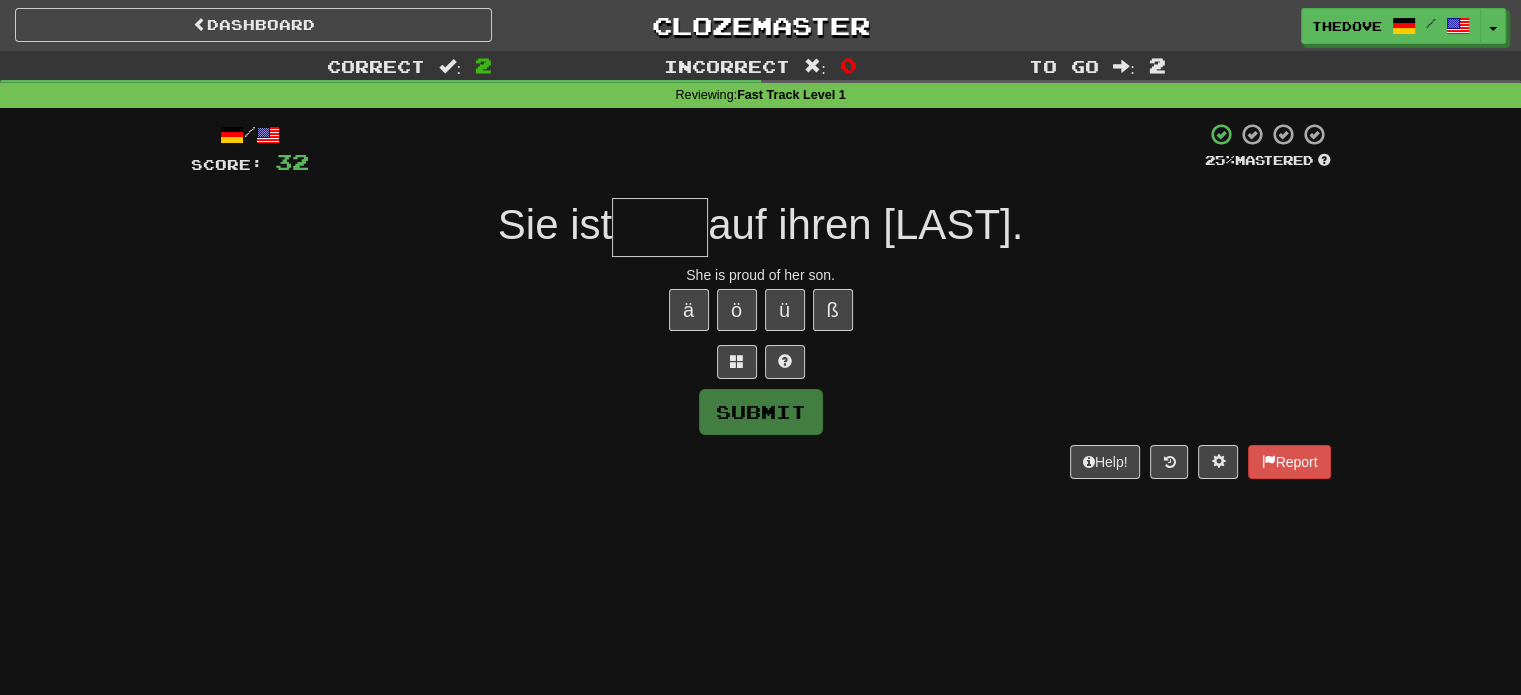 type on "*" 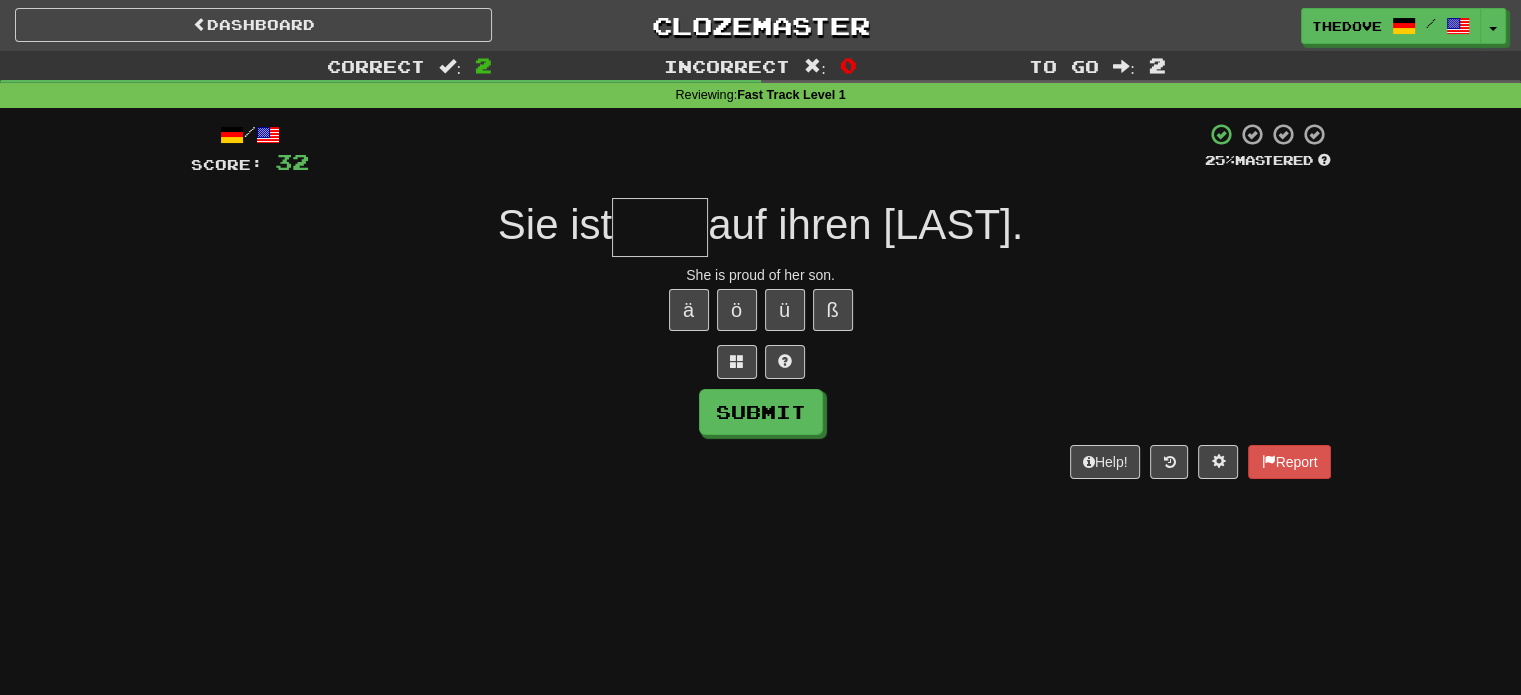 type on "*" 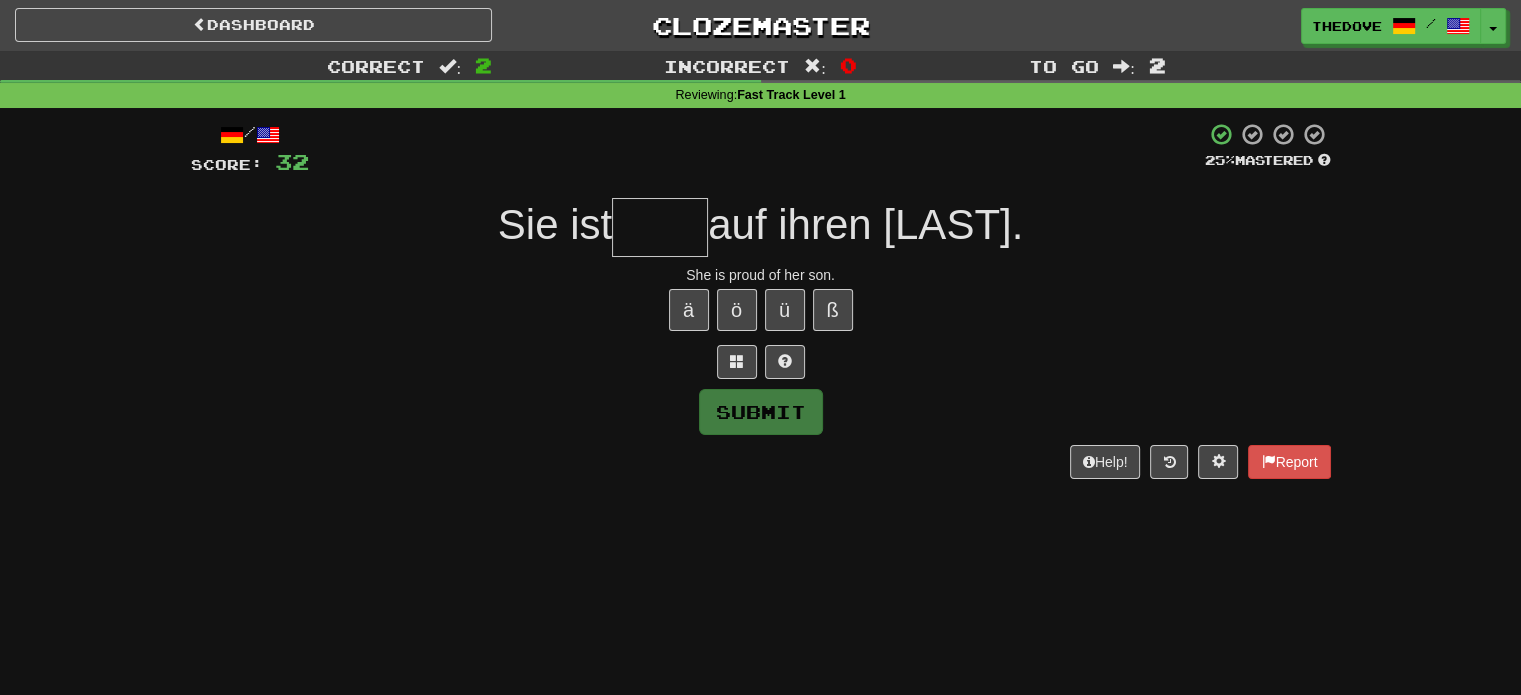 type on "*" 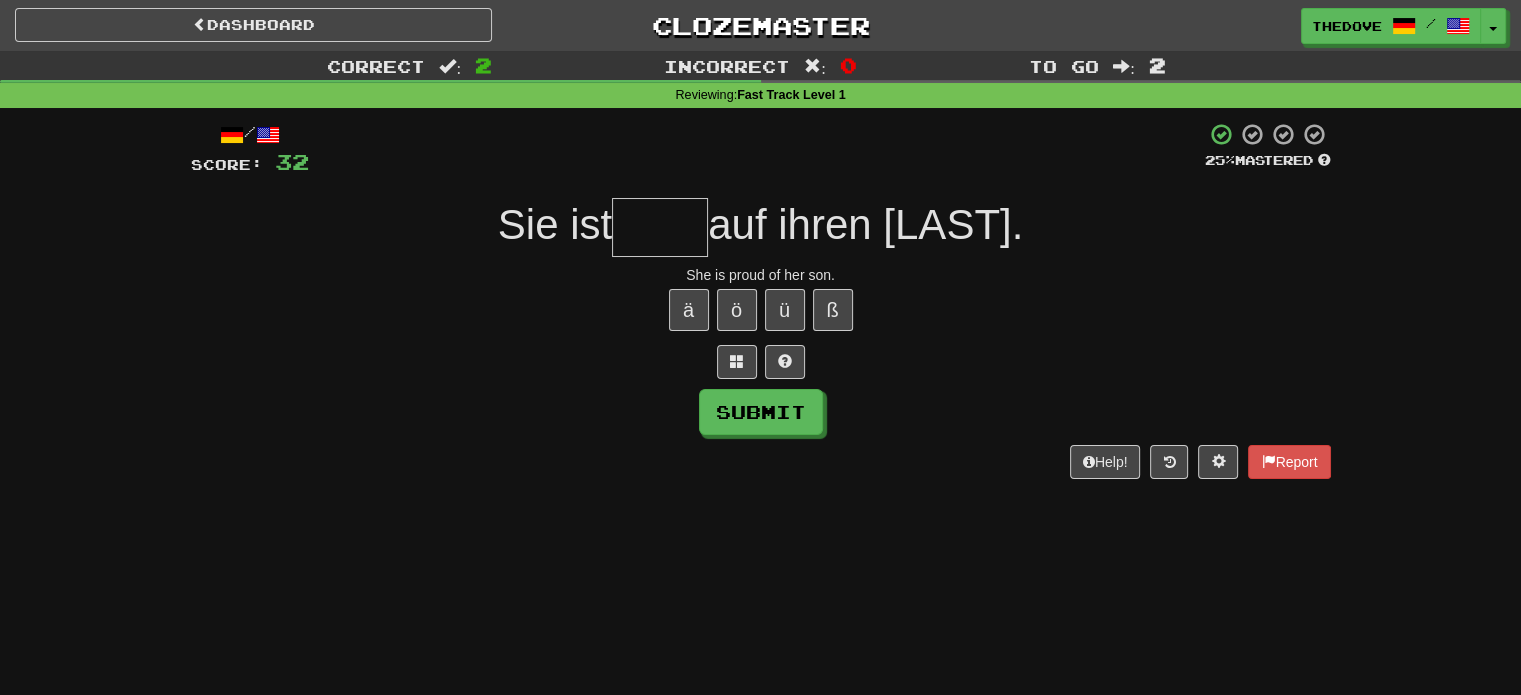 type on "*" 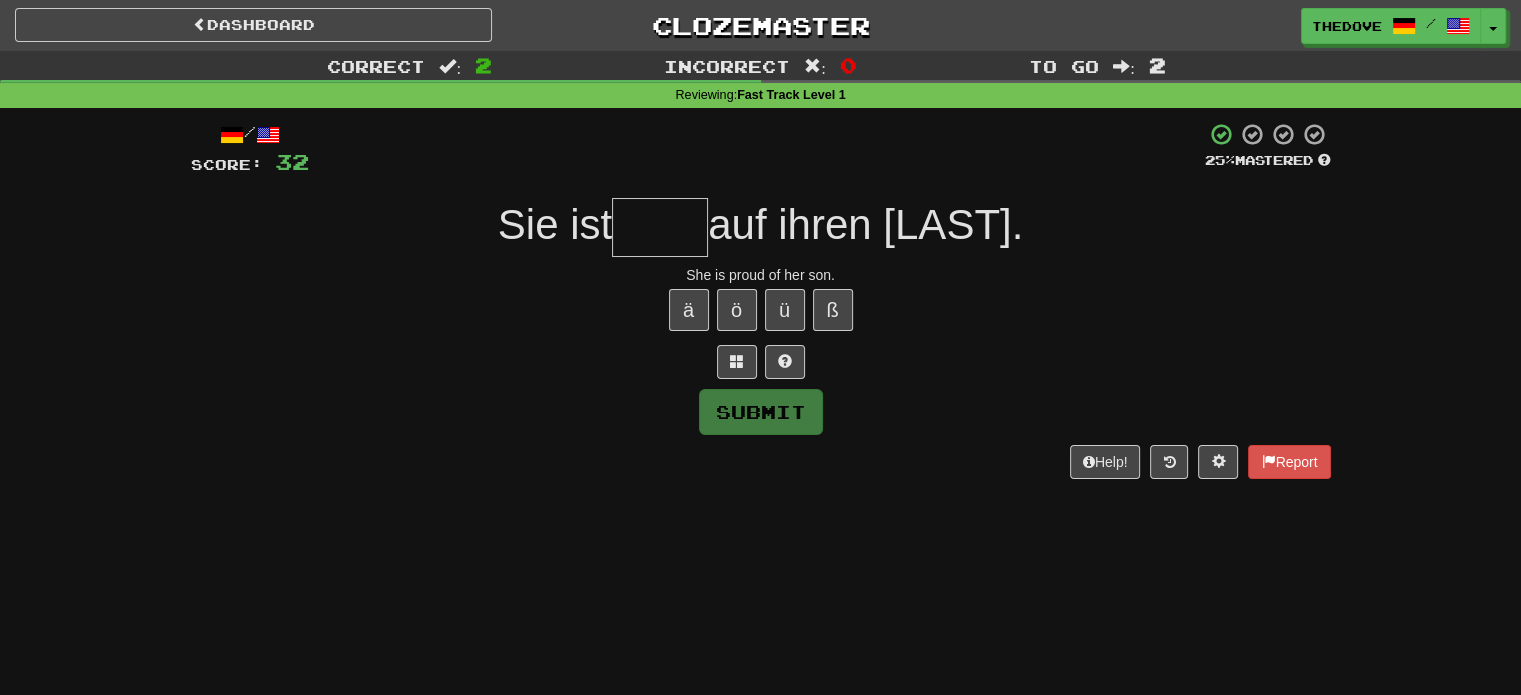 type on "*" 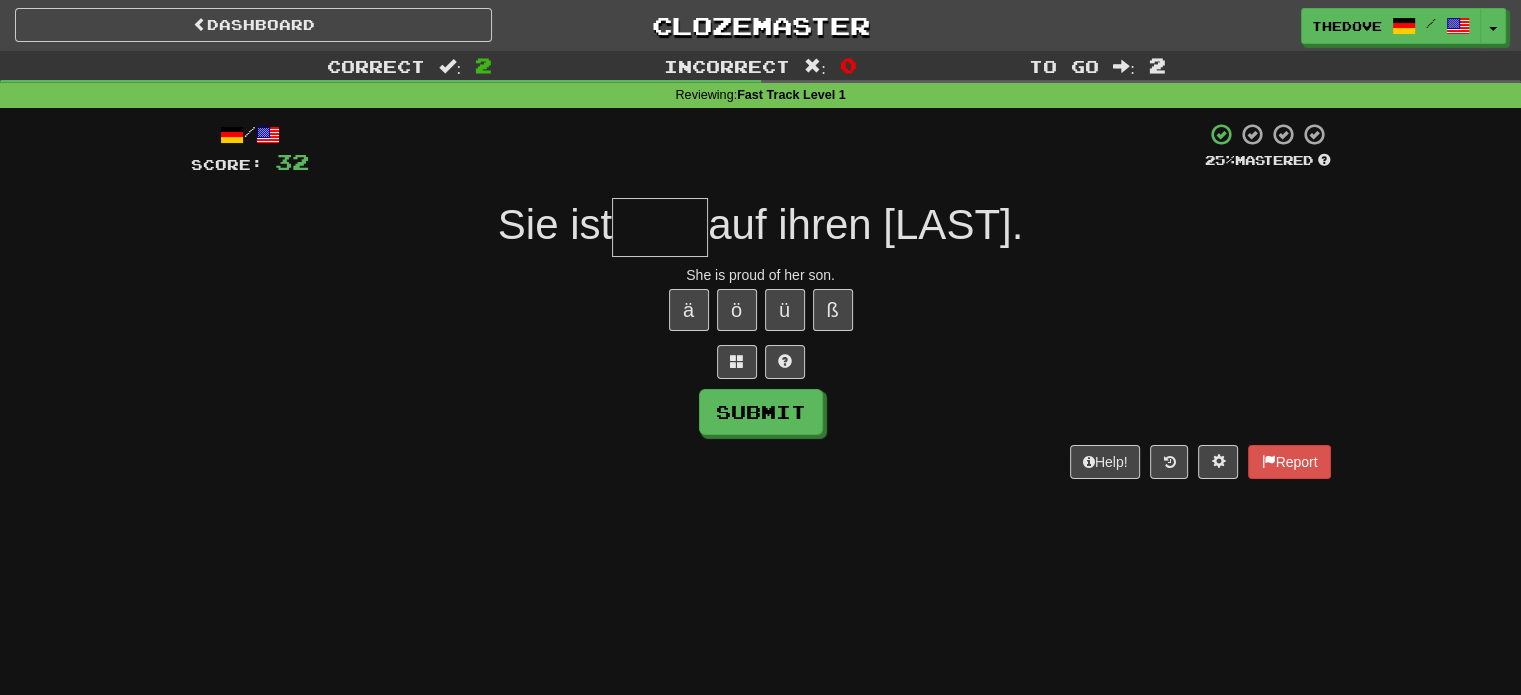 type on "*" 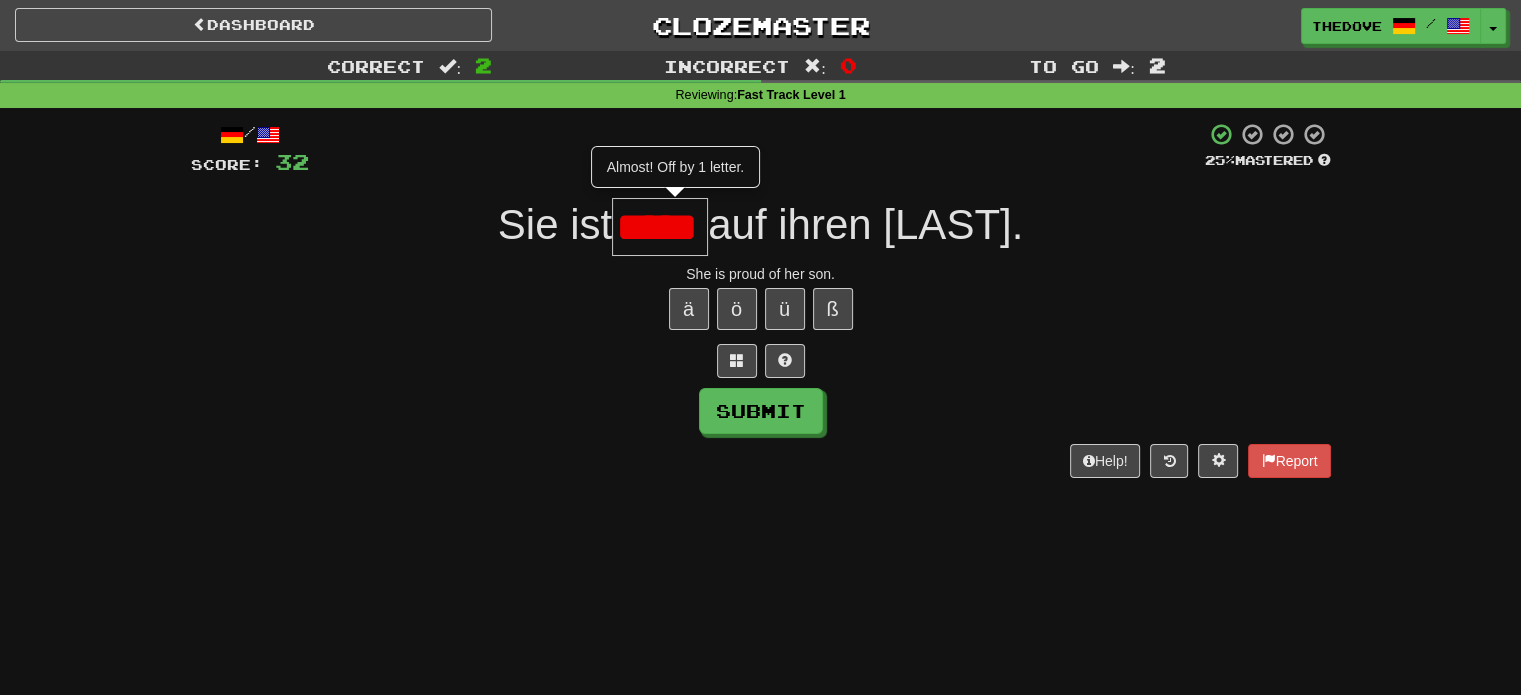 scroll, scrollTop: 0, scrollLeft: 0, axis: both 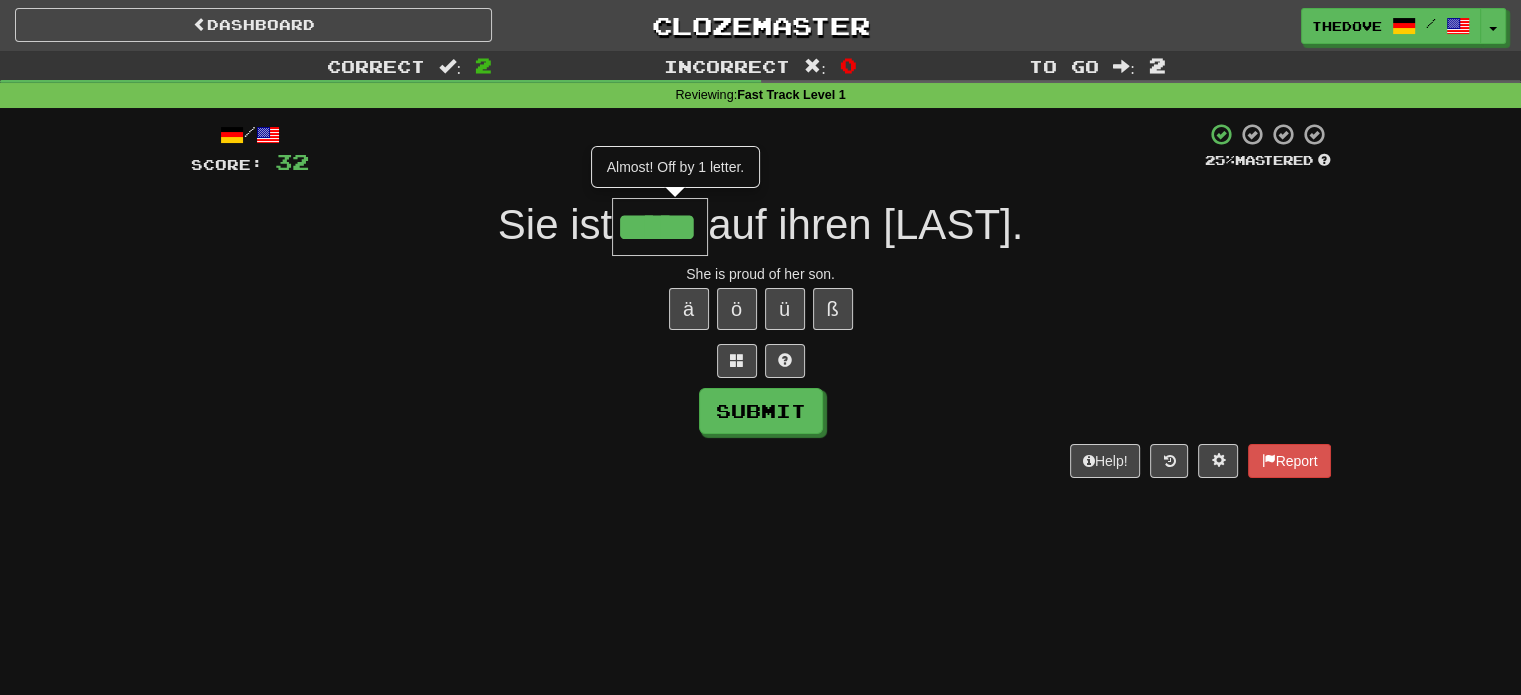 type on "*****" 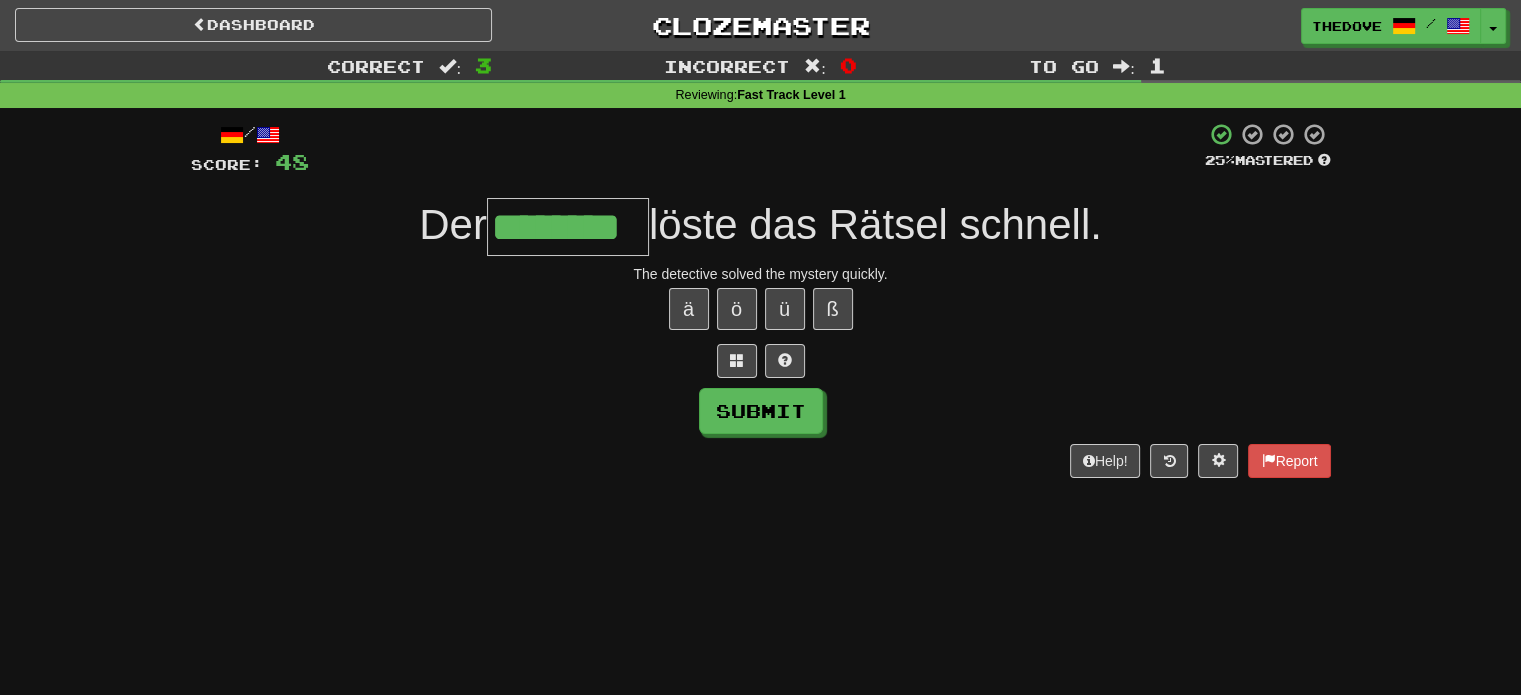 type on "********" 